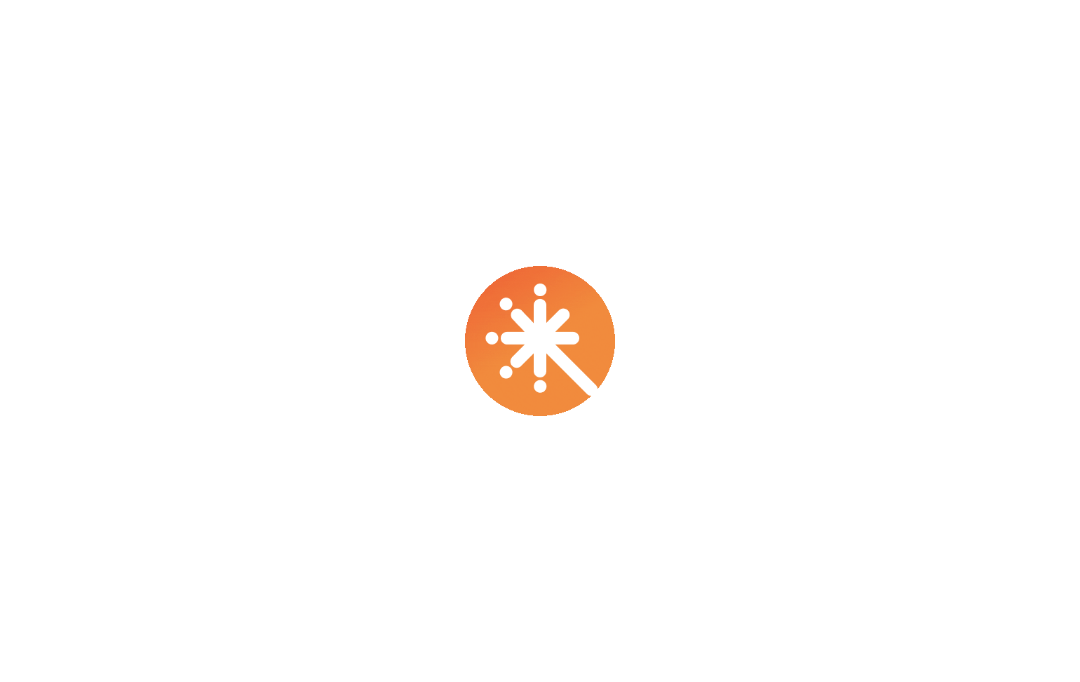 scroll, scrollTop: 0, scrollLeft: 0, axis: both 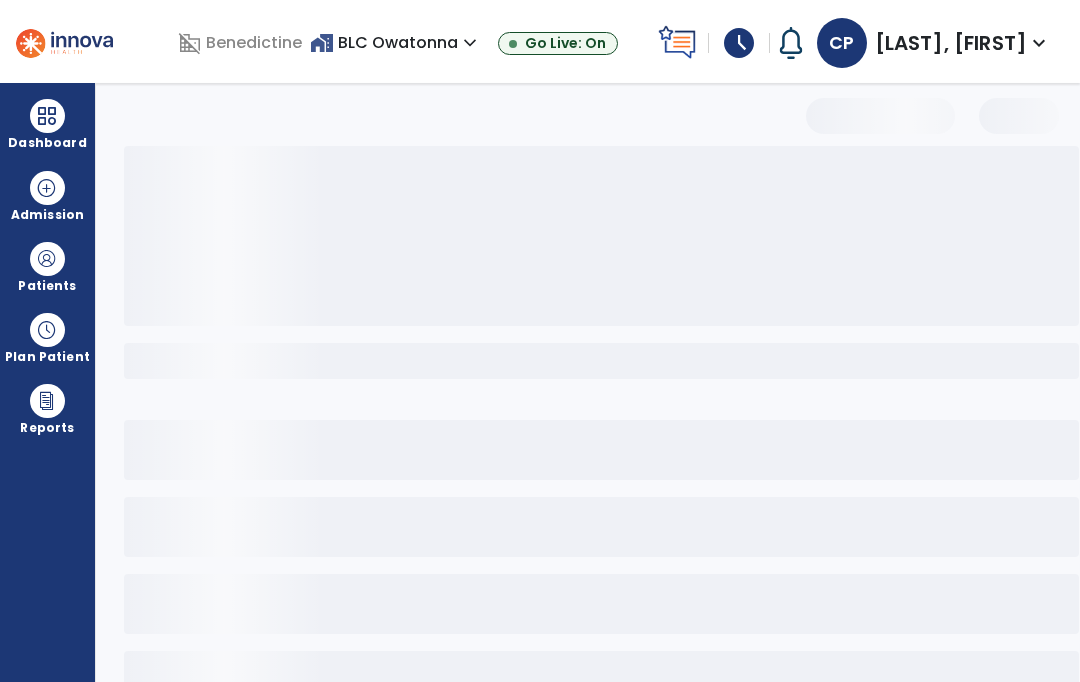 click at bounding box center [47, 259] 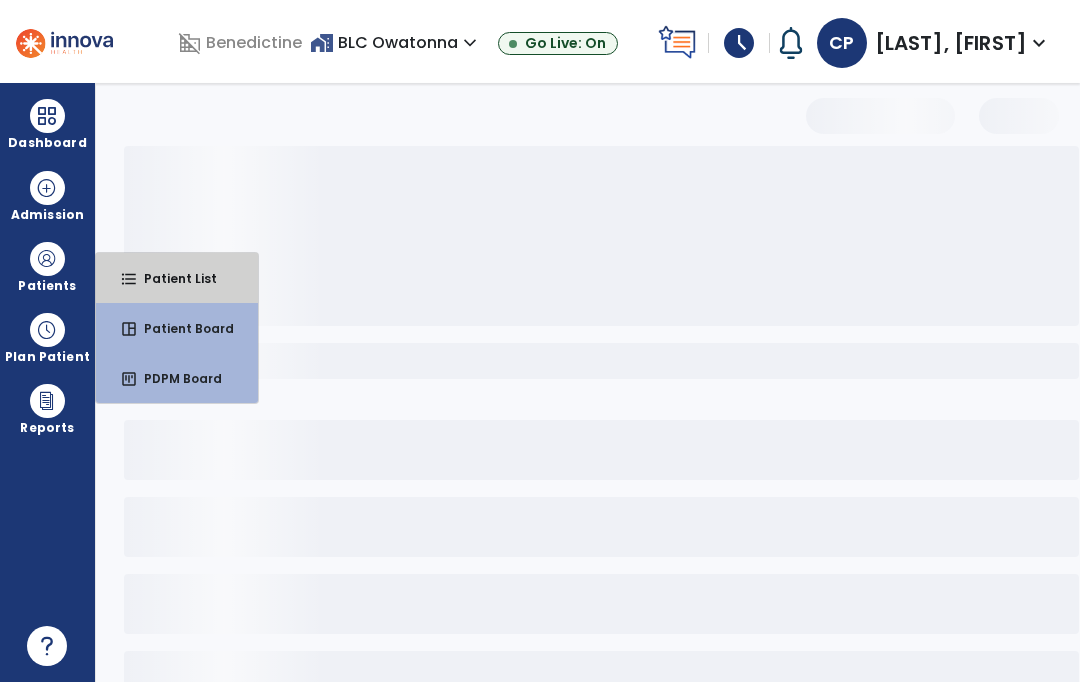 click on "Patient List" at bounding box center [172, 278] 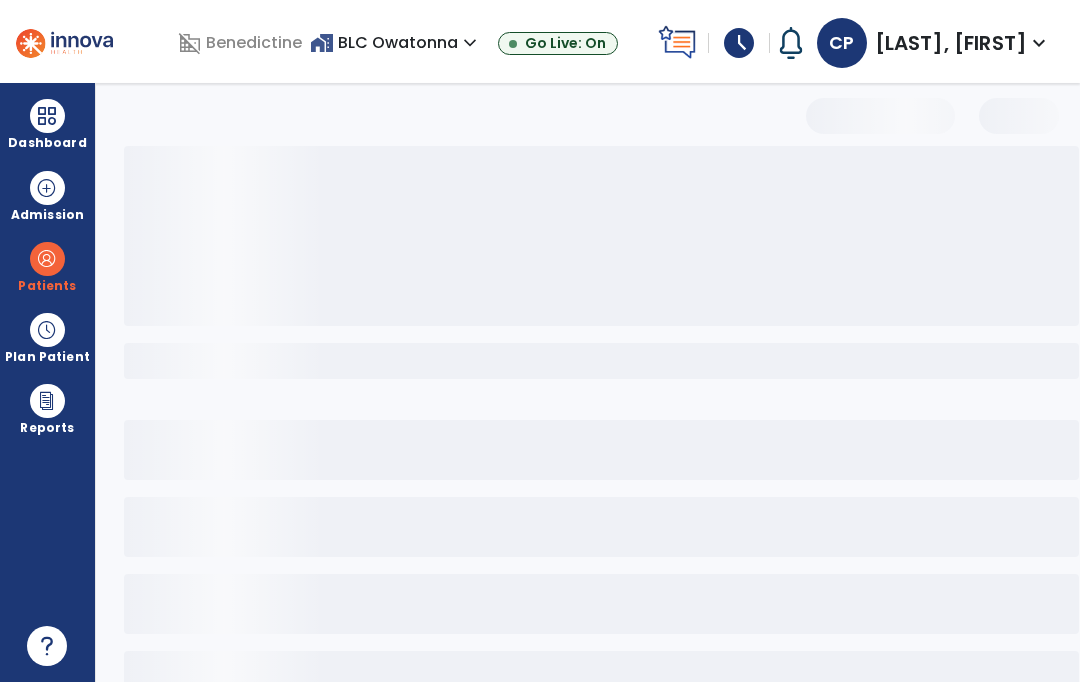 select on "***" 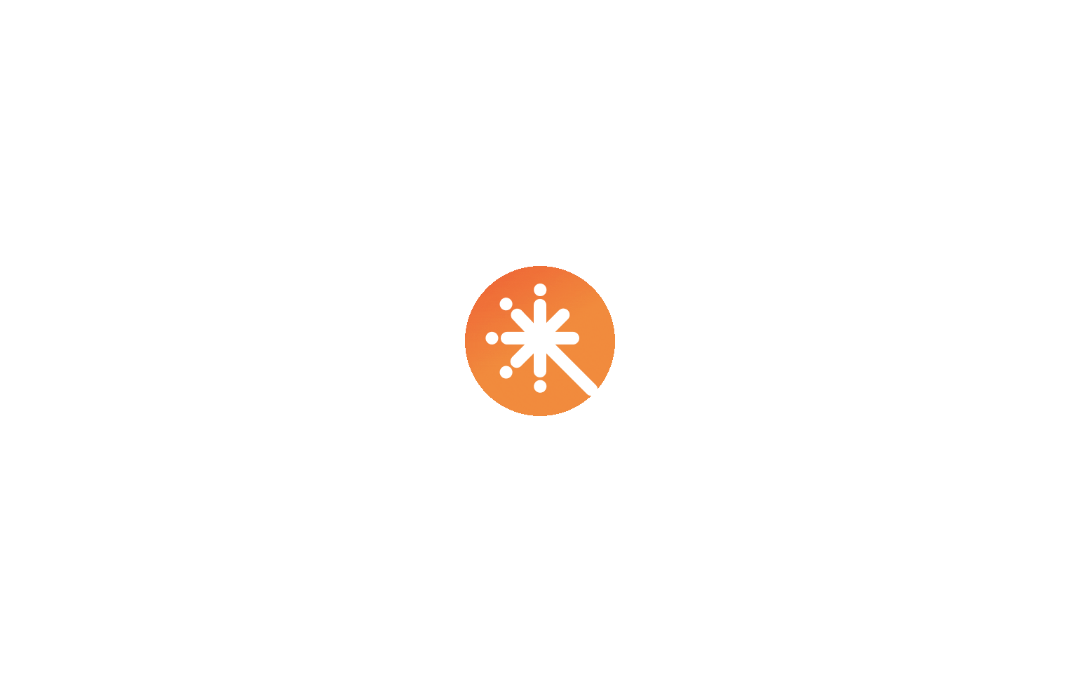 scroll, scrollTop: 0, scrollLeft: 0, axis: both 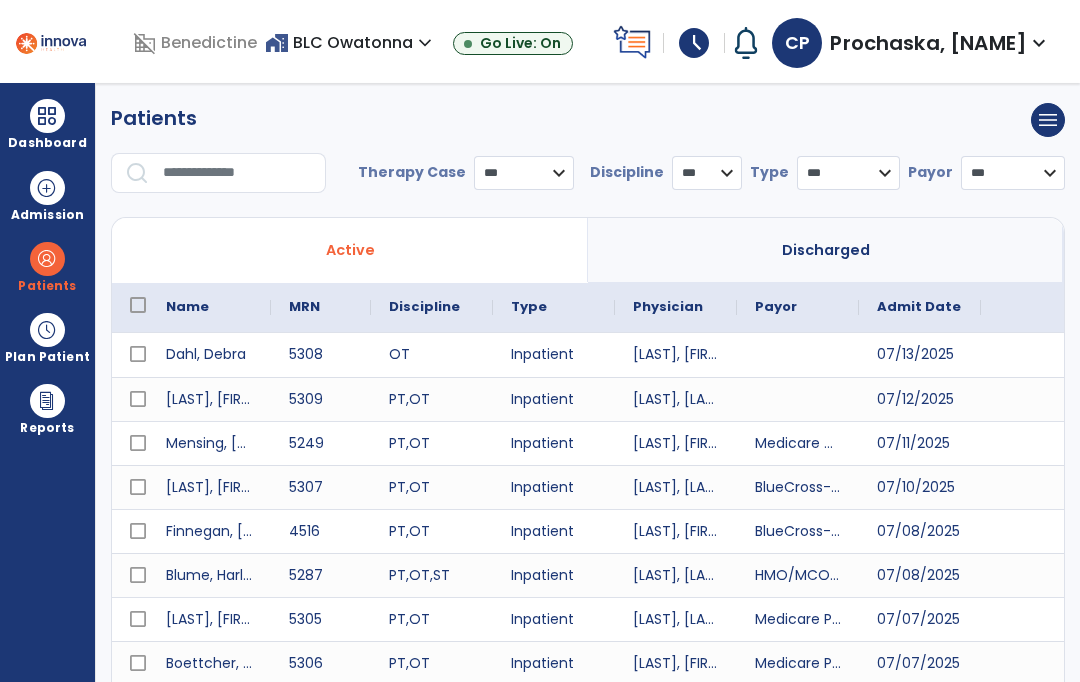 select on "***" 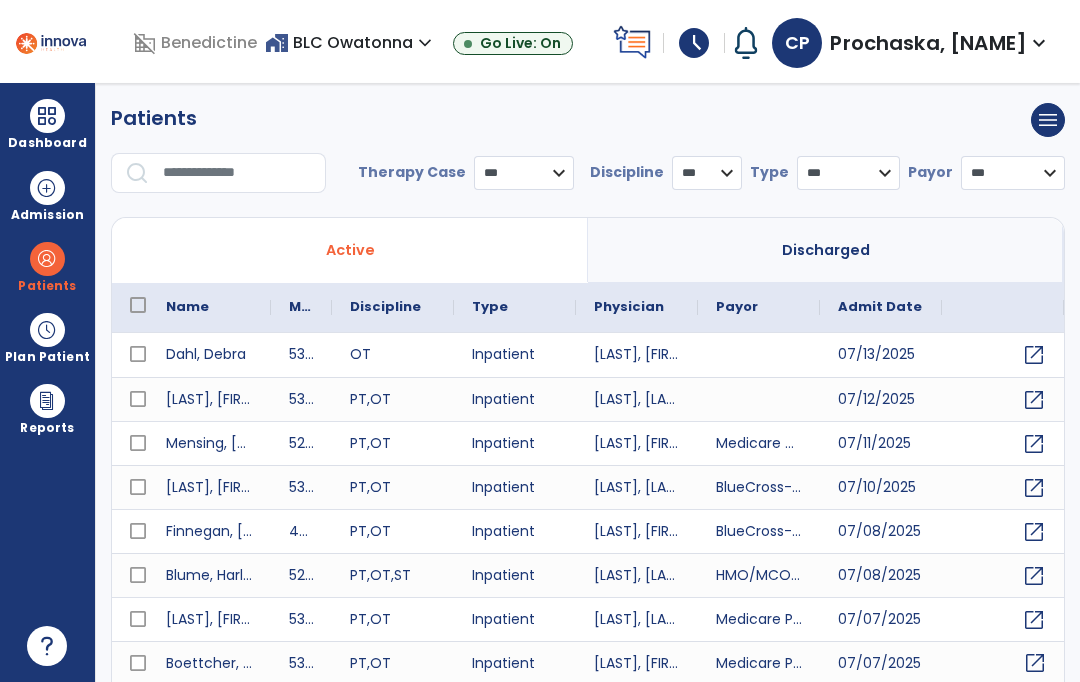 click on "open_in_new" at bounding box center (1035, 663) 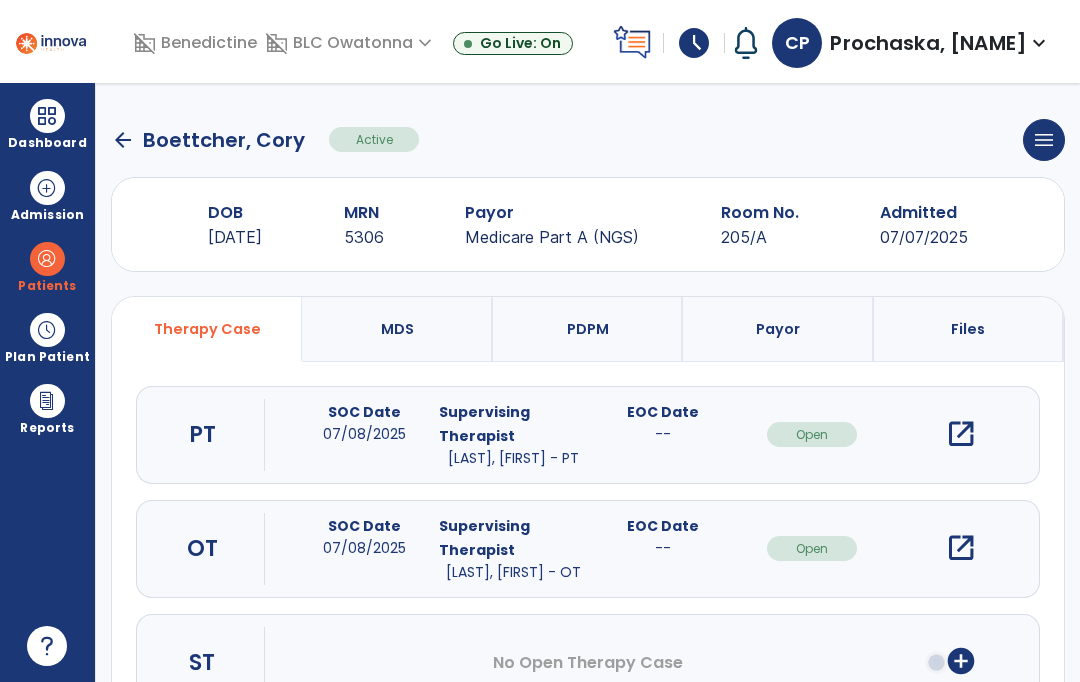 click on "open_in_new" at bounding box center [961, 548] 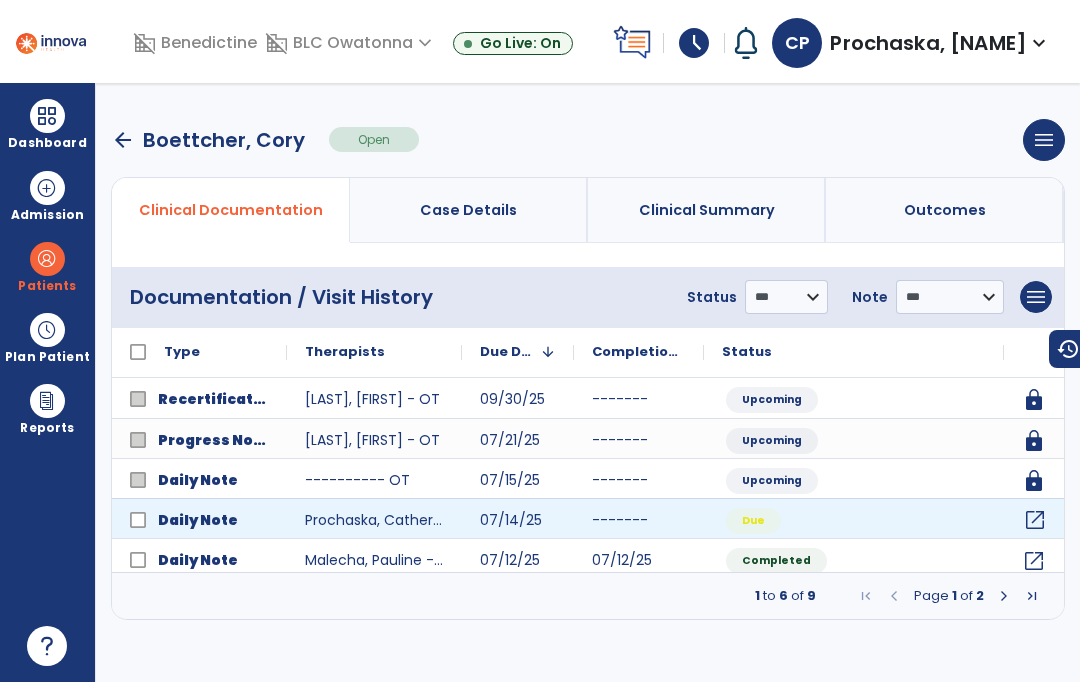 click on "open_in_new" 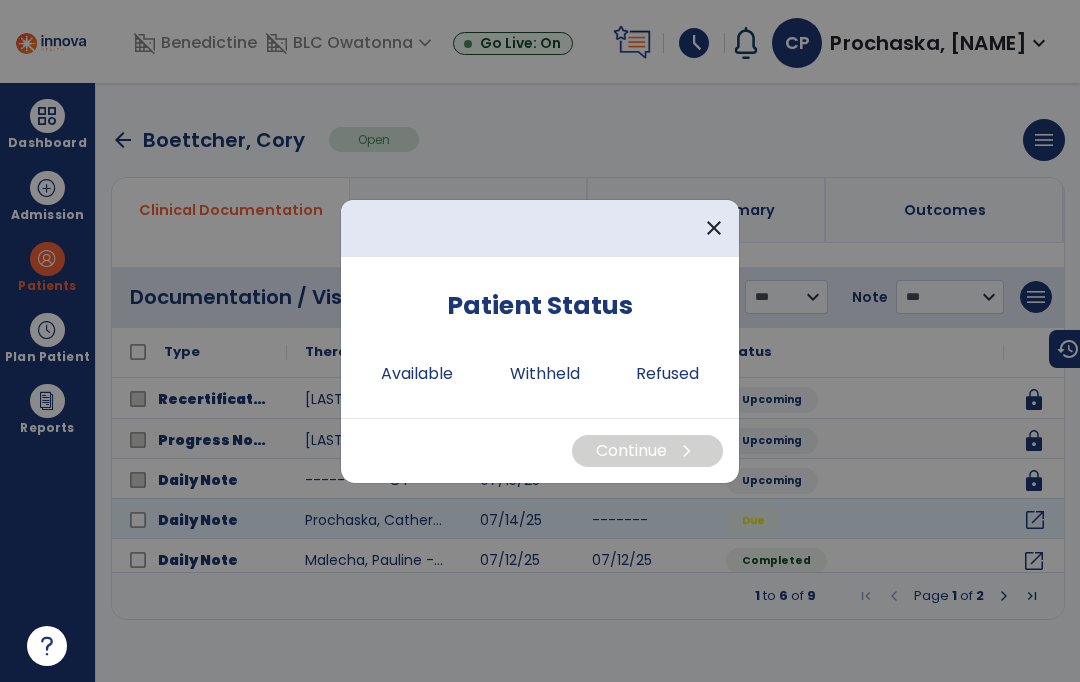 click on "Available" at bounding box center [417, 374] 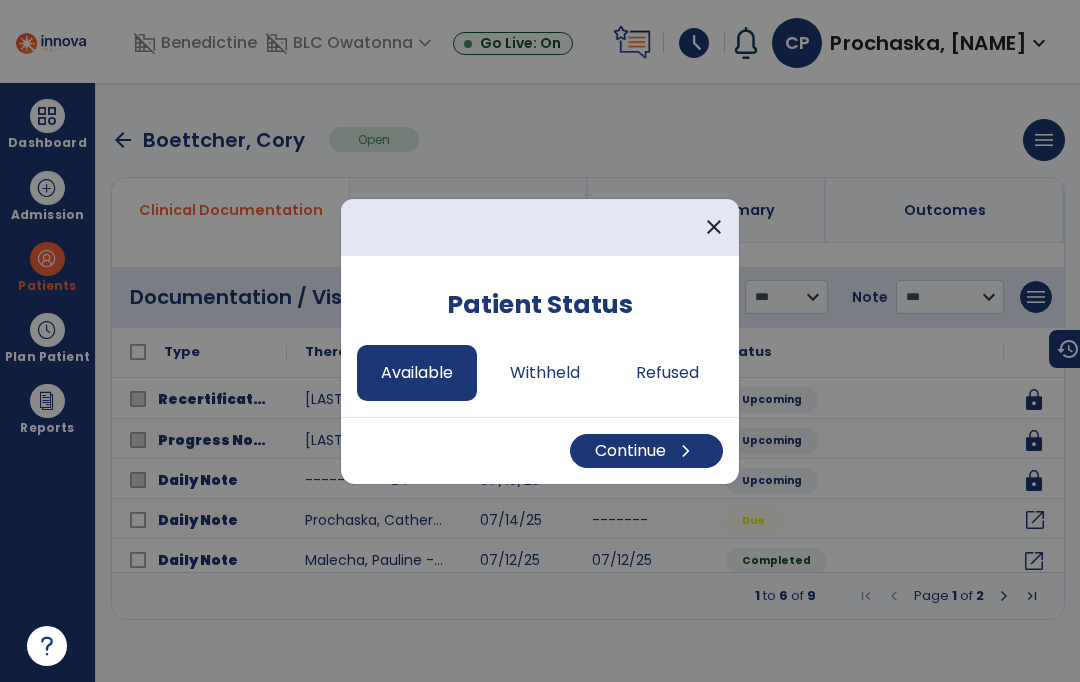 click on "chevron_right" at bounding box center [686, 451] 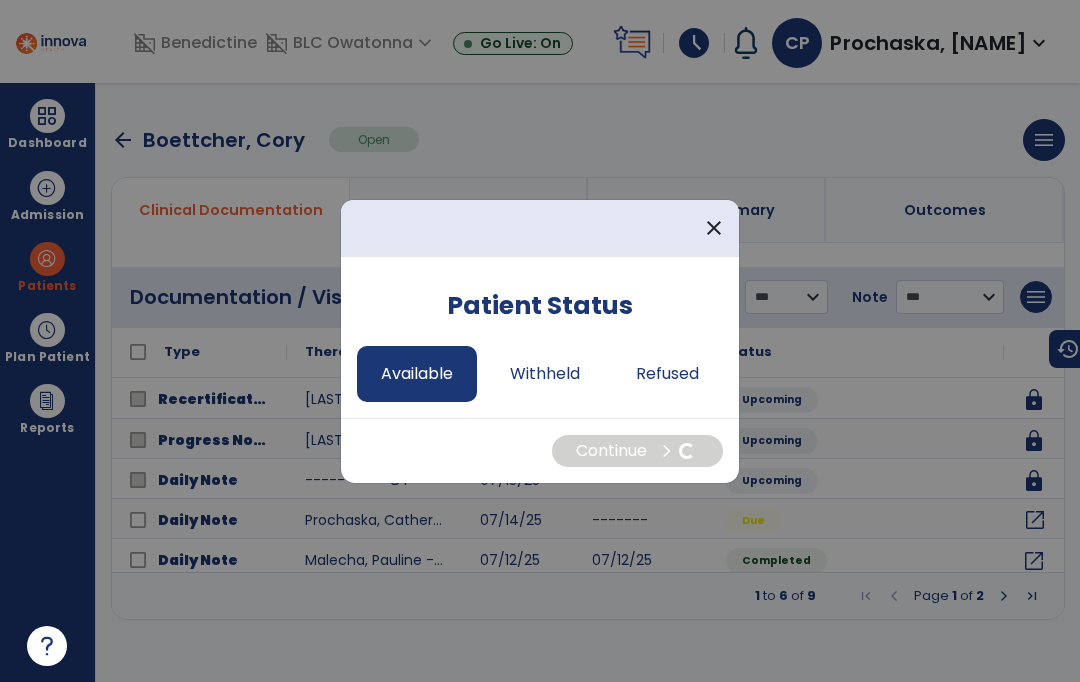 select on "*" 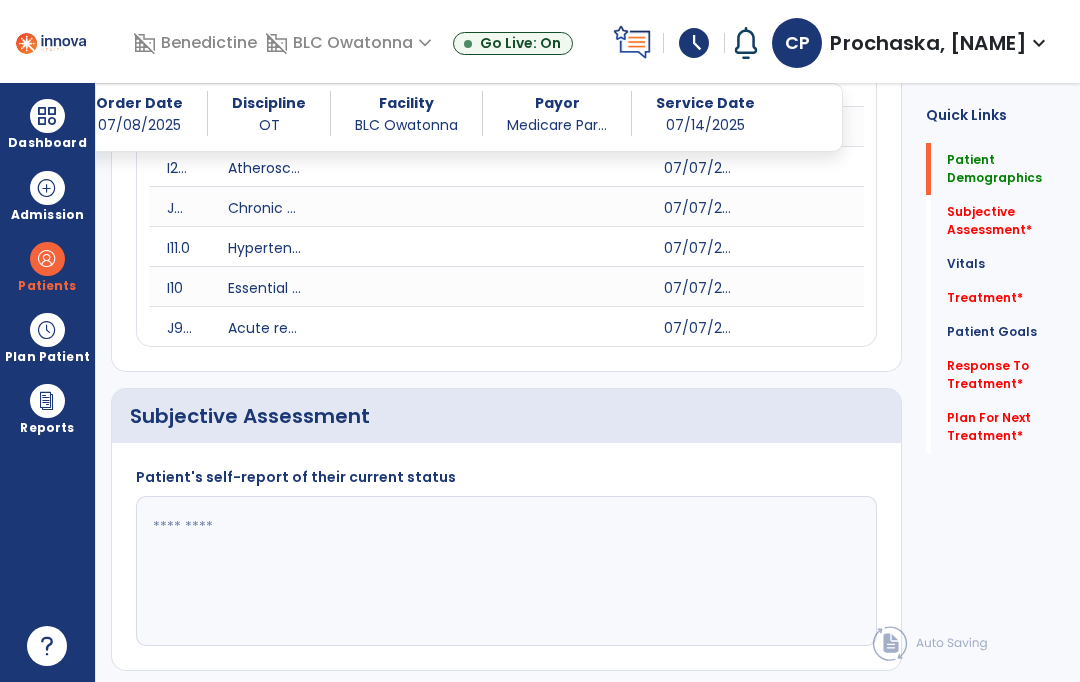 scroll, scrollTop: 573, scrollLeft: 0, axis: vertical 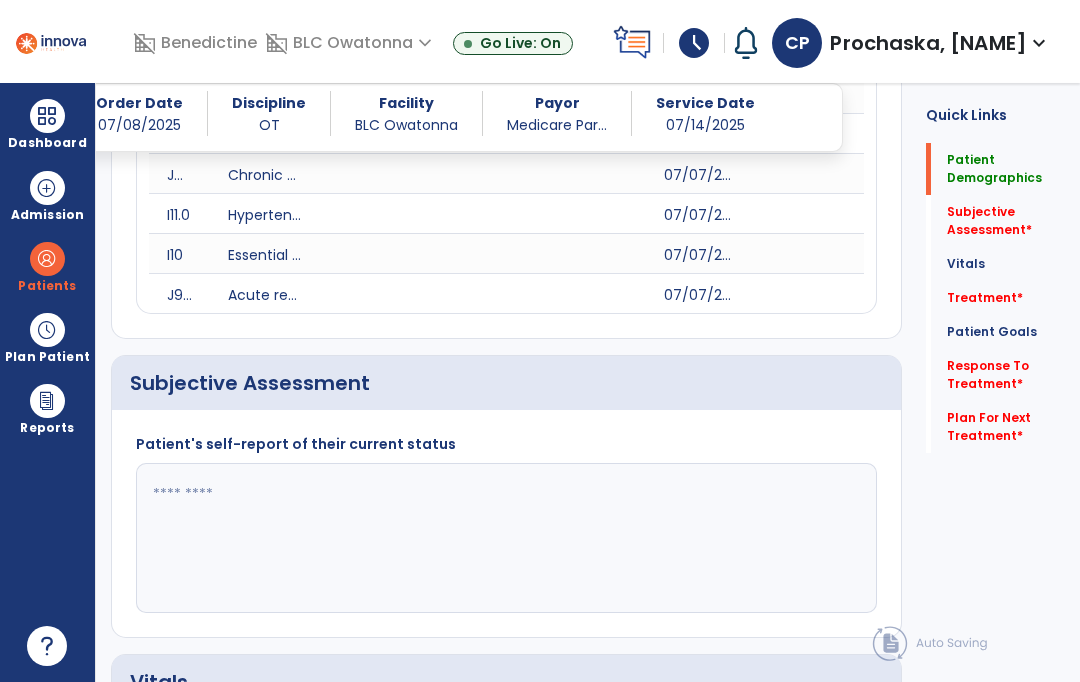 click 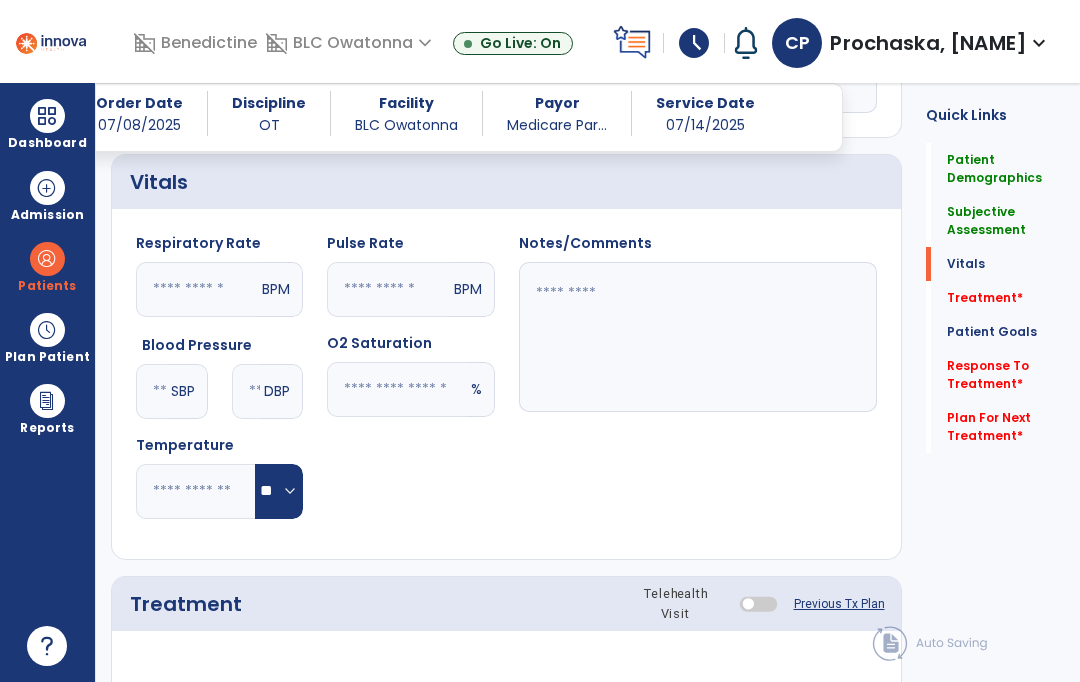 scroll, scrollTop: 1338, scrollLeft: 0, axis: vertical 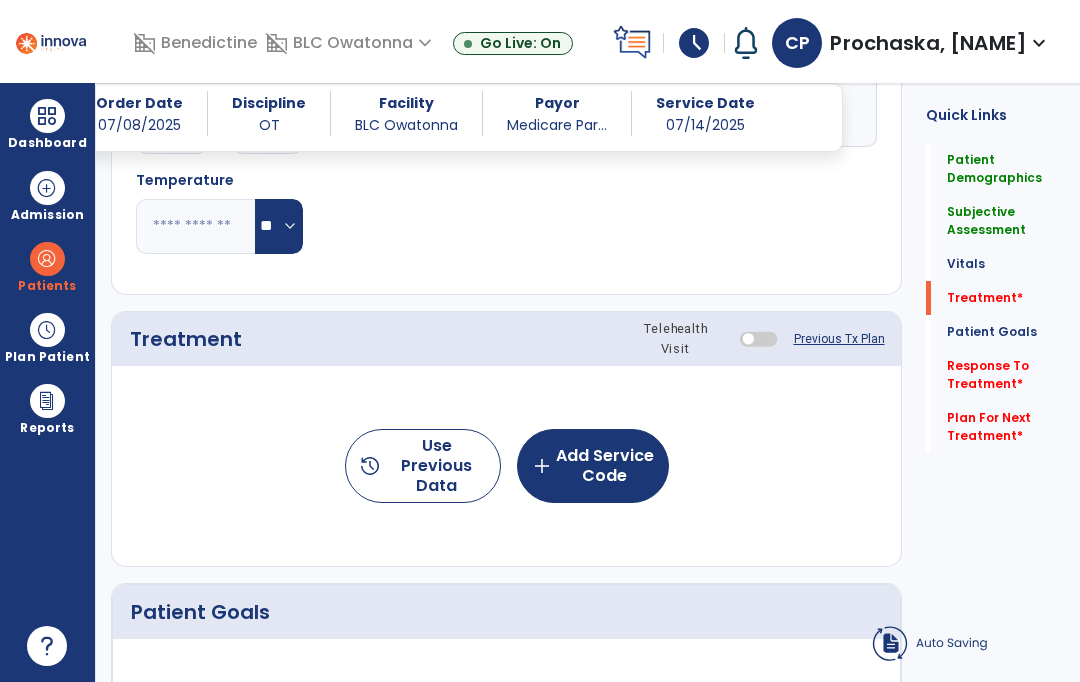 type on "**********" 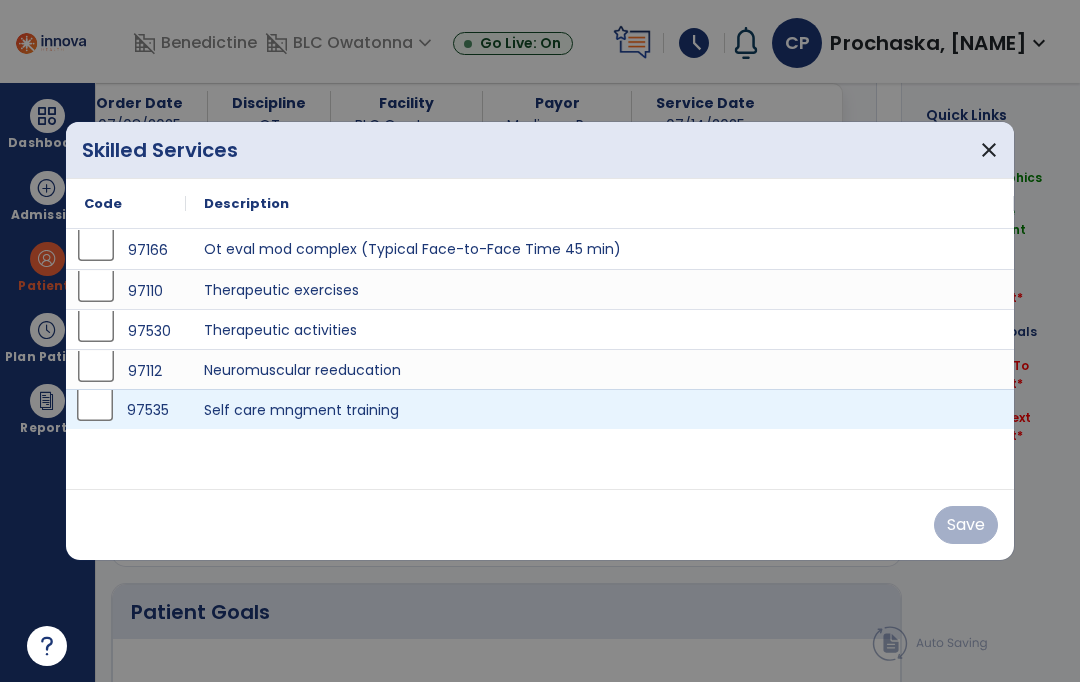 click on "97535" at bounding box center (126, 410) 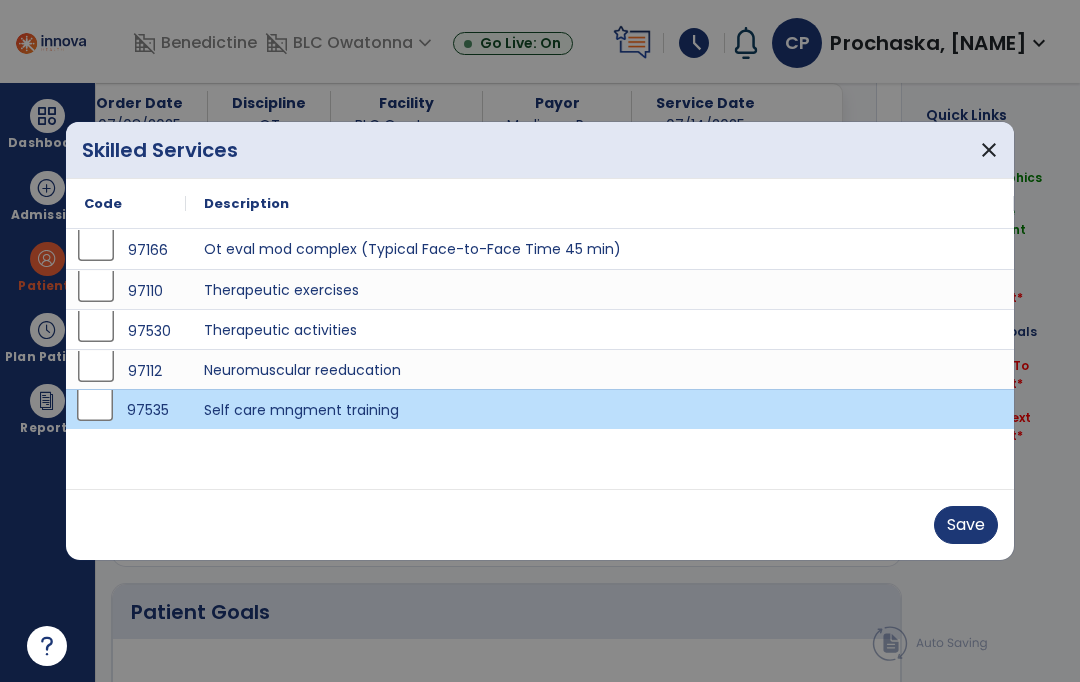 click on "Save" at bounding box center (966, 525) 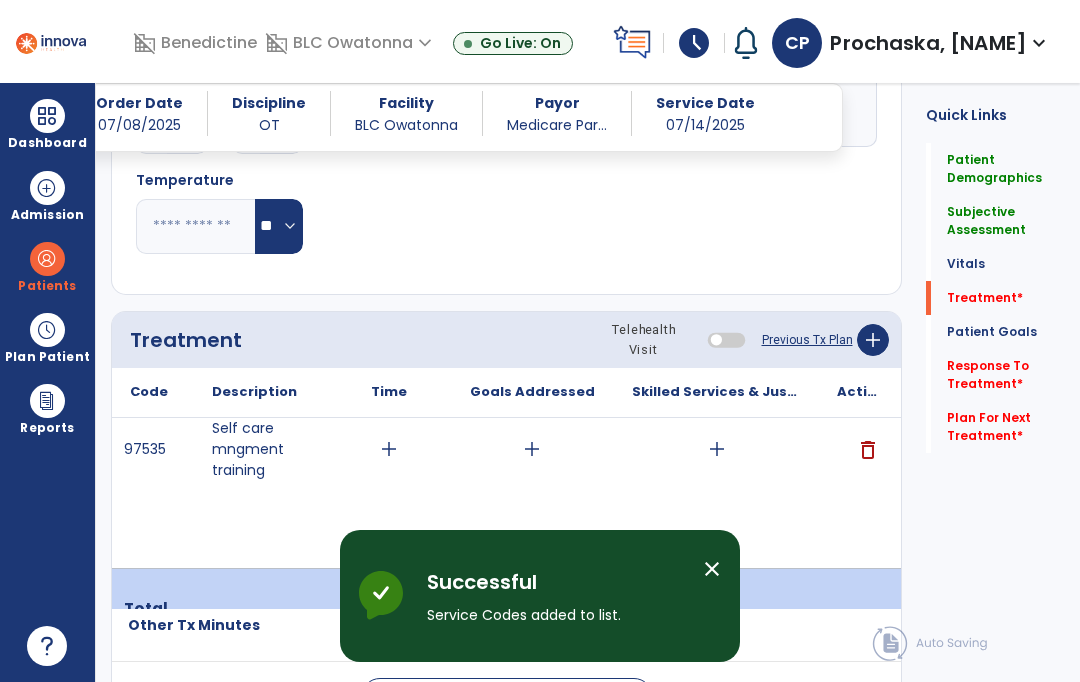 click on "add" at bounding box center (716, 449) 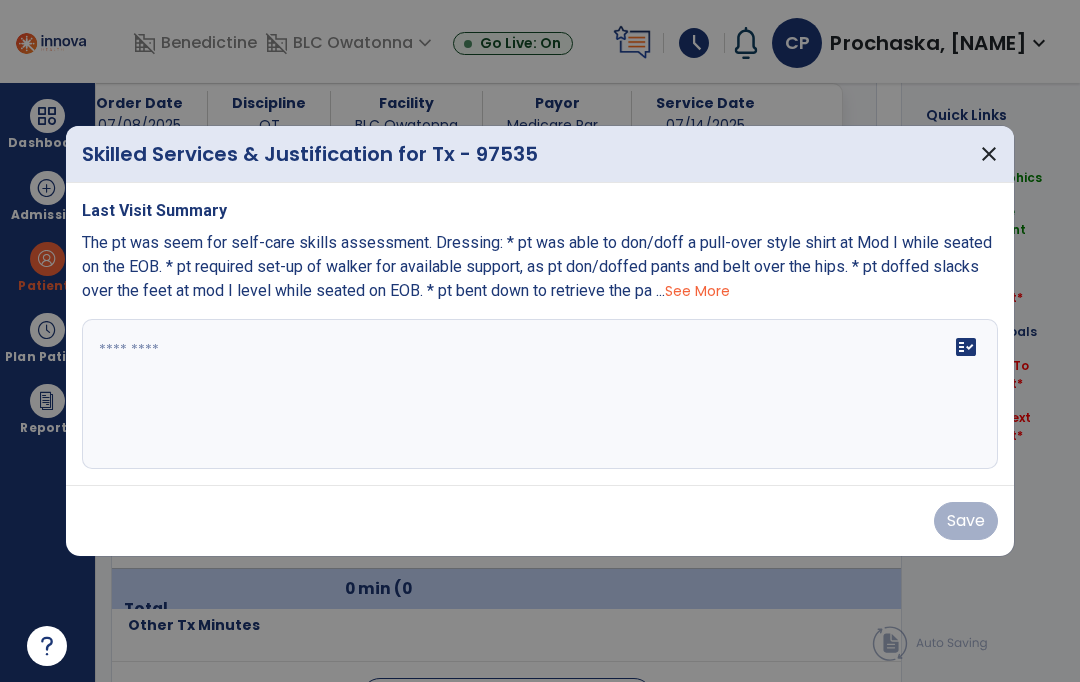 click on "fact_check" at bounding box center [540, 394] 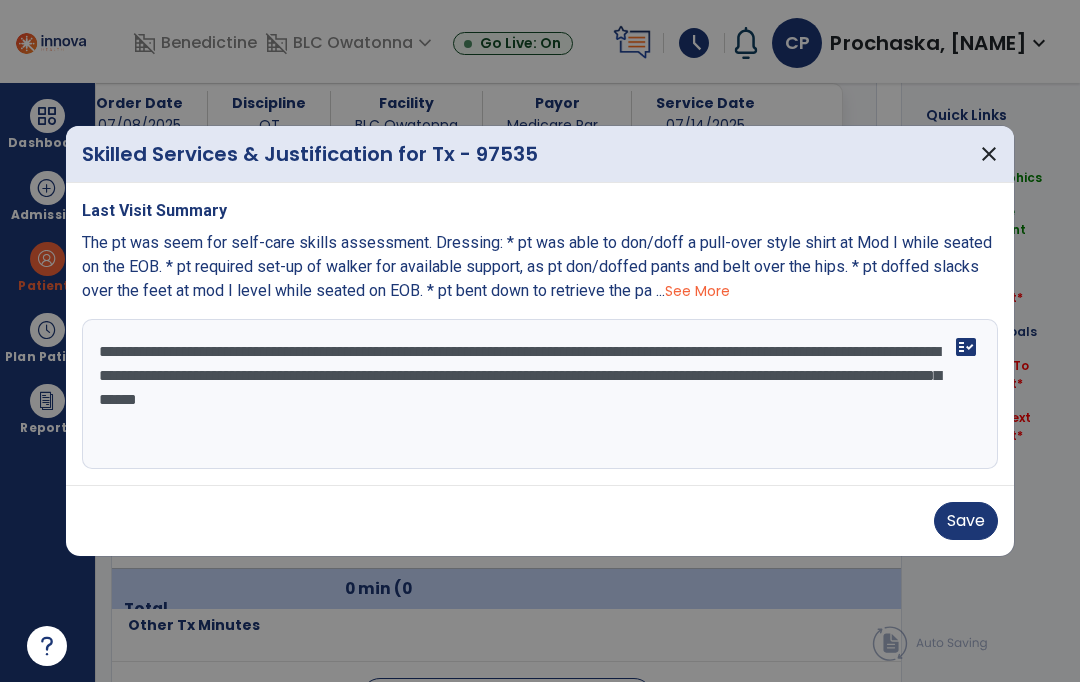 click on "**********" at bounding box center [540, 394] 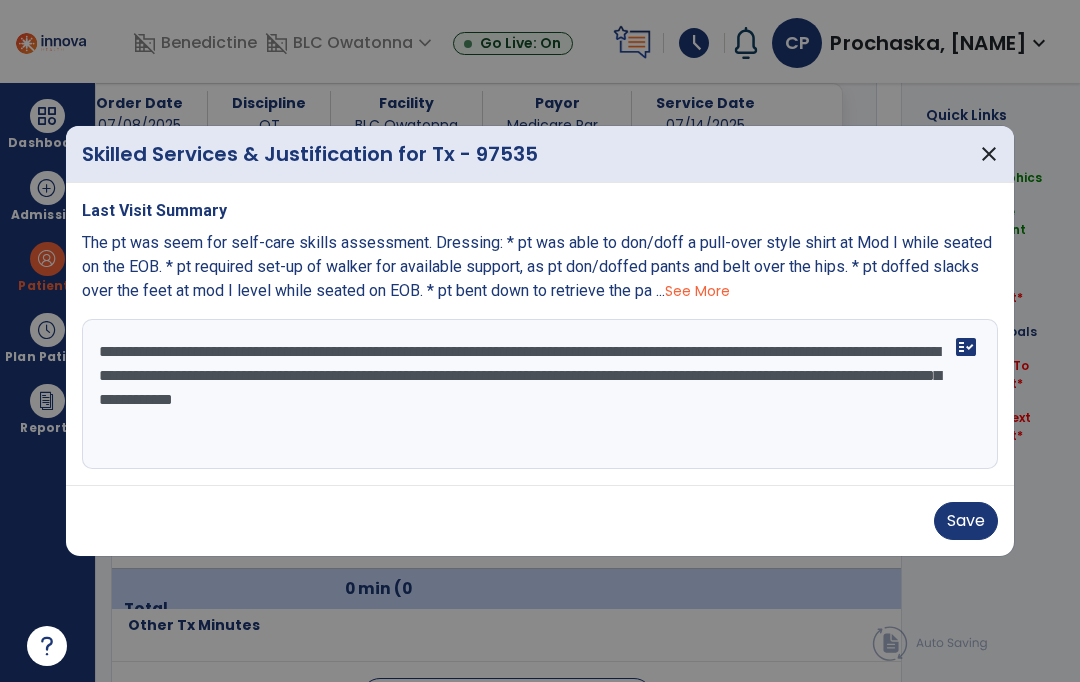 click on "**********" at bounding box center (540, 394) 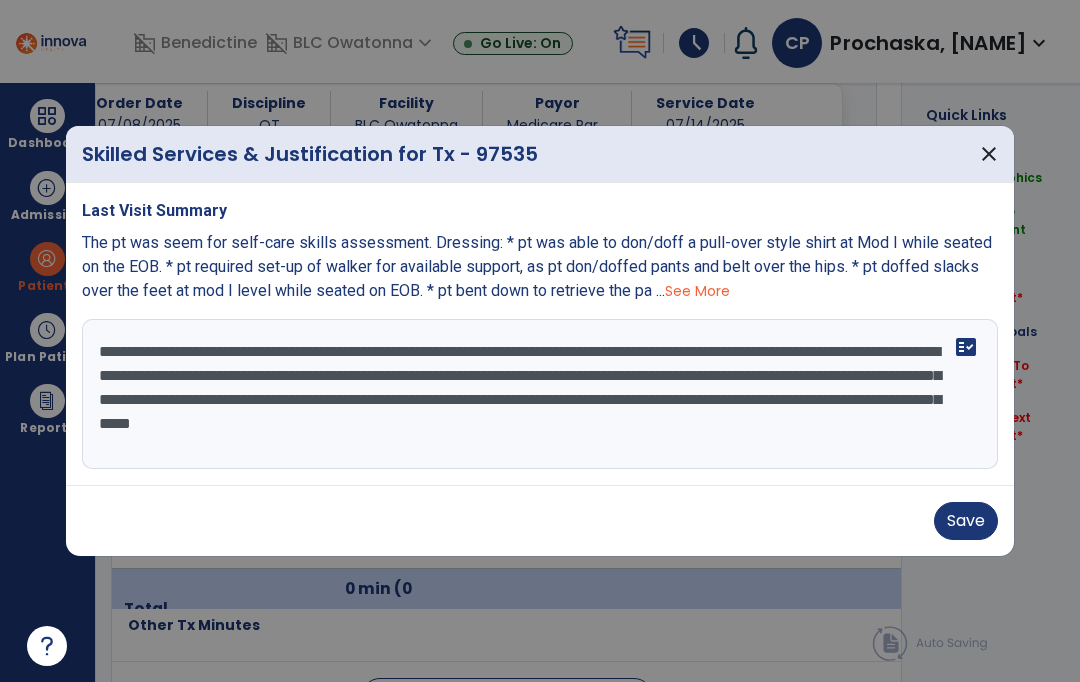 type on "**********" 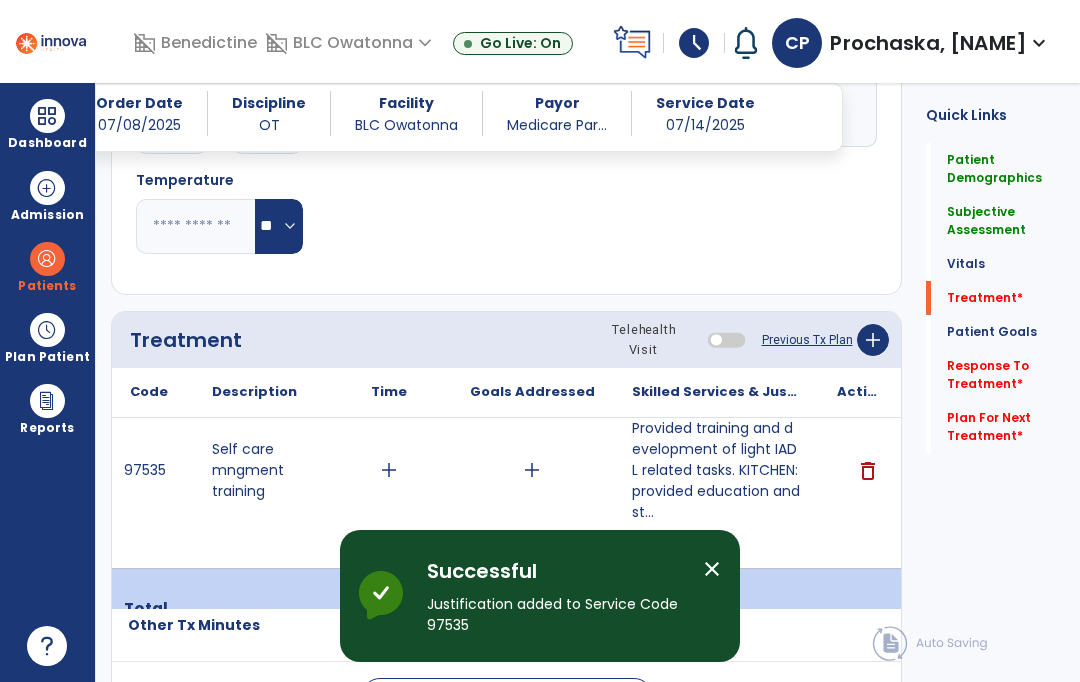 click on "add" at bounding box center (389, 470) 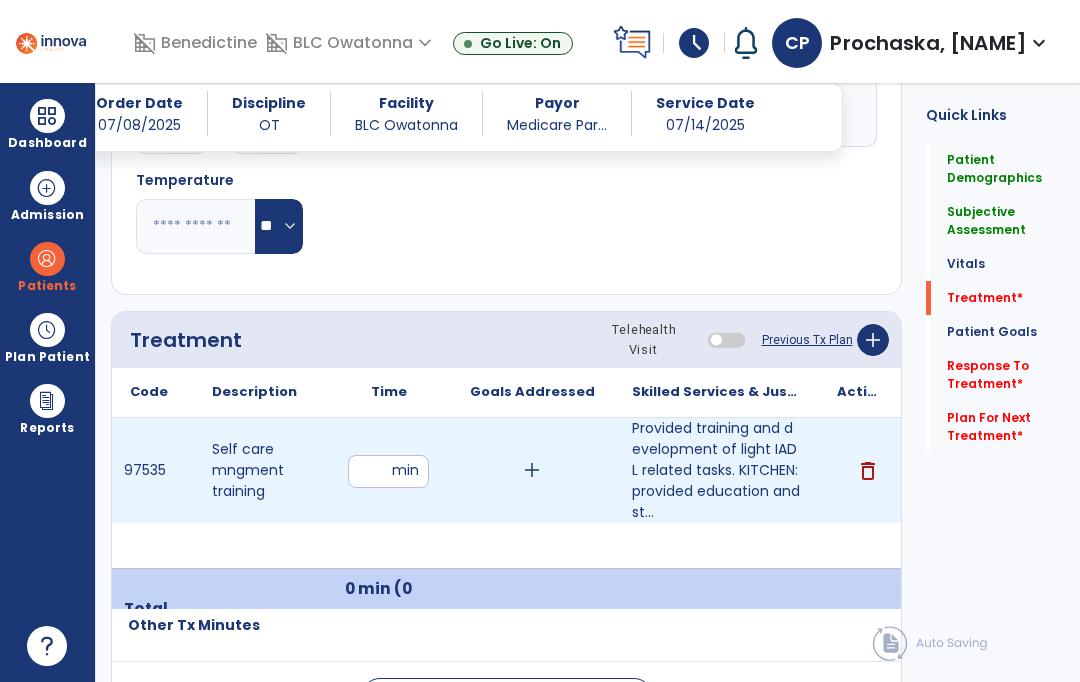 type on "**" 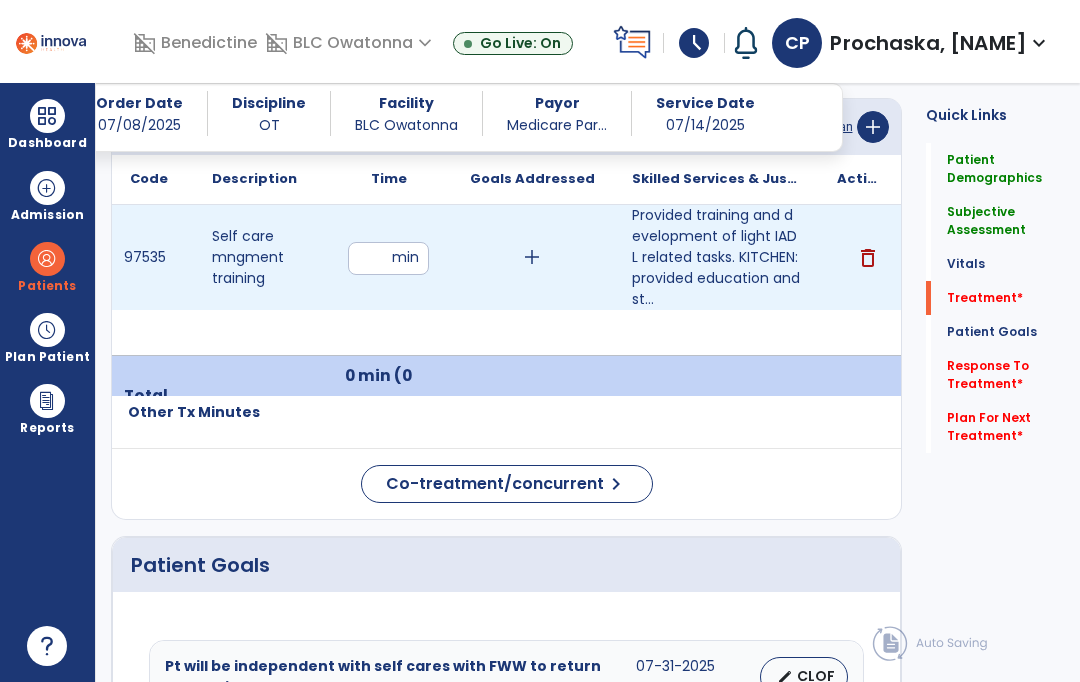 scroll, scrollTop: 1452, scrollLeft: 0, axis: vertical 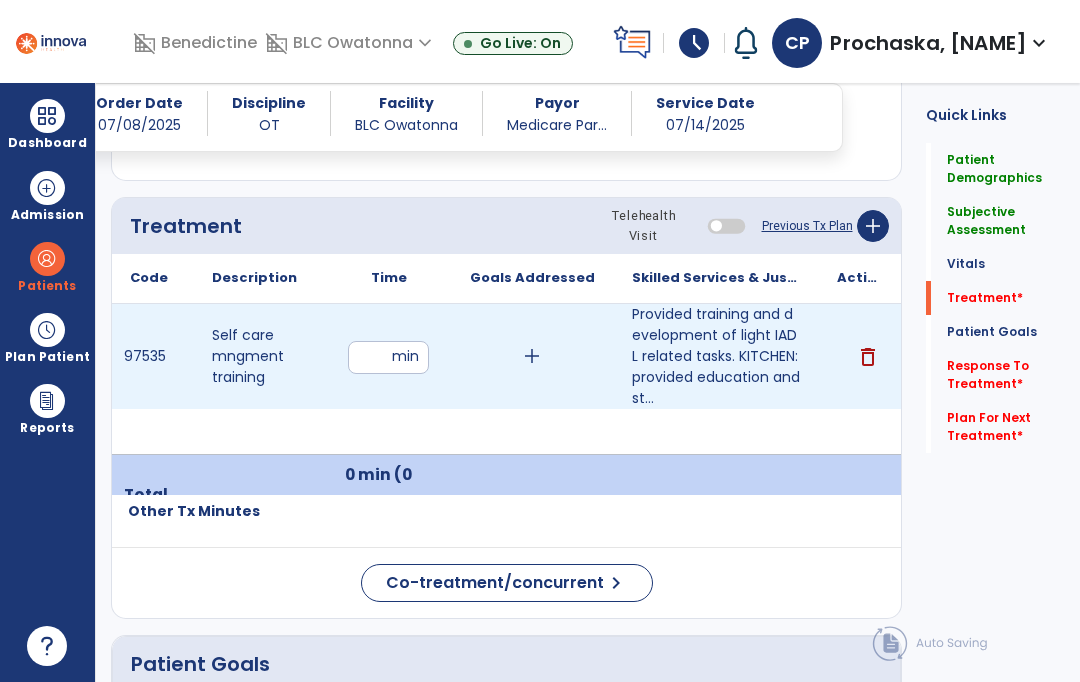 click on "add" 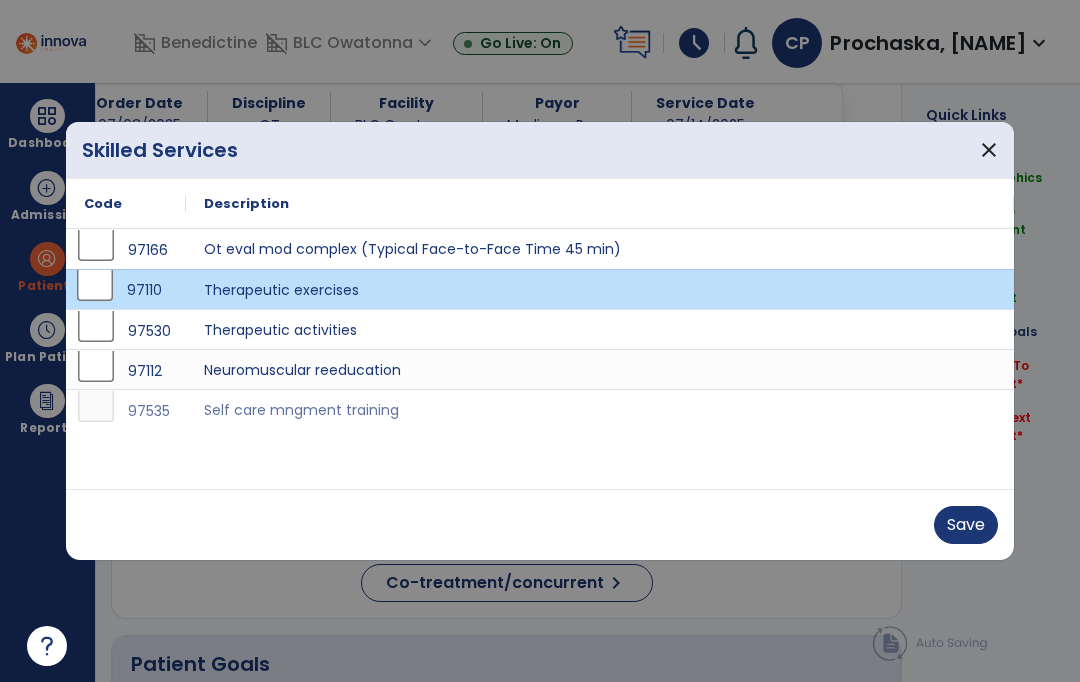 click on "Save" at bounding box center (966, 525) 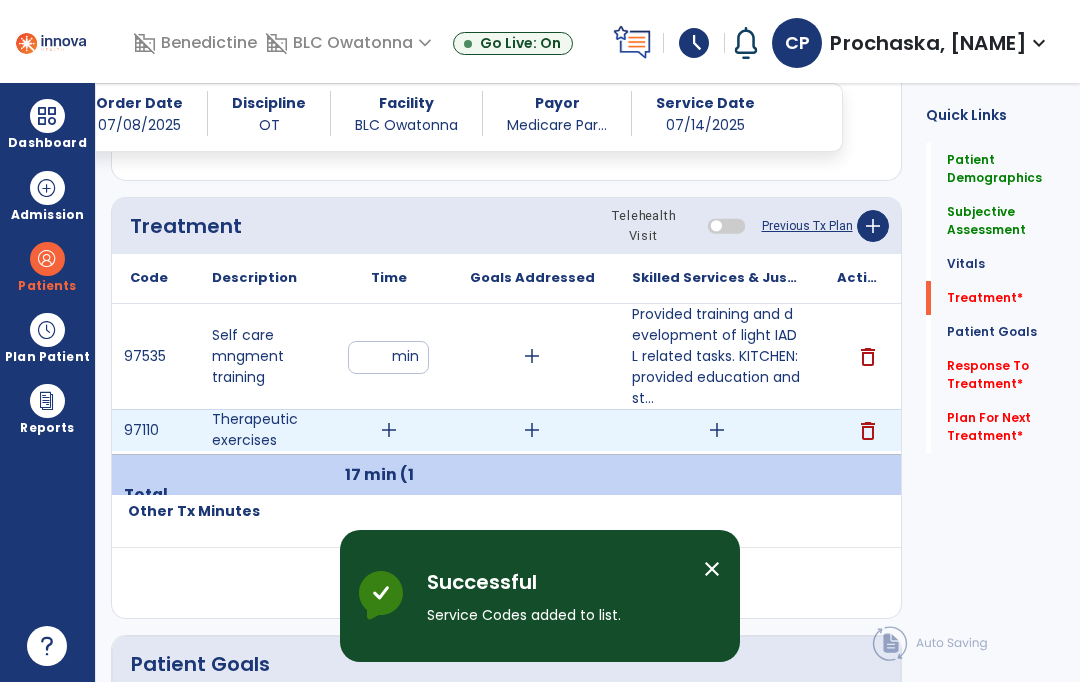 click on "add" at bounding box center (717, 430) 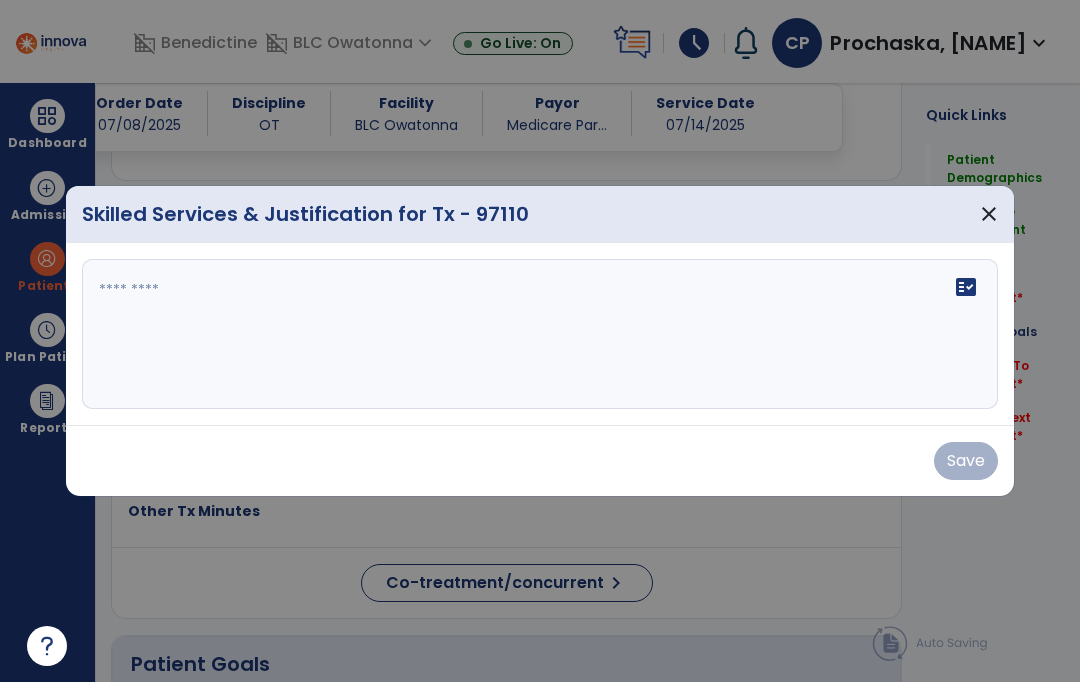 click on "fact_check" at bounding box center [540, 334] 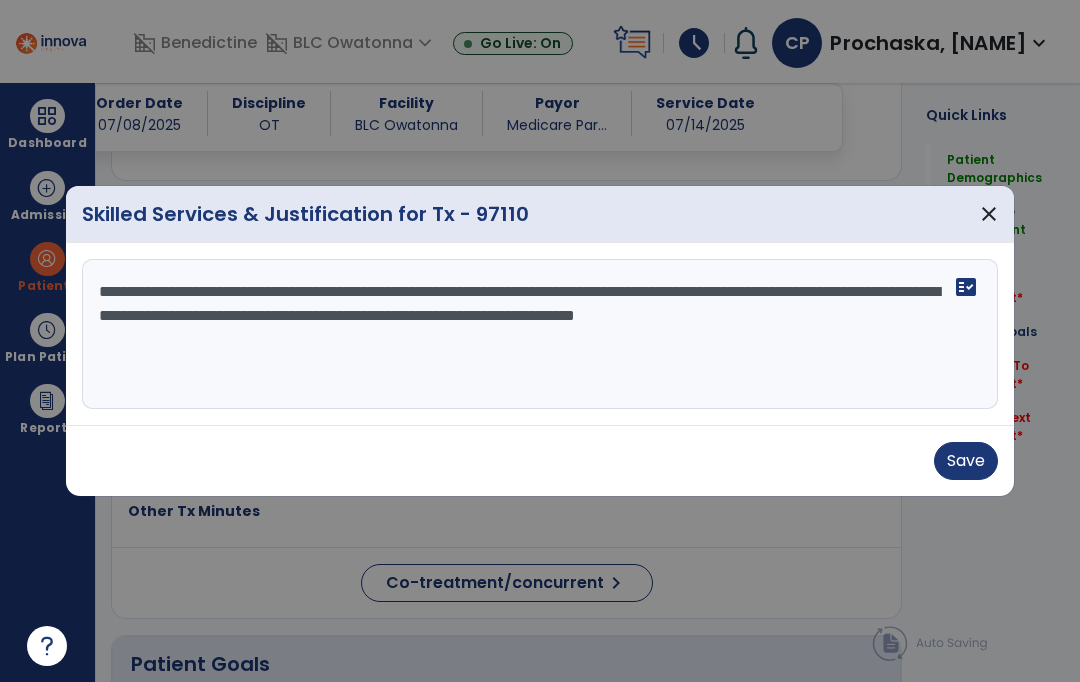 click on "**********" at bounding box center [540, 334] 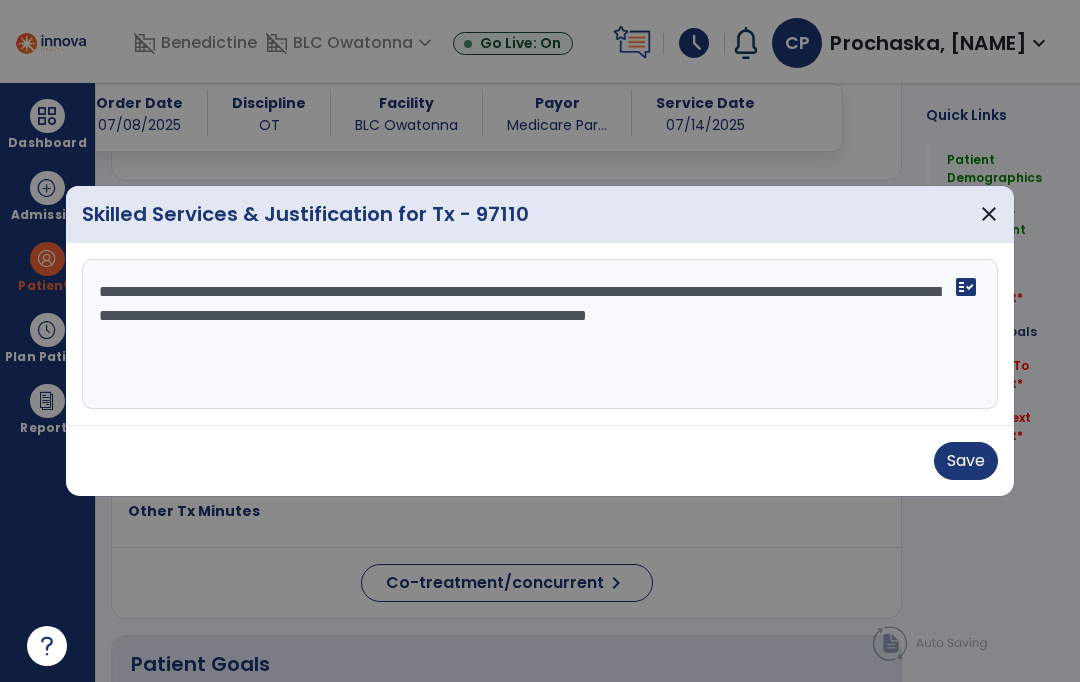 click on "**********" at bounding box center (540, 334) 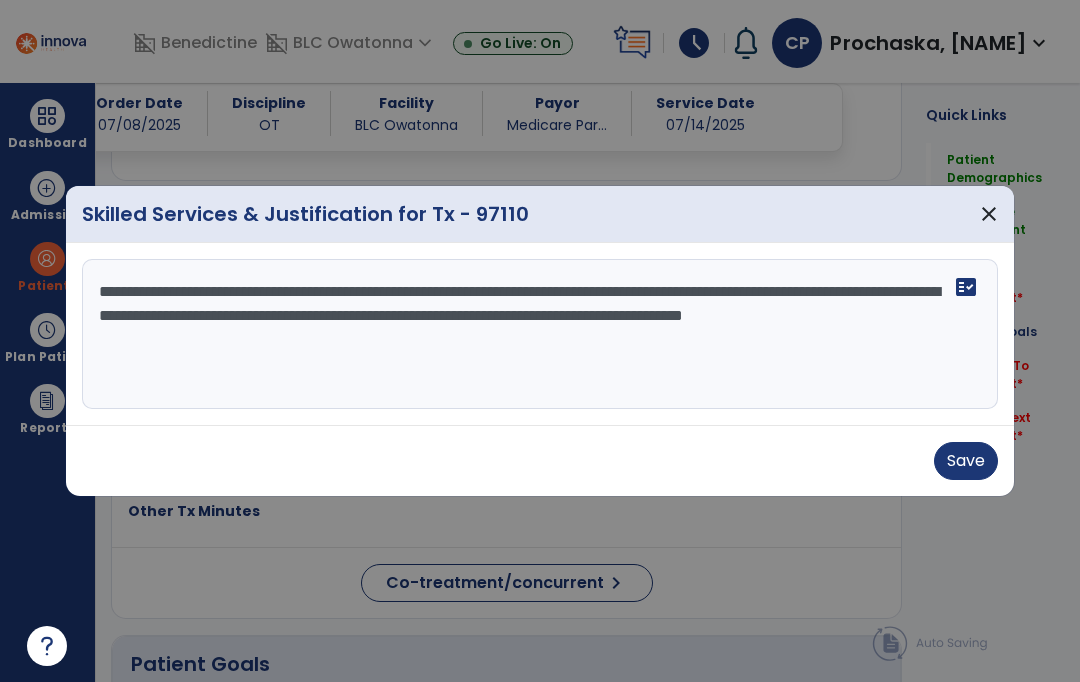 type on "**********" 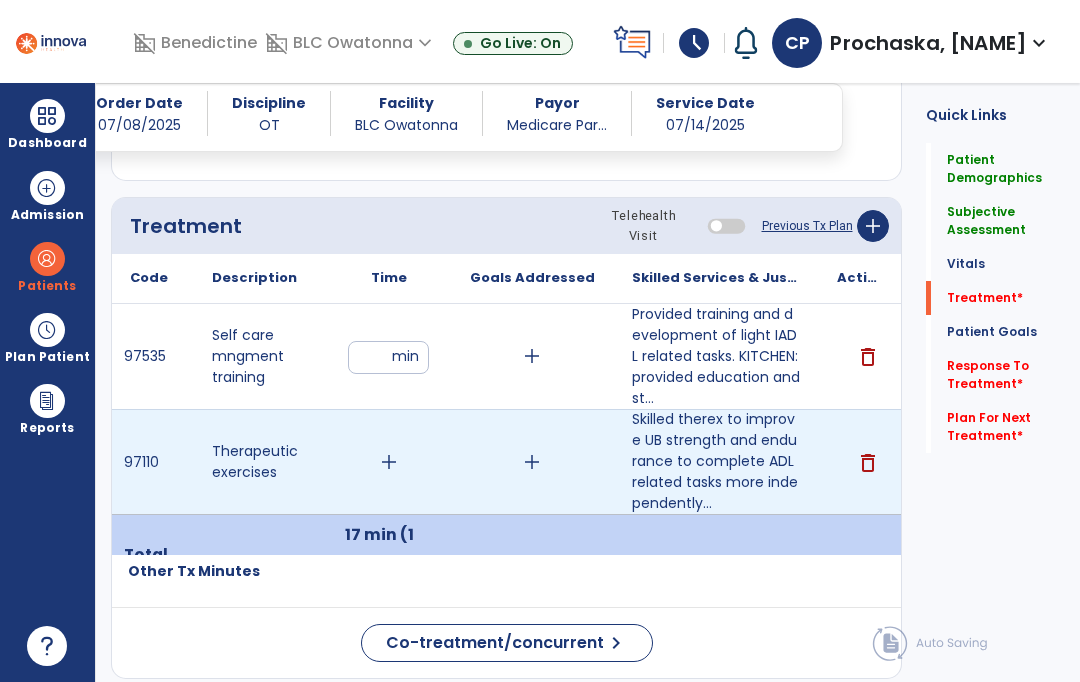 click on "add" at bounding box center (389, 462) 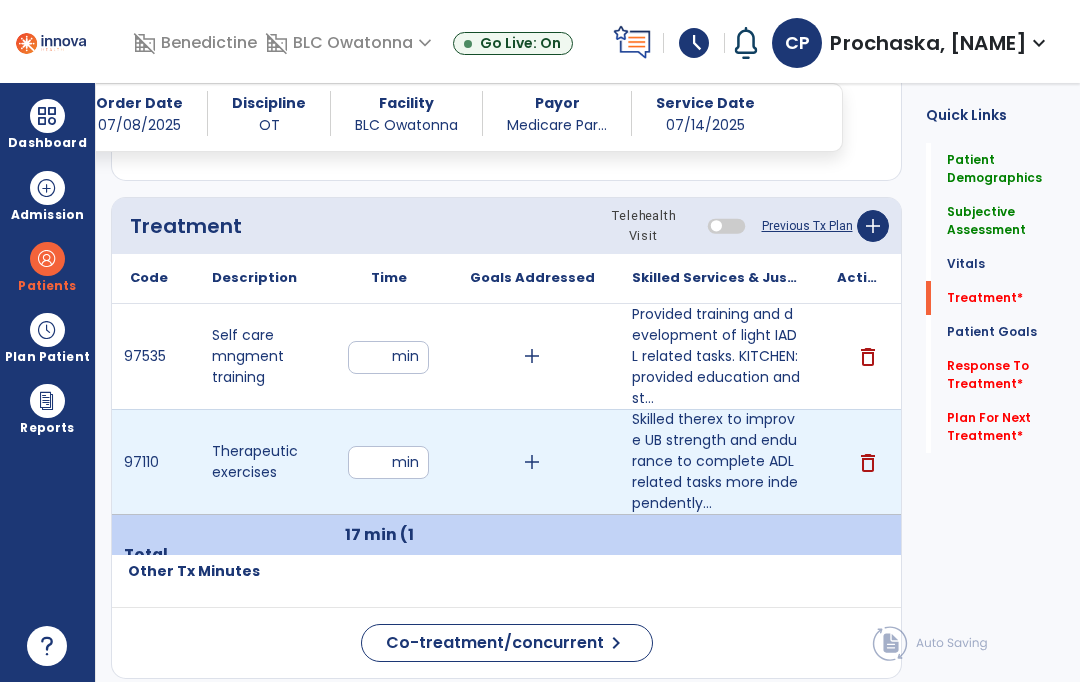 type on "**" 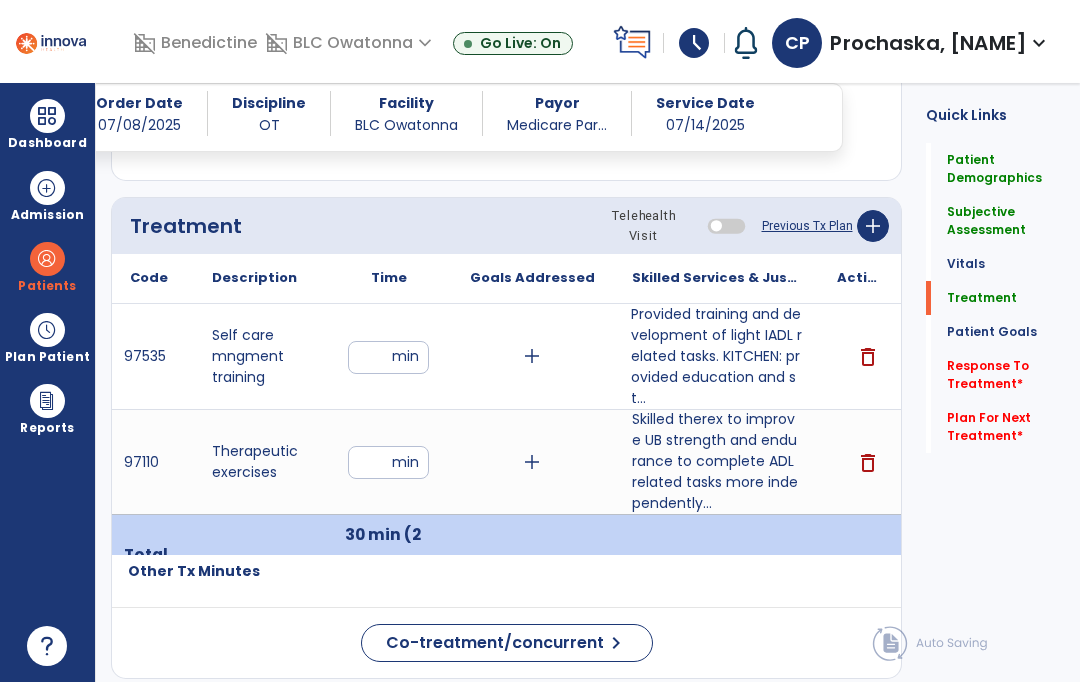 click on "Provided training and development of light IADL related tasks.   KITCHEN:  provided education and st..." at bounding box center (716, 356) 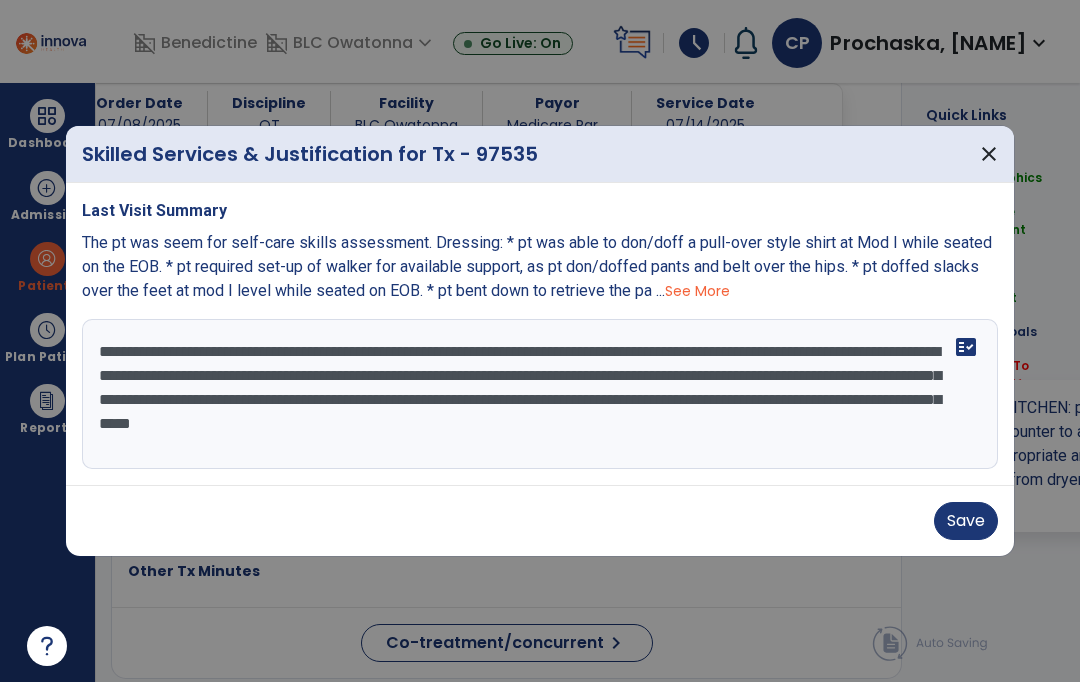 click on "**********" at bounding box center [540, 394] 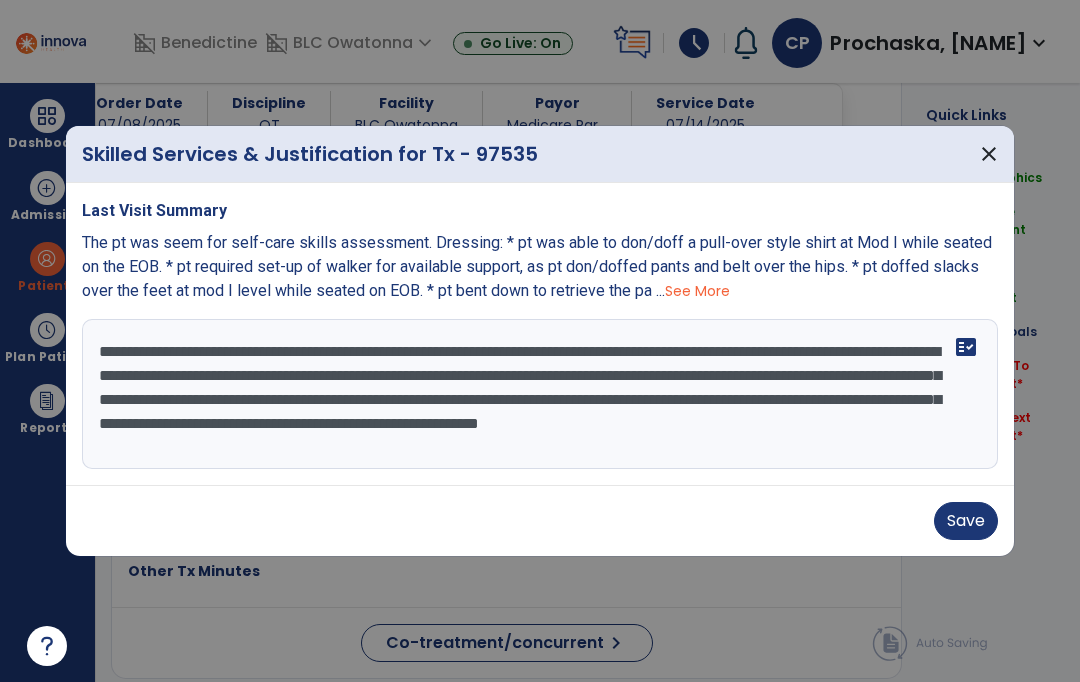 type on "**********" 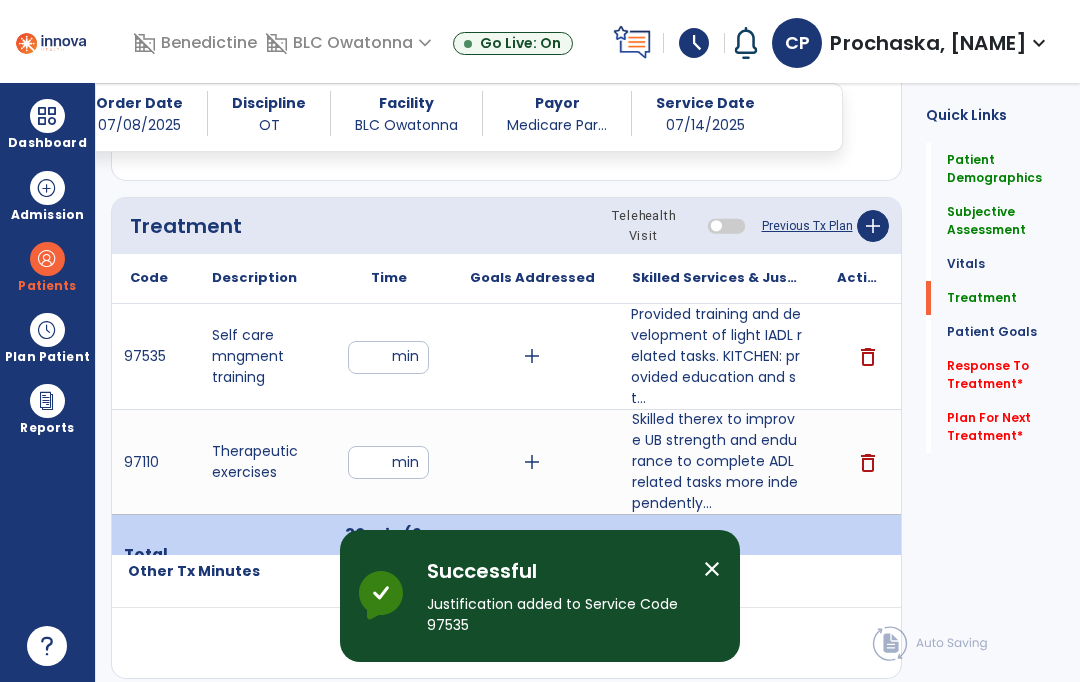 click on "add" 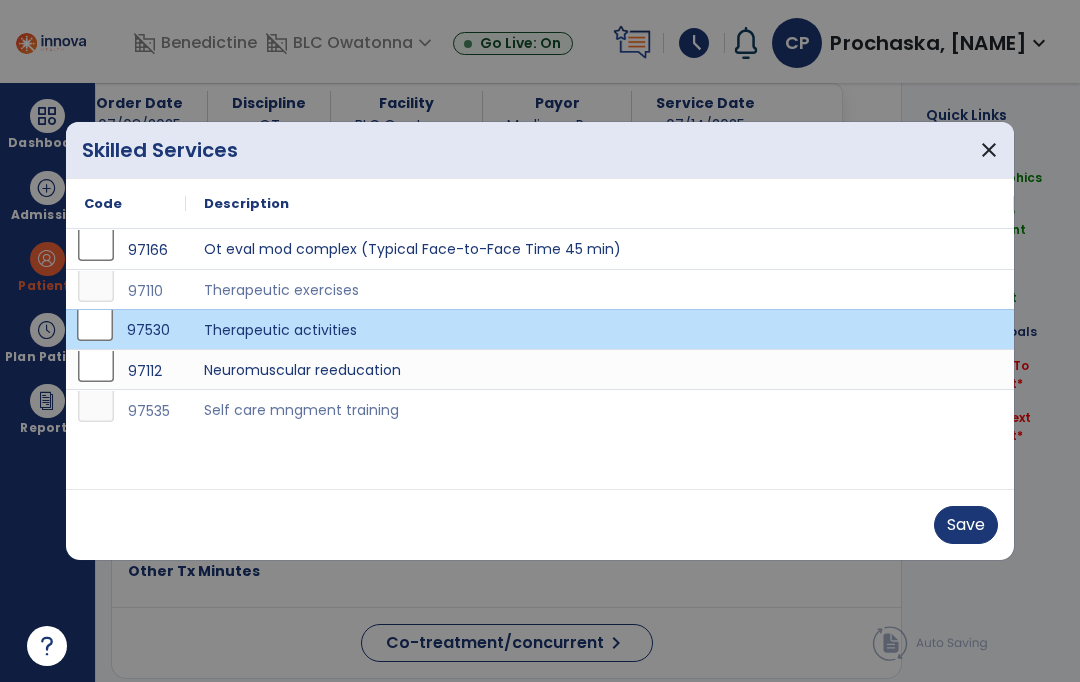 click on "Save" at bounding box center [966, 525] 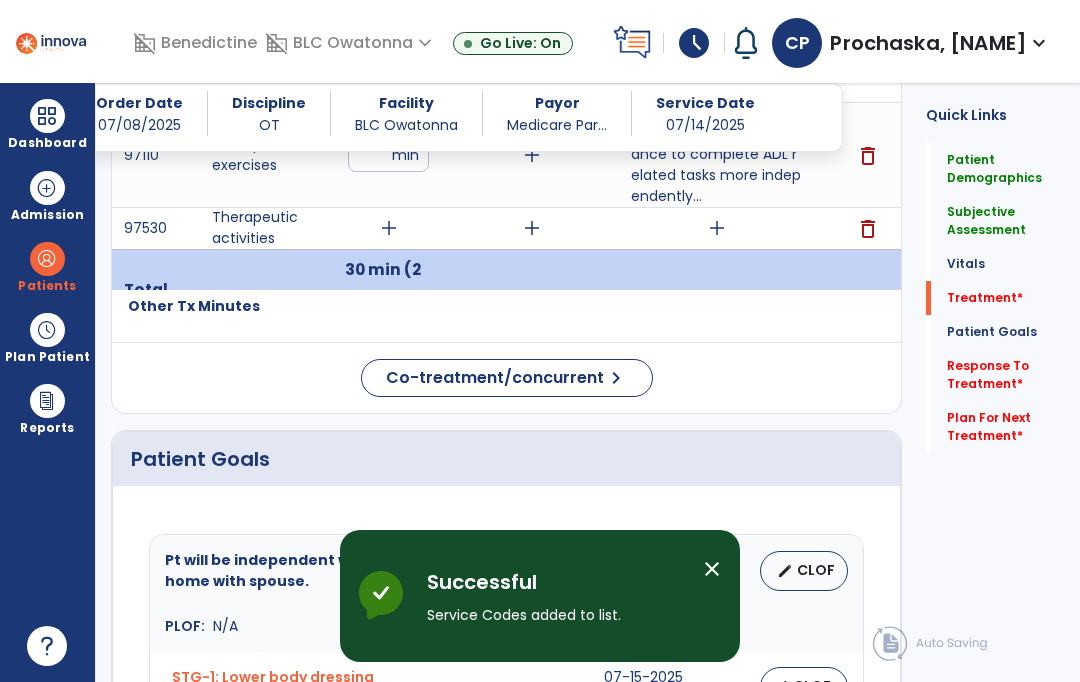 scroll, scrollTop: 1782, scrollLeft: 0, axis: vertical 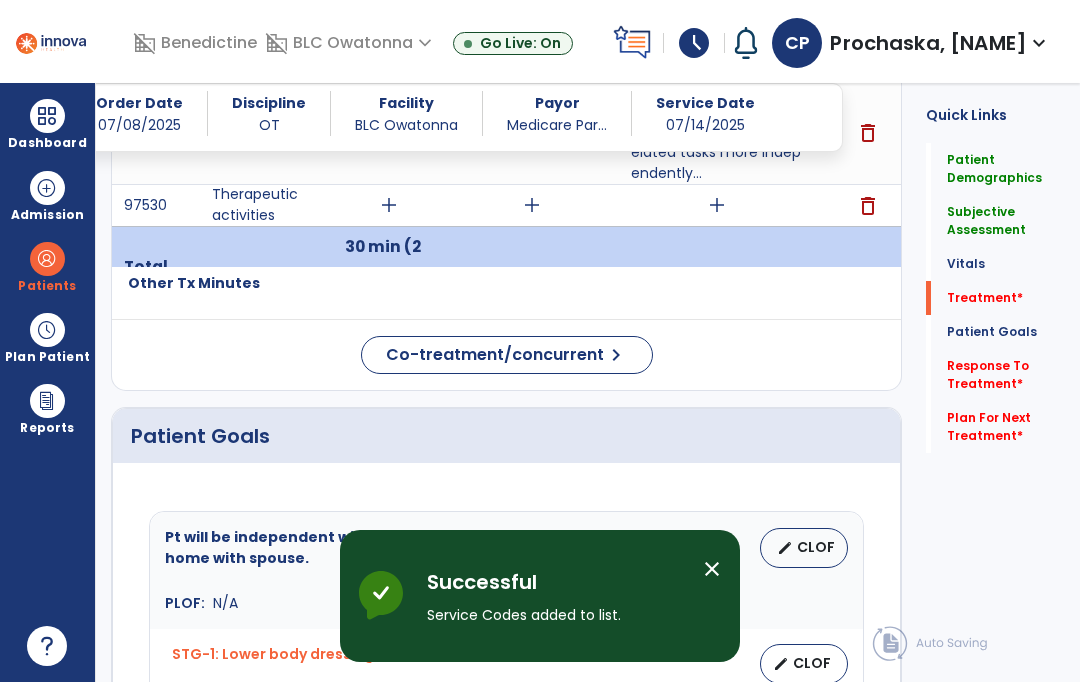 click on "add" at bounding box center [717, 205] 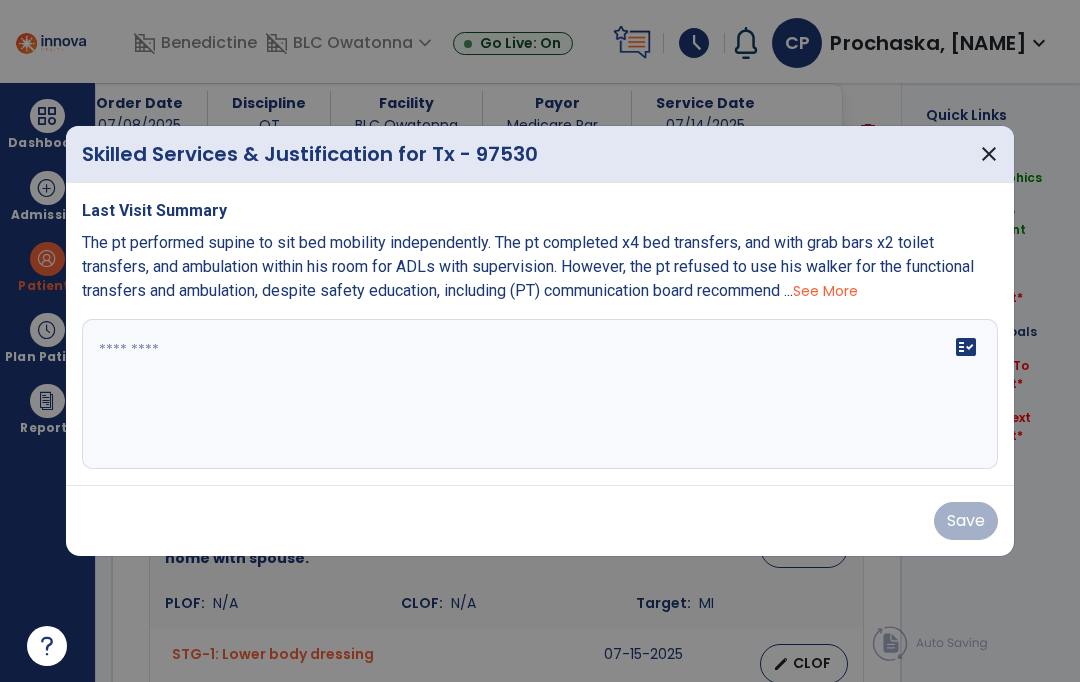 click on "fact_check" at bounding box center (540, 394) 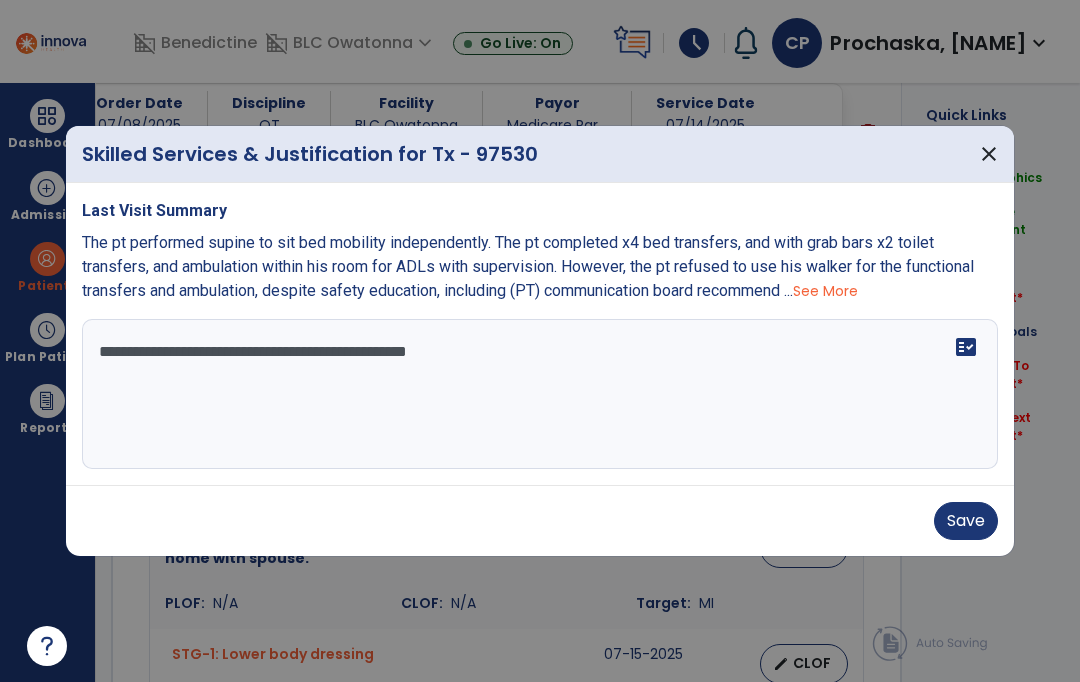 type on "**********" 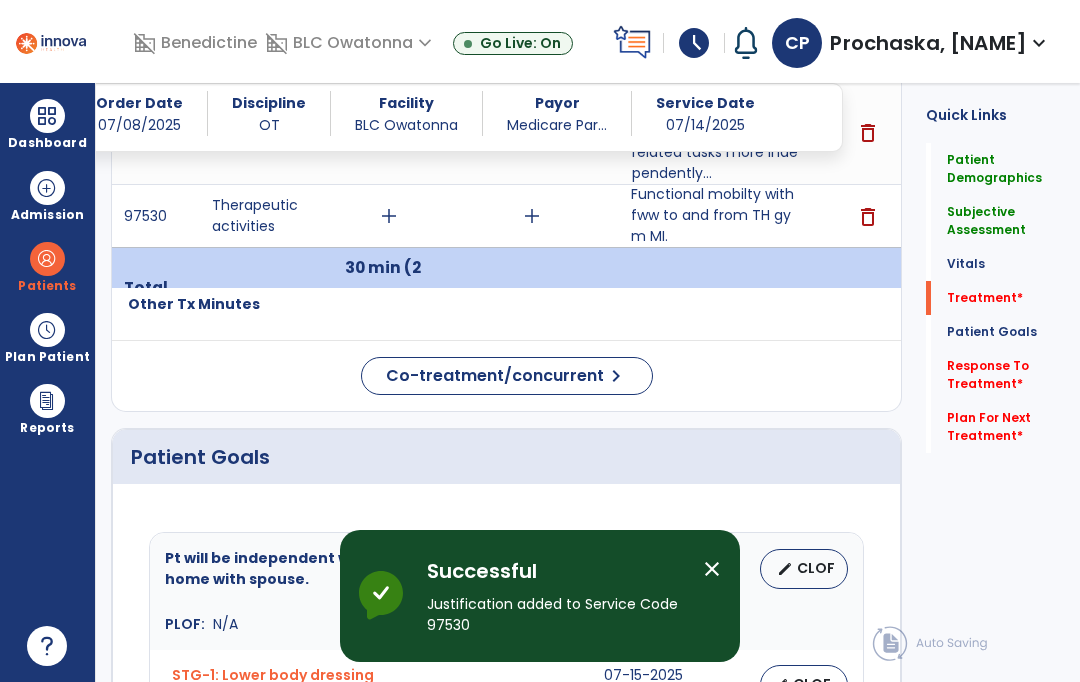 click on "close" at bounding box center [720, 596] 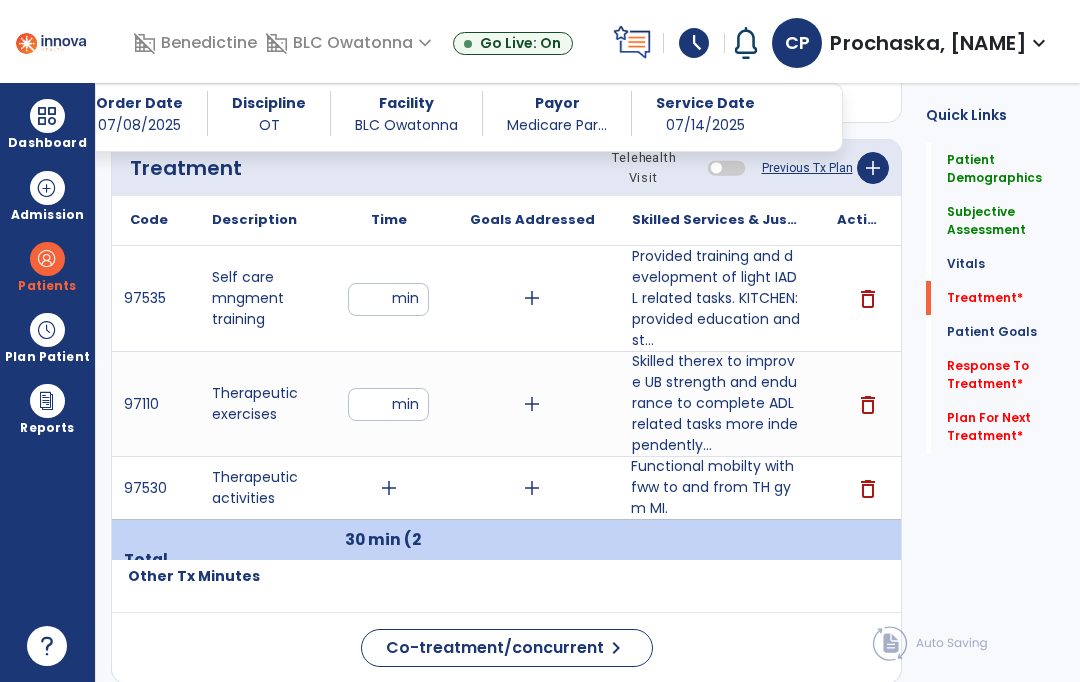 scroll, scrollTop: 1510, scrollLeft: 0, axis: vertical 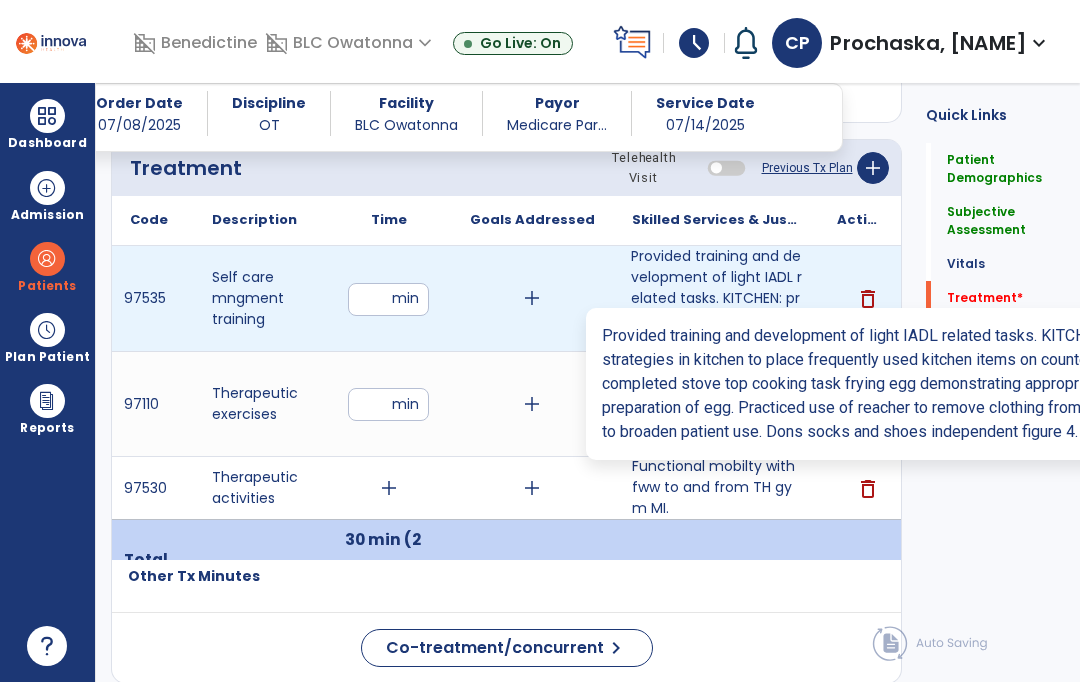 click on "Provided training and development of light IADL related tasks.   KITCHEN:  provided education and st..." at bounding box center [716, 298] 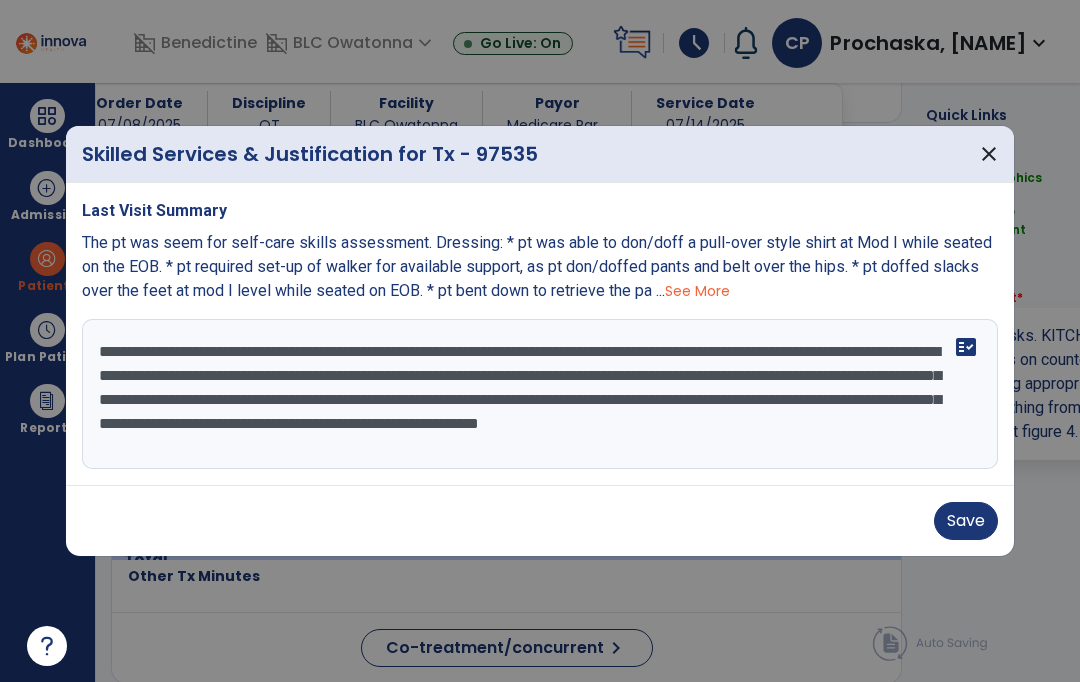 click on "**********" at bounding box center (540, 394) 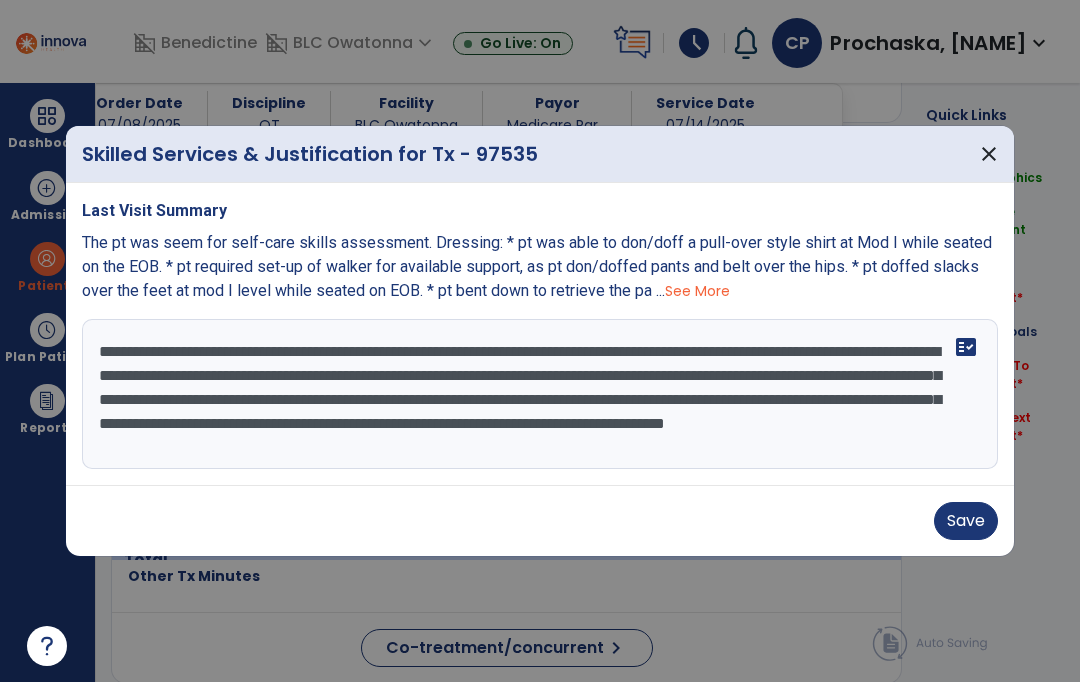 type on "**********" 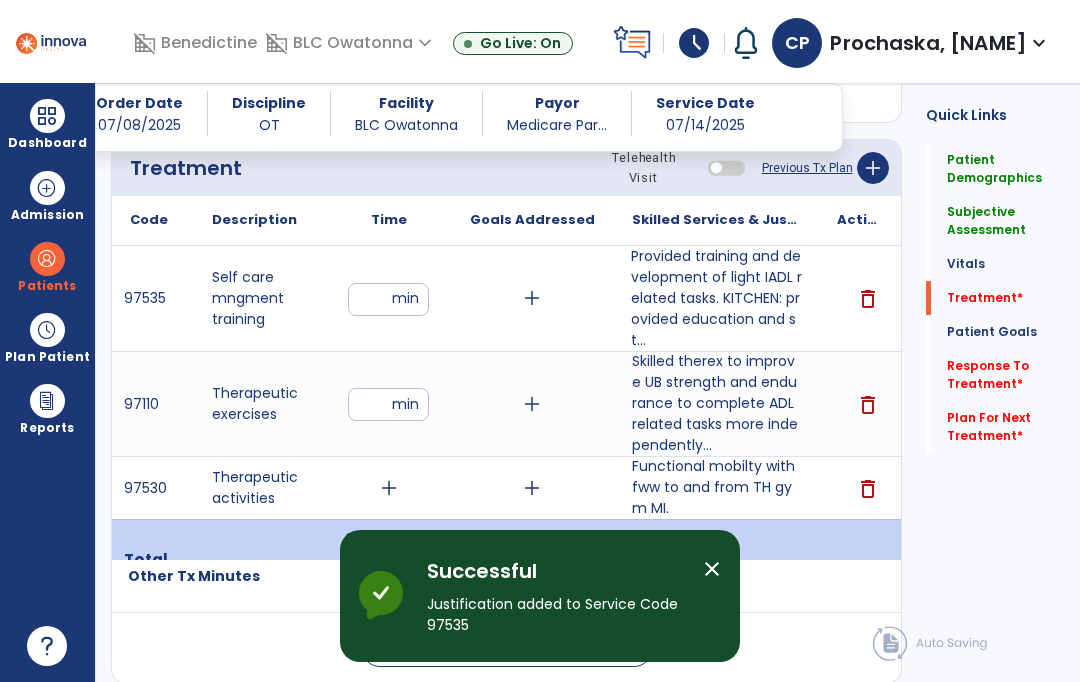 click on "add" at bounding box center (389, 488) 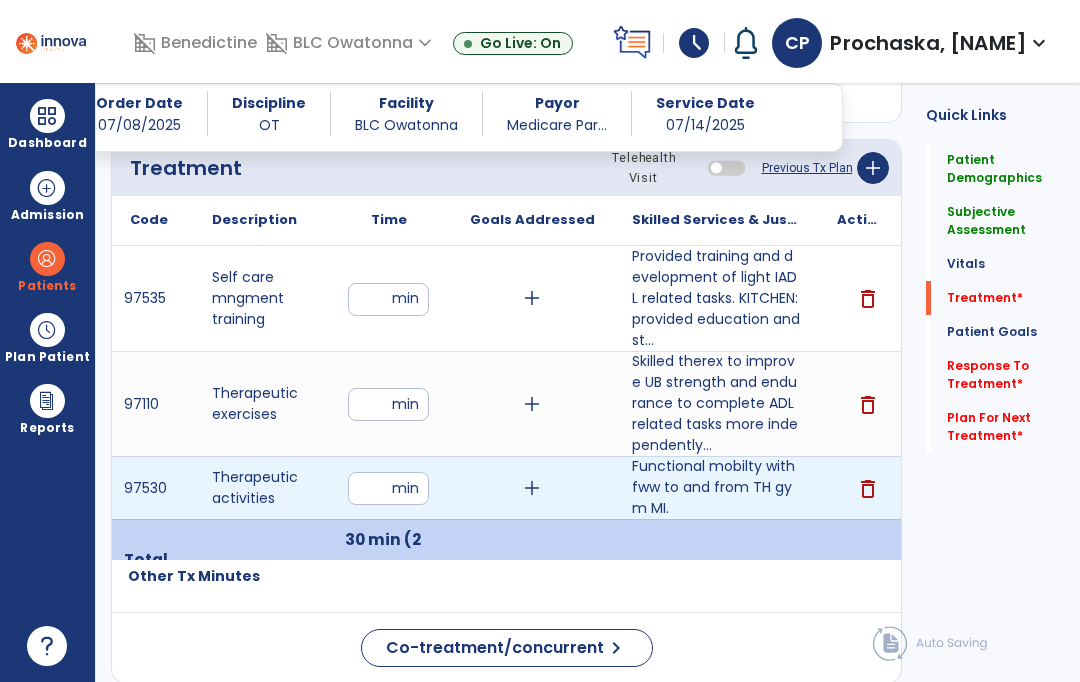 type on "*" 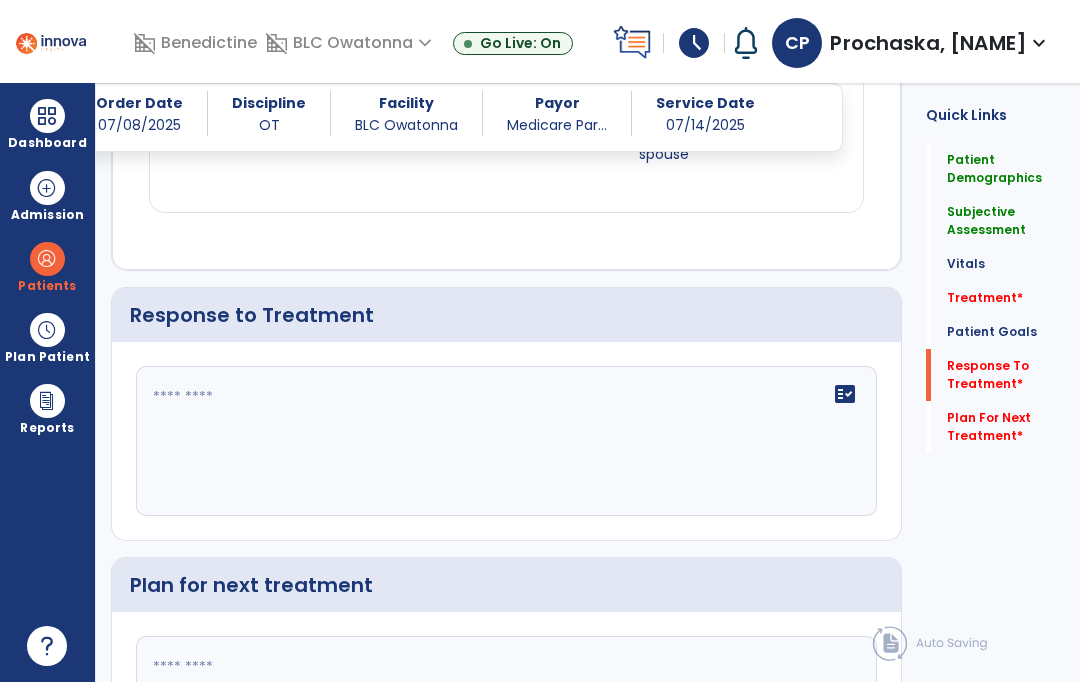 scroll, scrollTop: 3161, scrollLeft: 0, axis: vertical 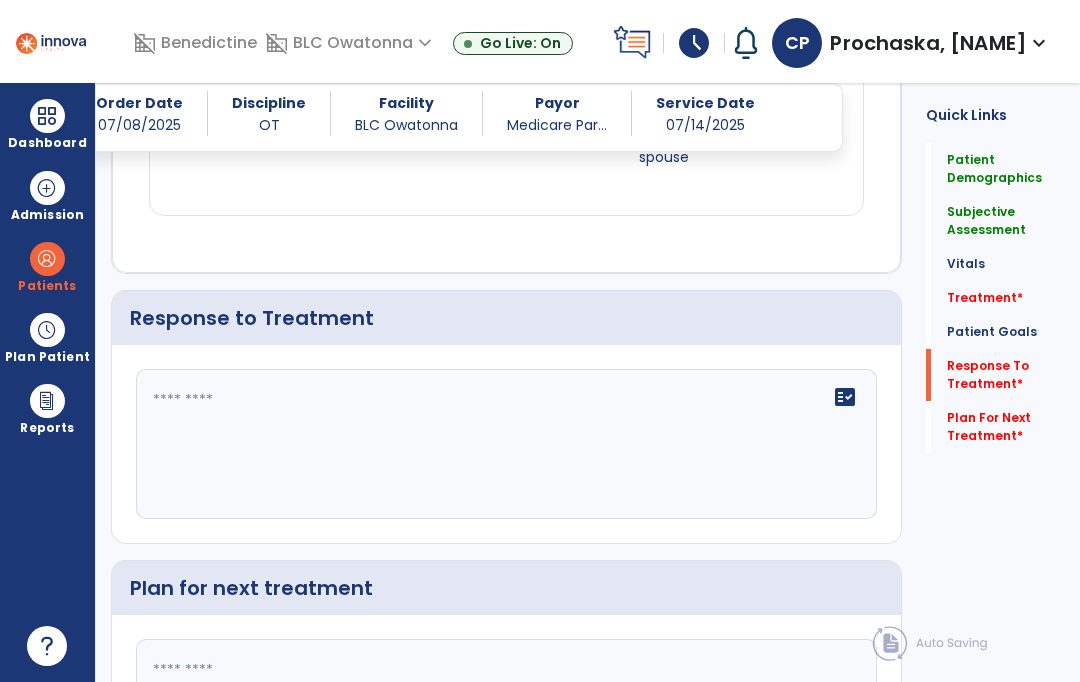 click on "fact_check" 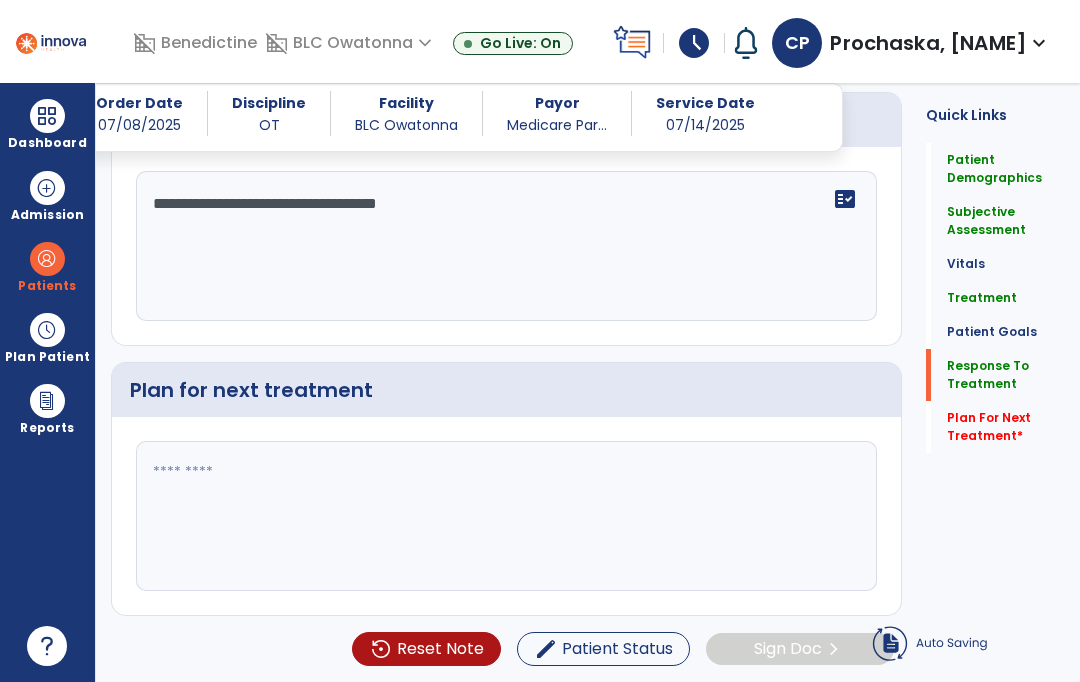 scroll, scrollTop: 3153, scrollLeft: 0, axis: vertical 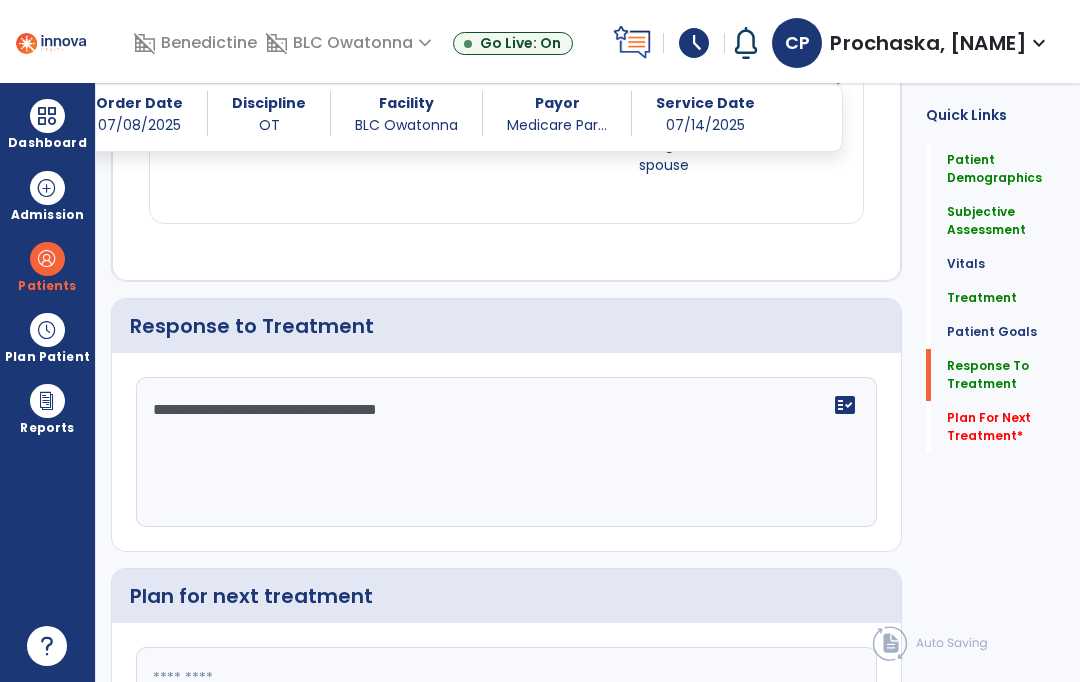 type on "**********" 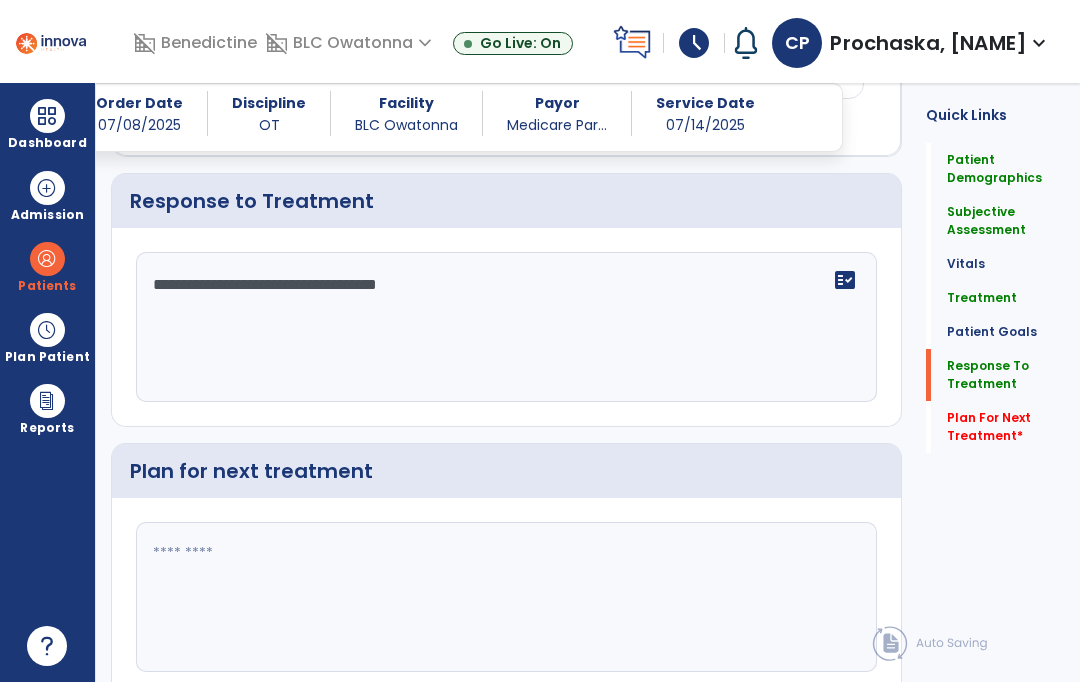 scroll, scrollTop: 3276, scrollLeft: 0, axis: vertical 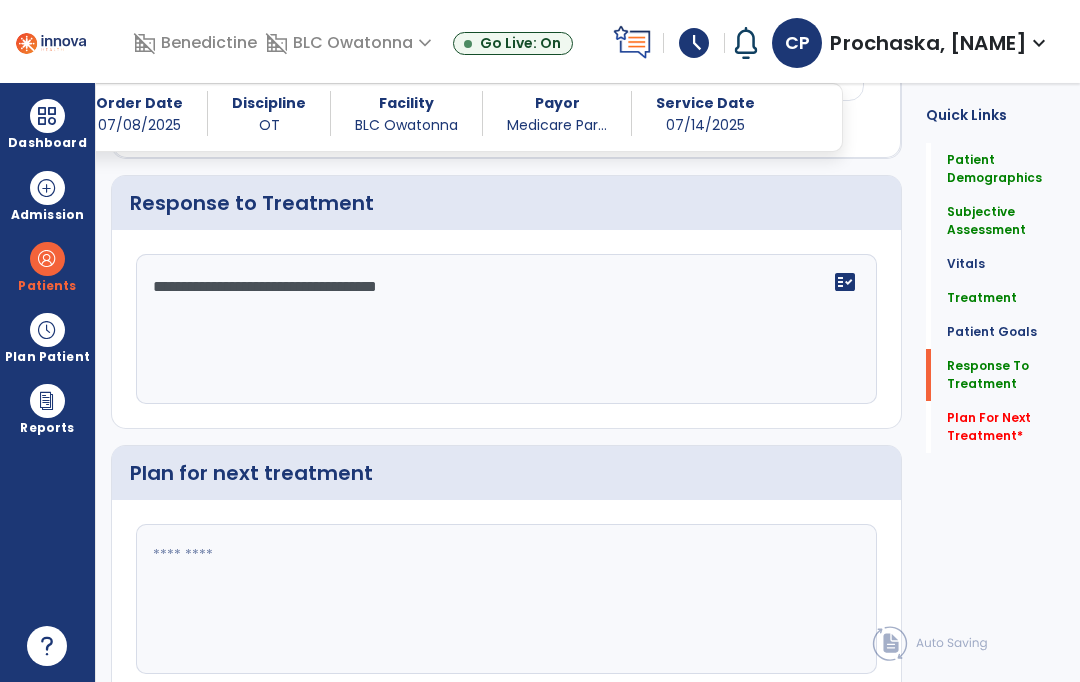 click 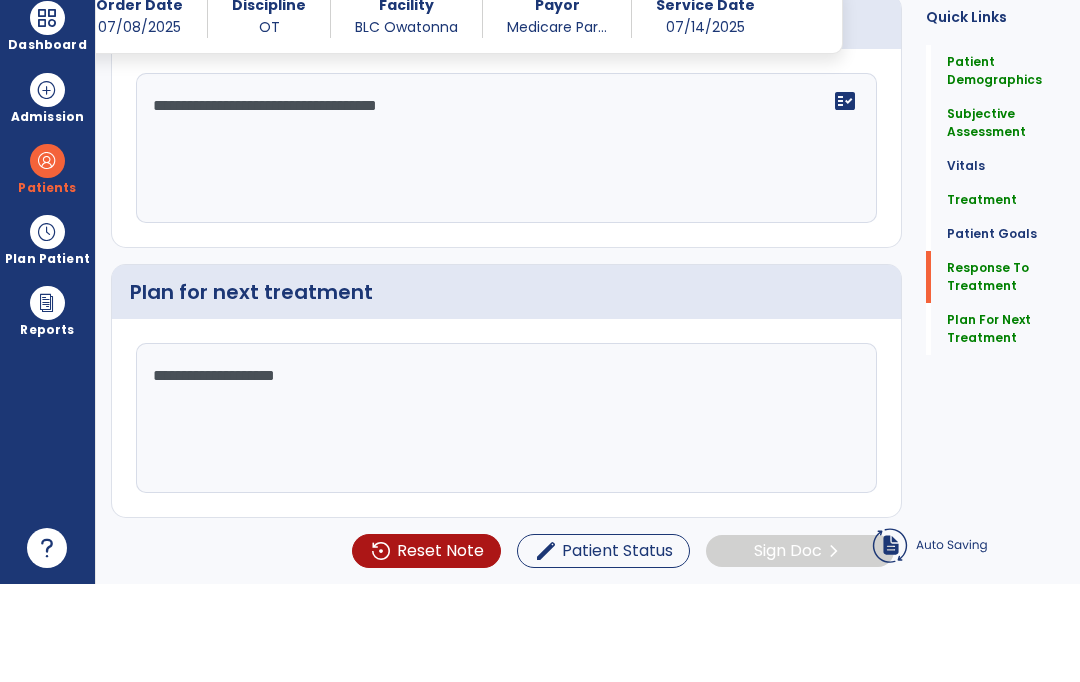 scroll, scrollTop: 85, scrollLeft: 0, axis: vertical 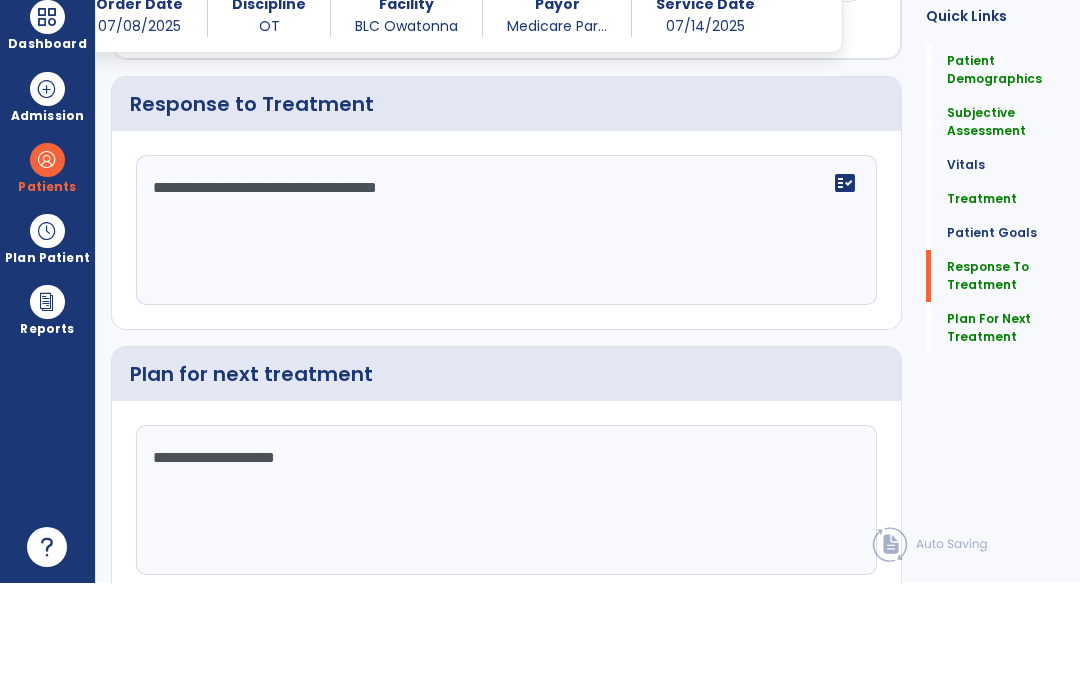 type on "**********" 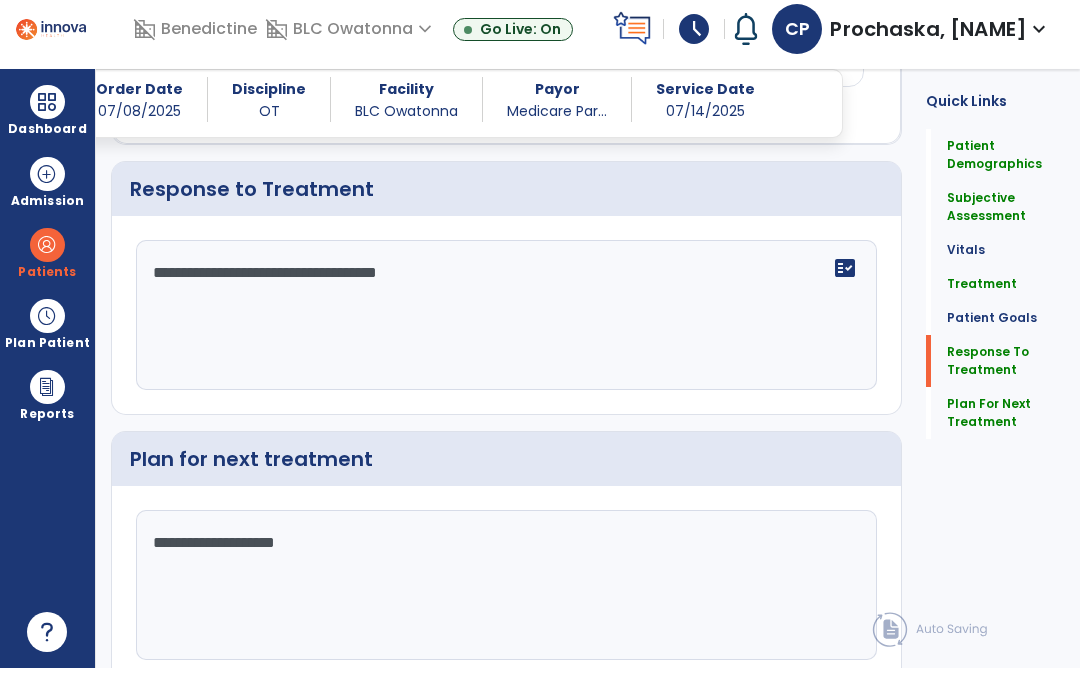 scroll, scrollTop: 0, scrollLeft: 0, axis: both 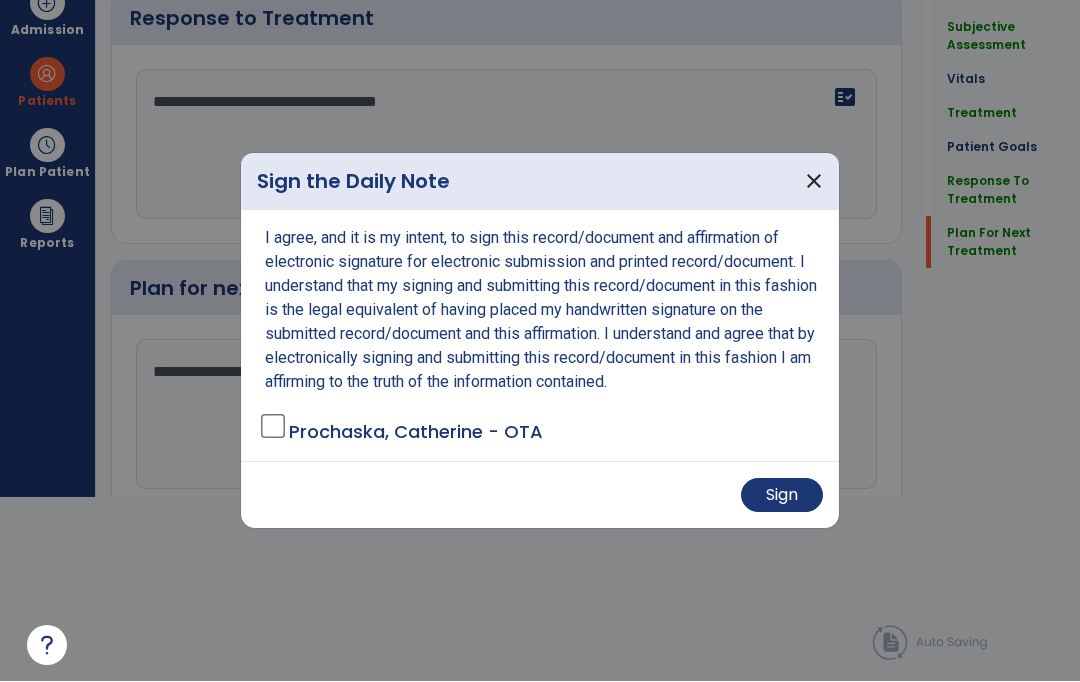 click on "Sign" at bounding box center [782, 496] 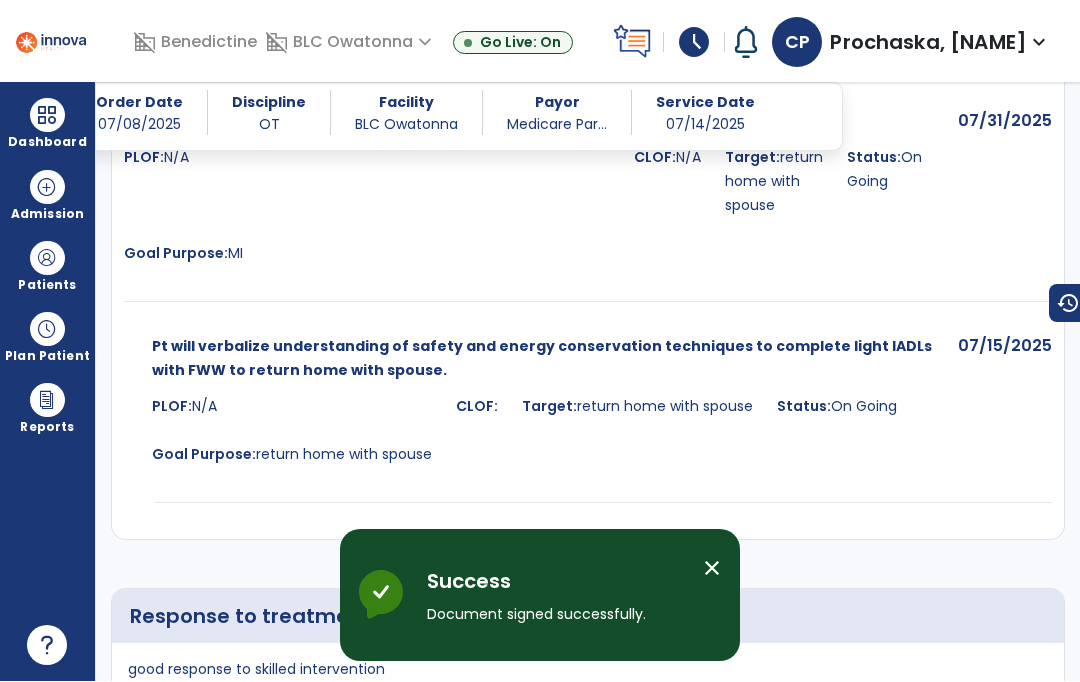 scroll, scrollTop: 84, scrollLeft: 0, axis: vertical 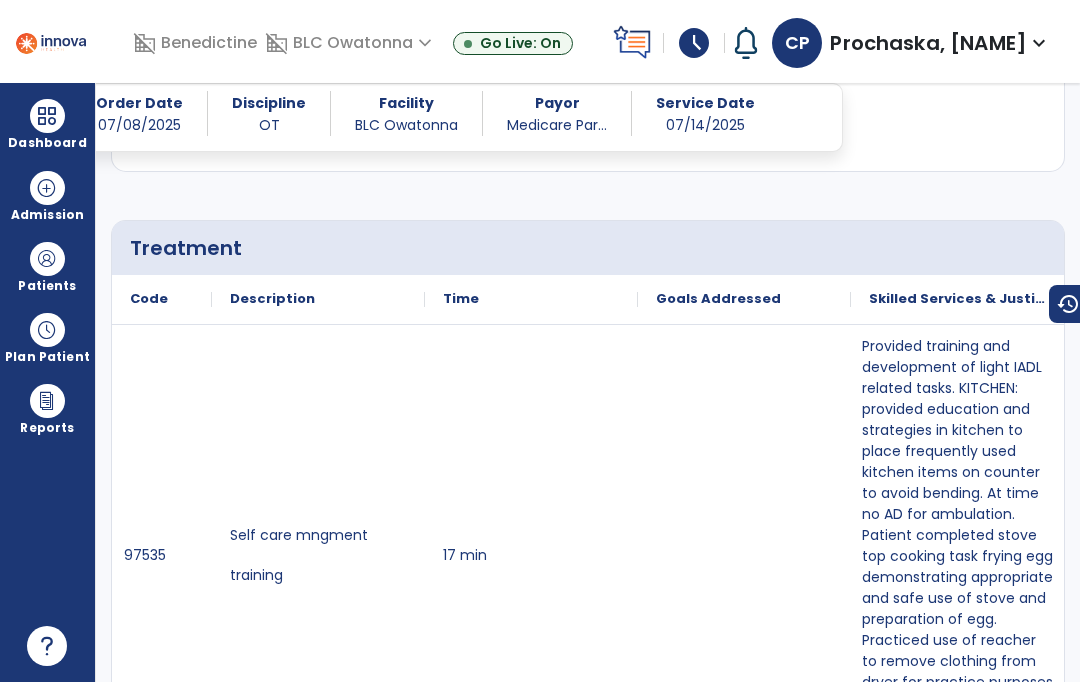 click at bounding box center (47, 259) 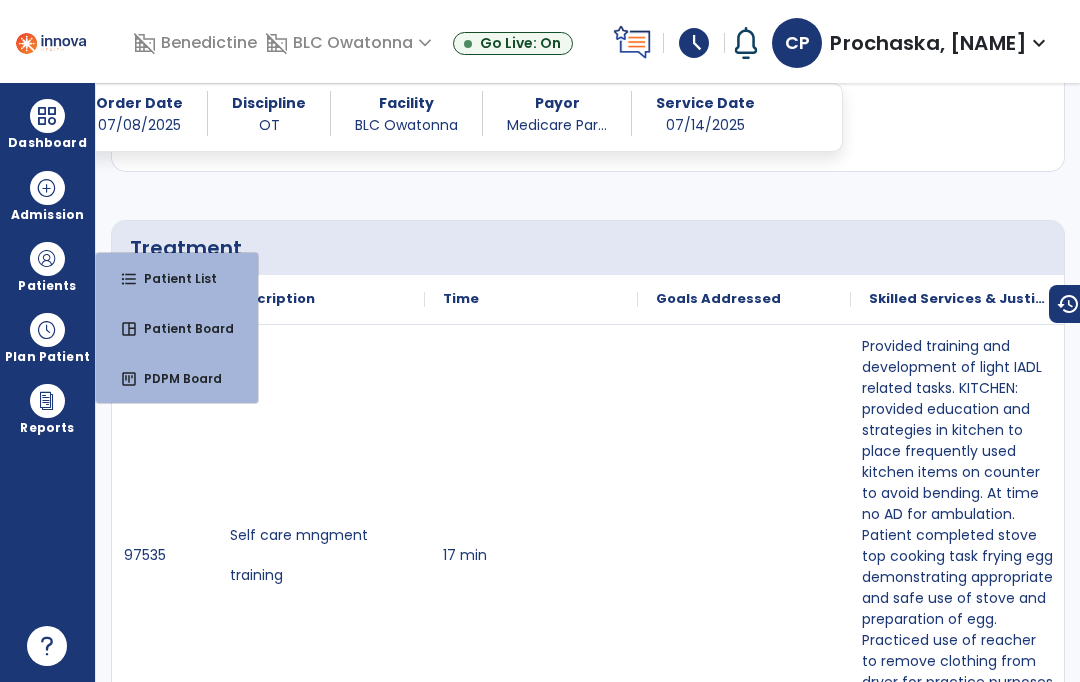 click on "Patient List" at bounding box center (172, 278) 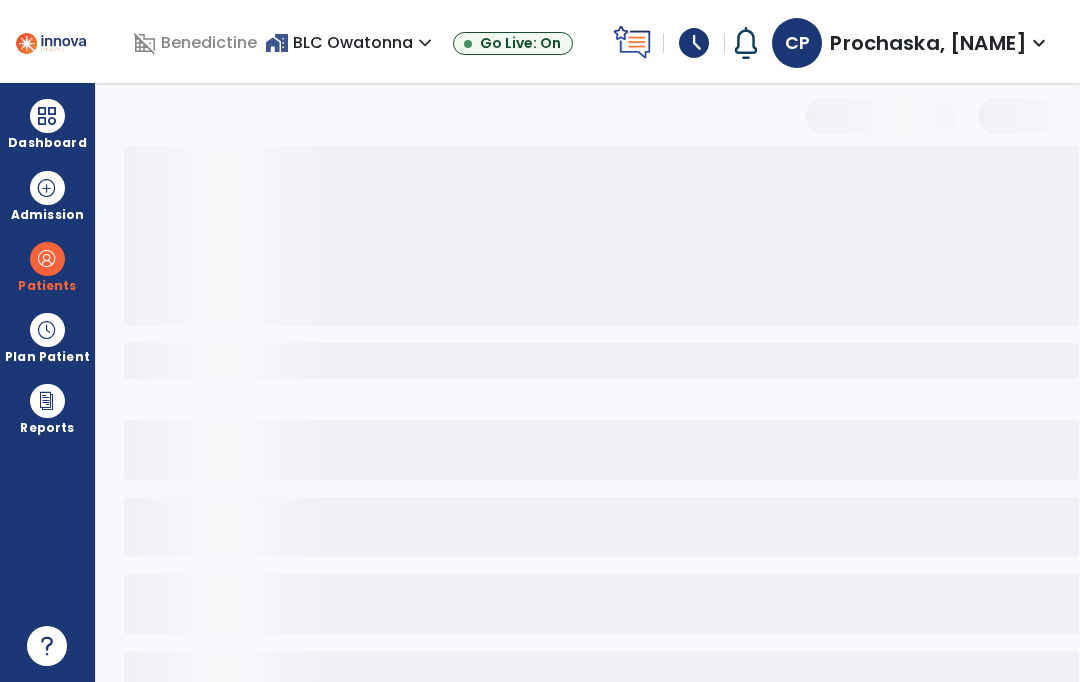 scroll, scrollTop: 0, scrollLeft: 0, axis: both 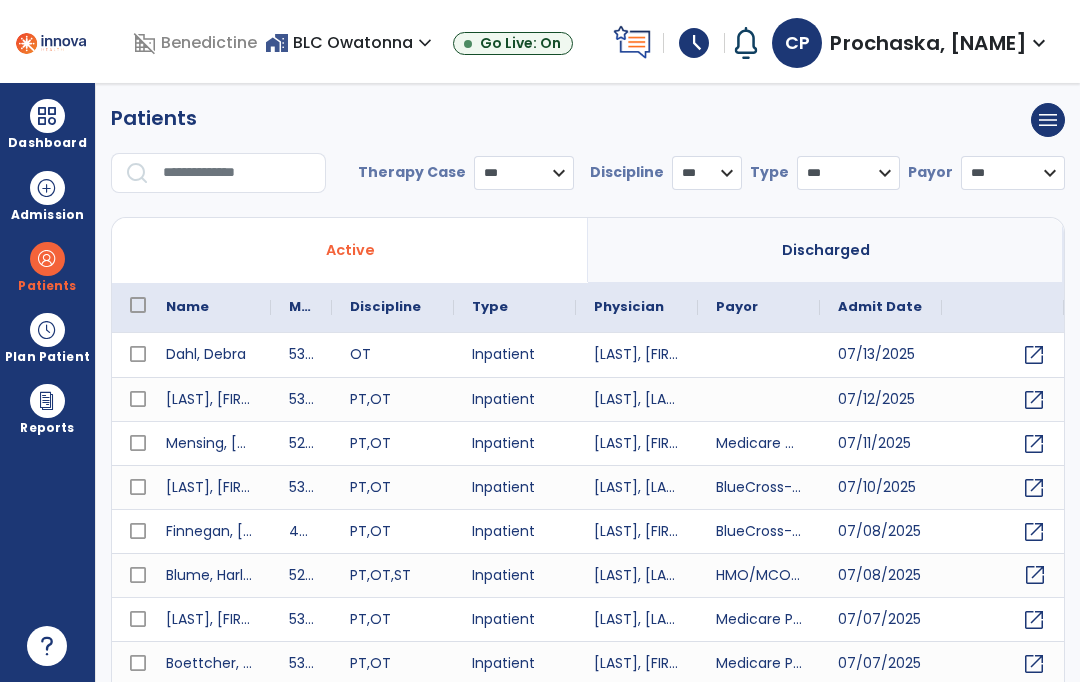 click on "open_in_new" at bounding box center [1035, 575] 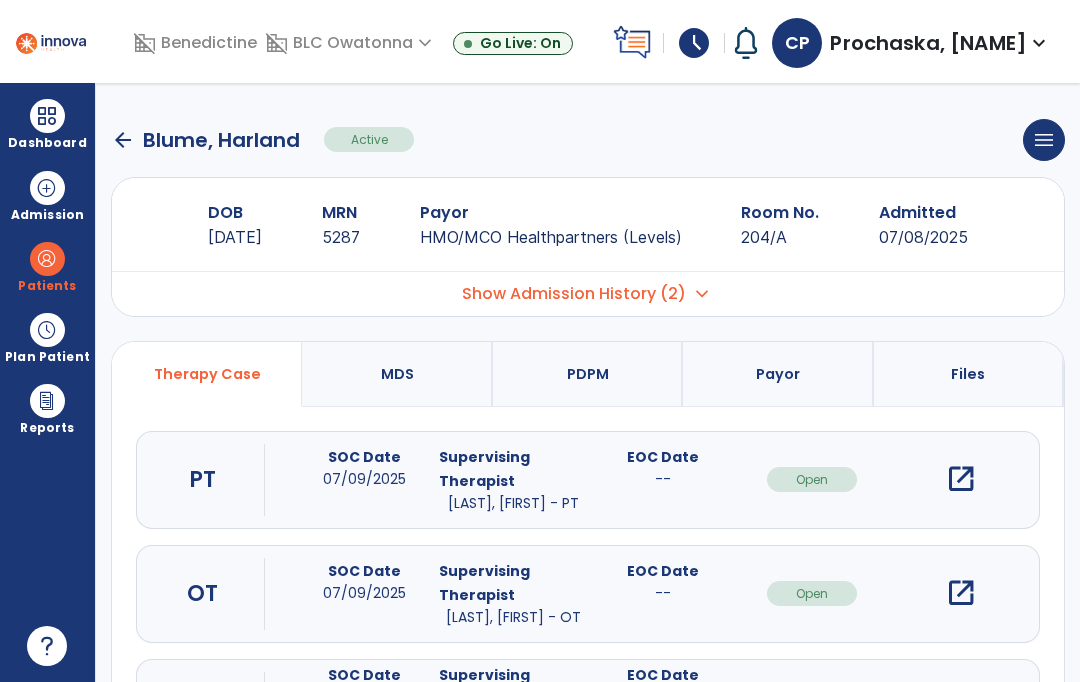 click on "open_in_new" at bounding box center [961, 593] 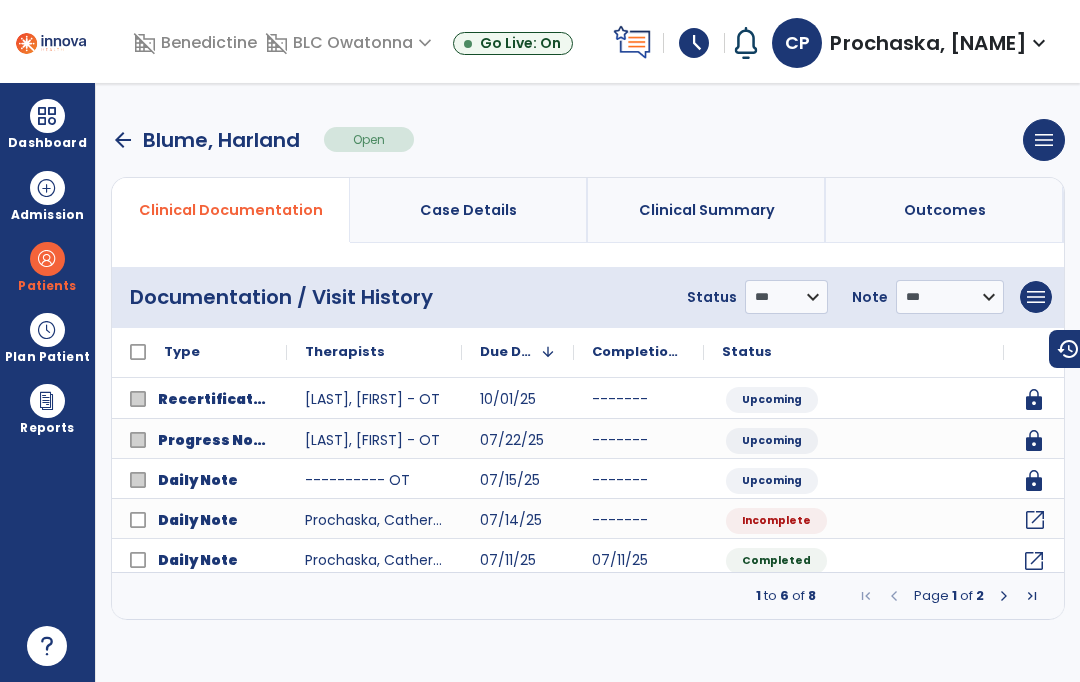 click on "open_in_new" 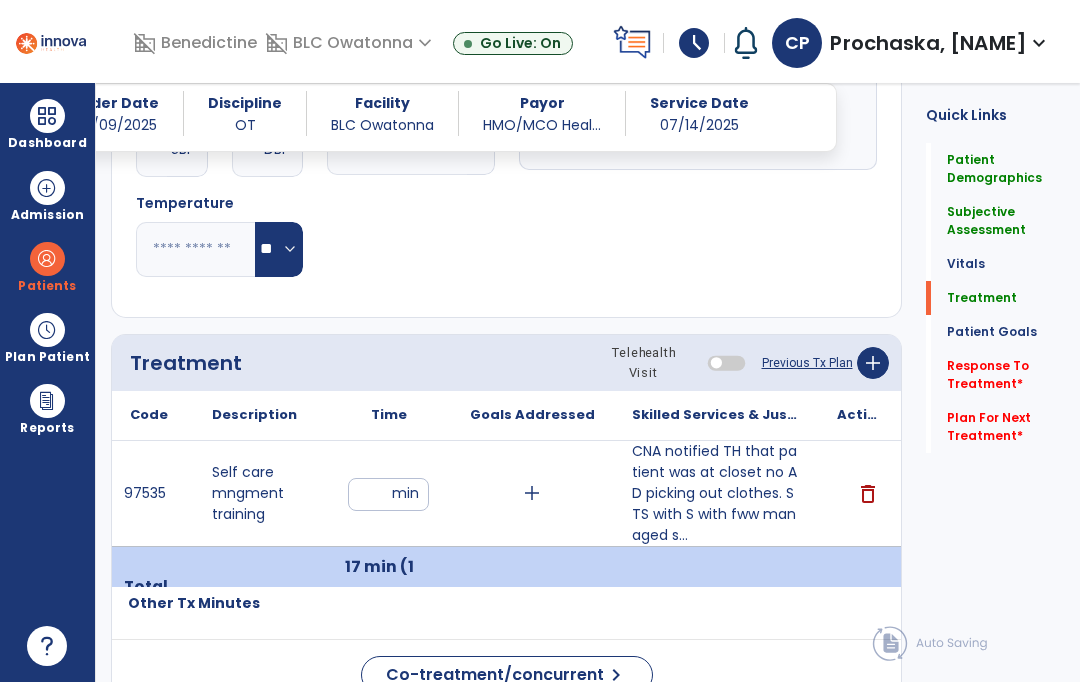 scroll, scrollTop: 962, scrollLeft: 0, axis: vertical 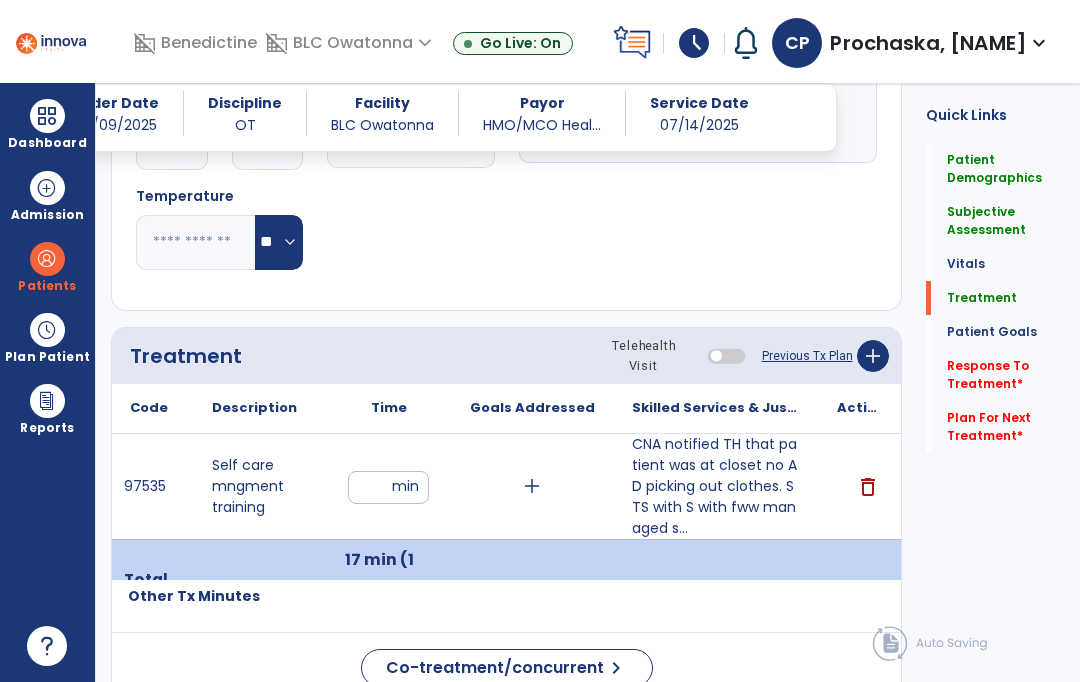 click on "add" 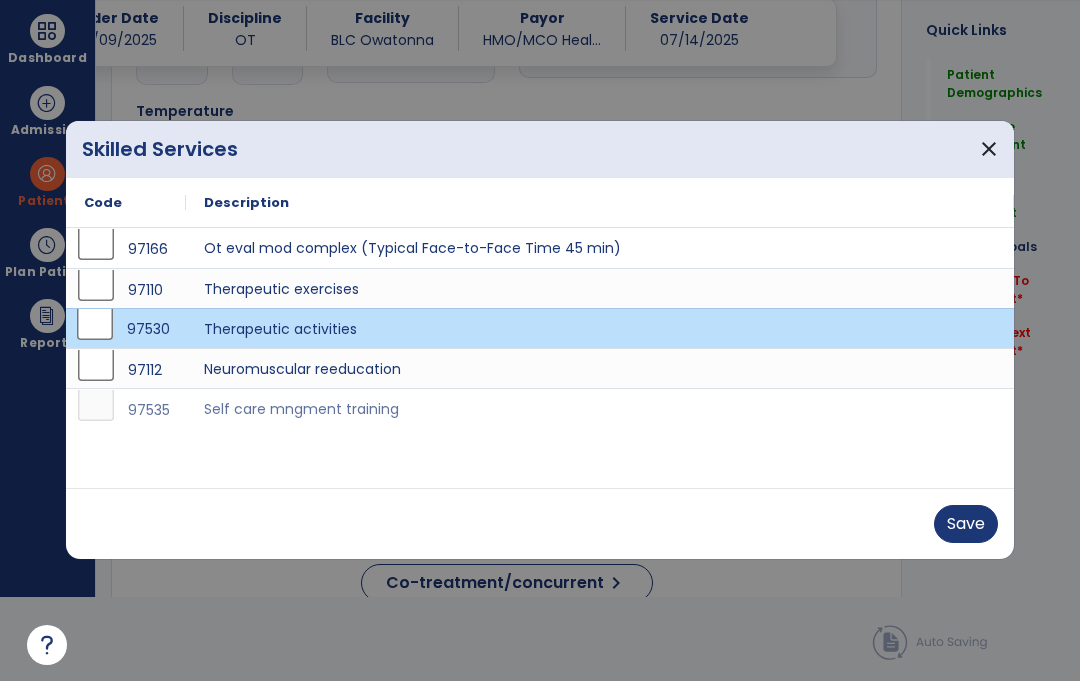 click on "Save" at bounding box center [966, 525] 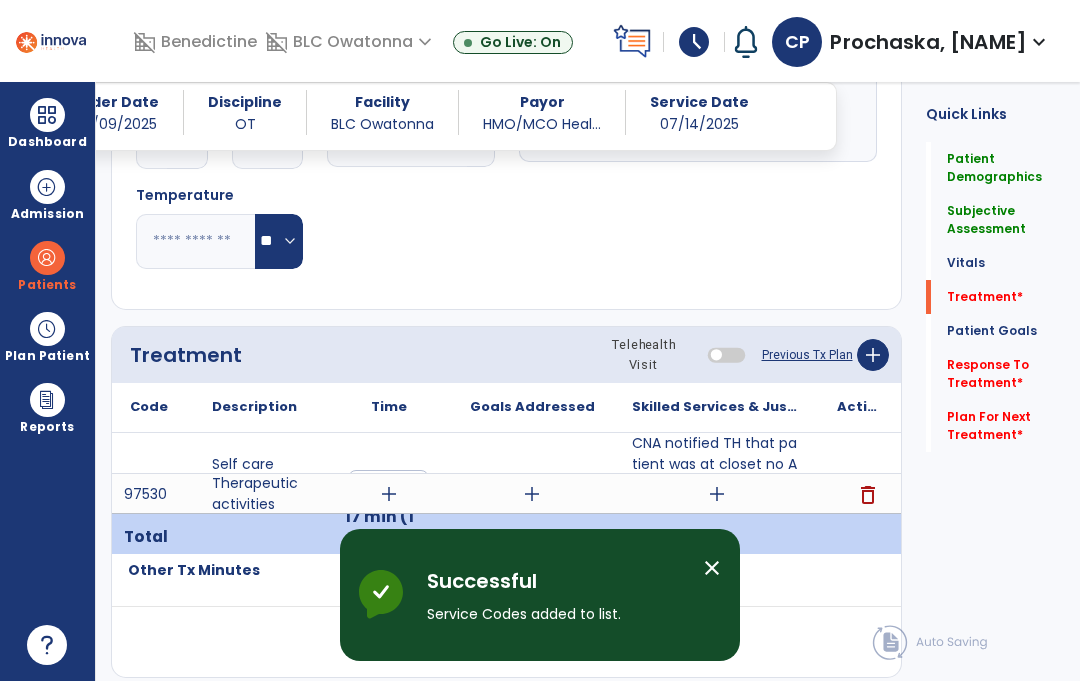 scroll, scrollTop: 84, scrollLeft: 0, axis: vertical 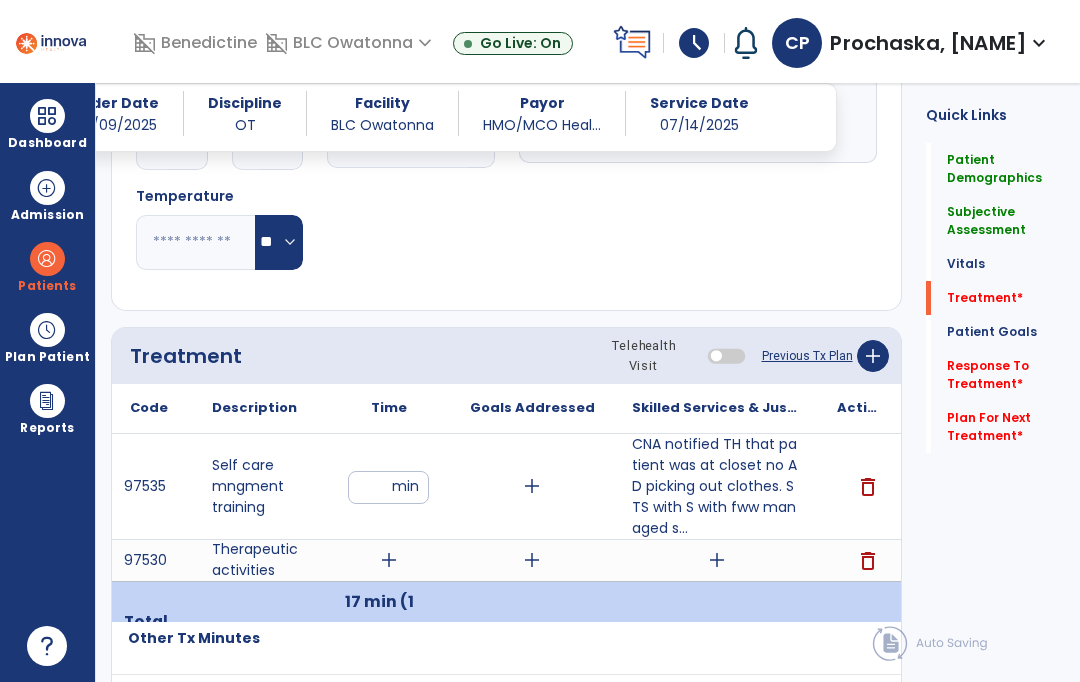 click on "add" at bounding box center (717, 560) 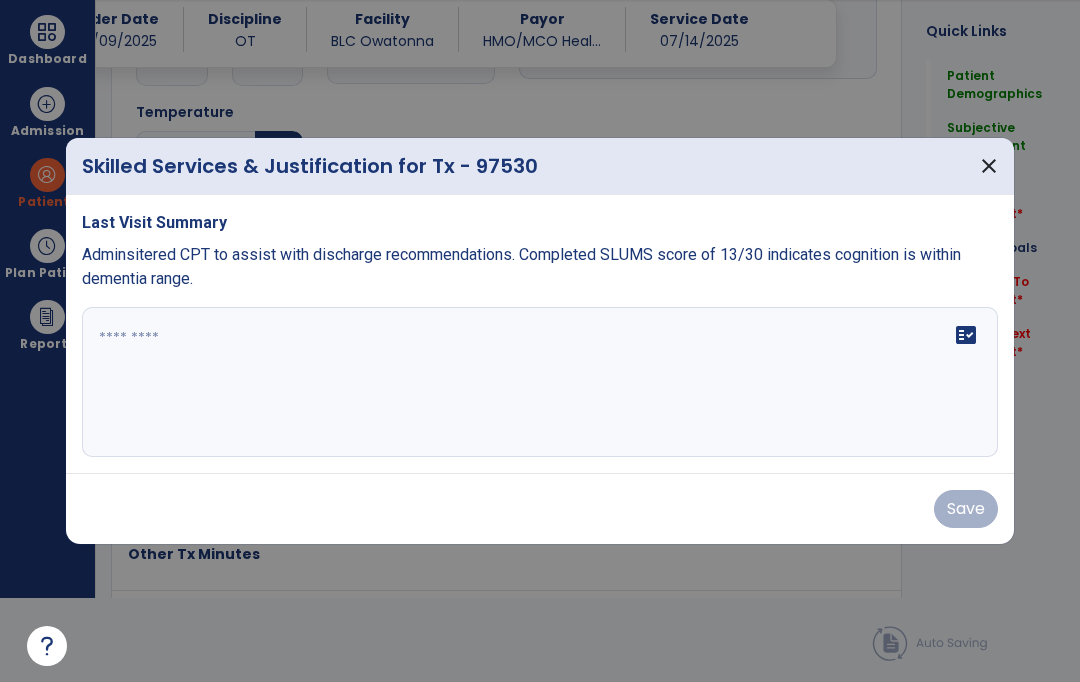 scroll, scrollTop: 0, scrollLeft: 0, axis: both 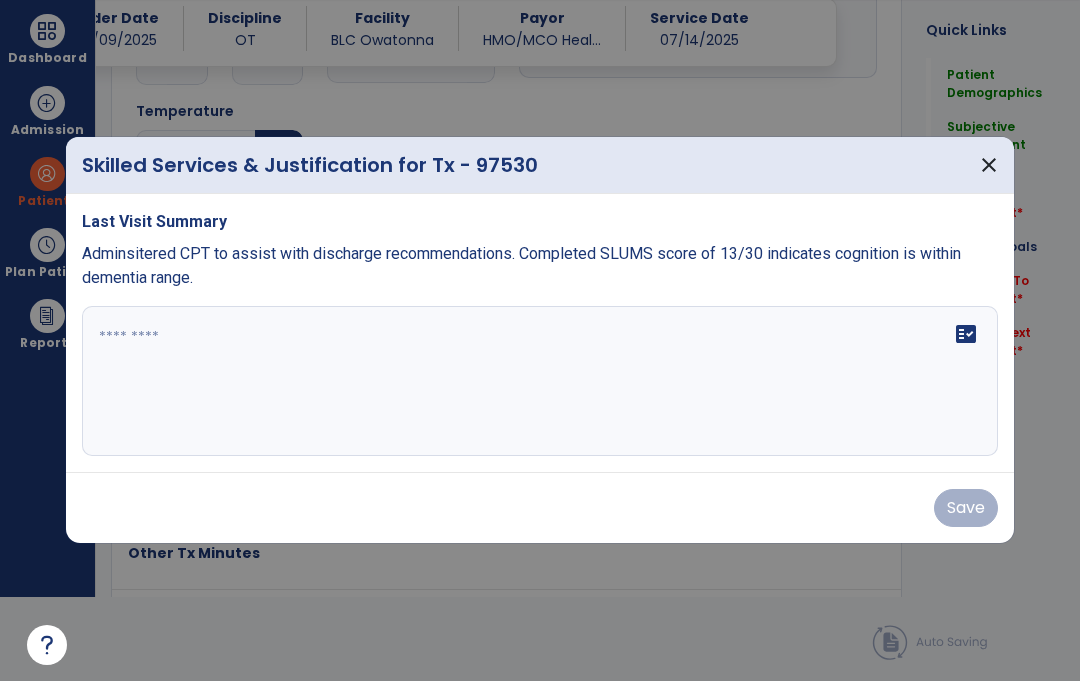 click on "fact_check" at bounding box center [540, 382] 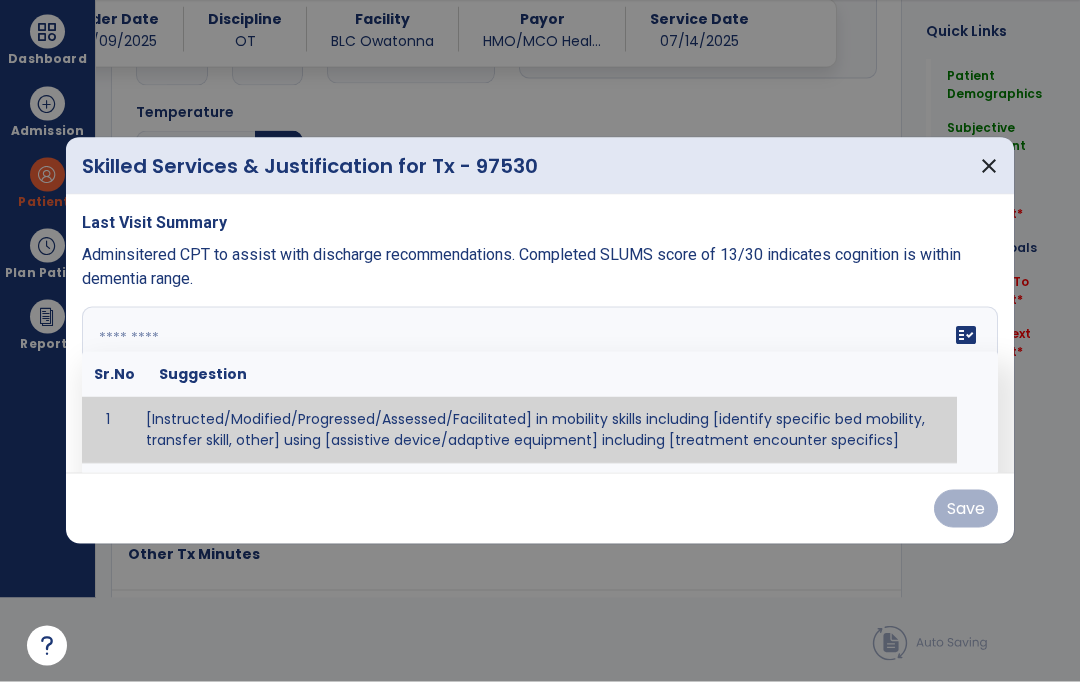 click on "close" at bounding box center [989, 166] 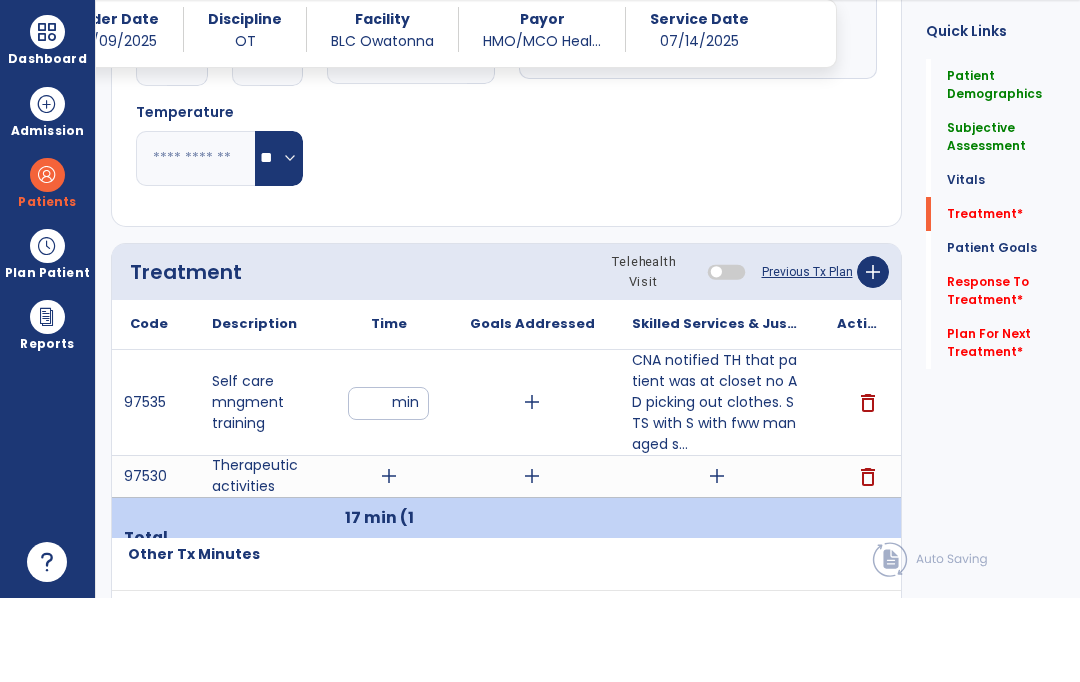 scroll, scrollTop: 84, scrollLeft: 0, axis: vertical 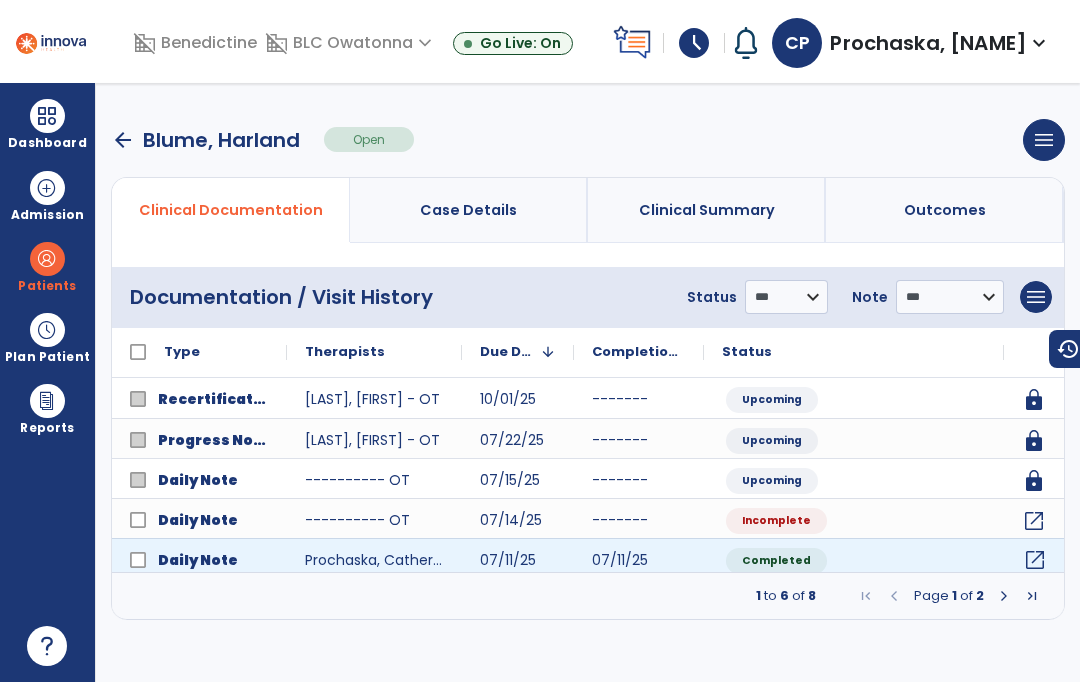 click on "open_in_new" 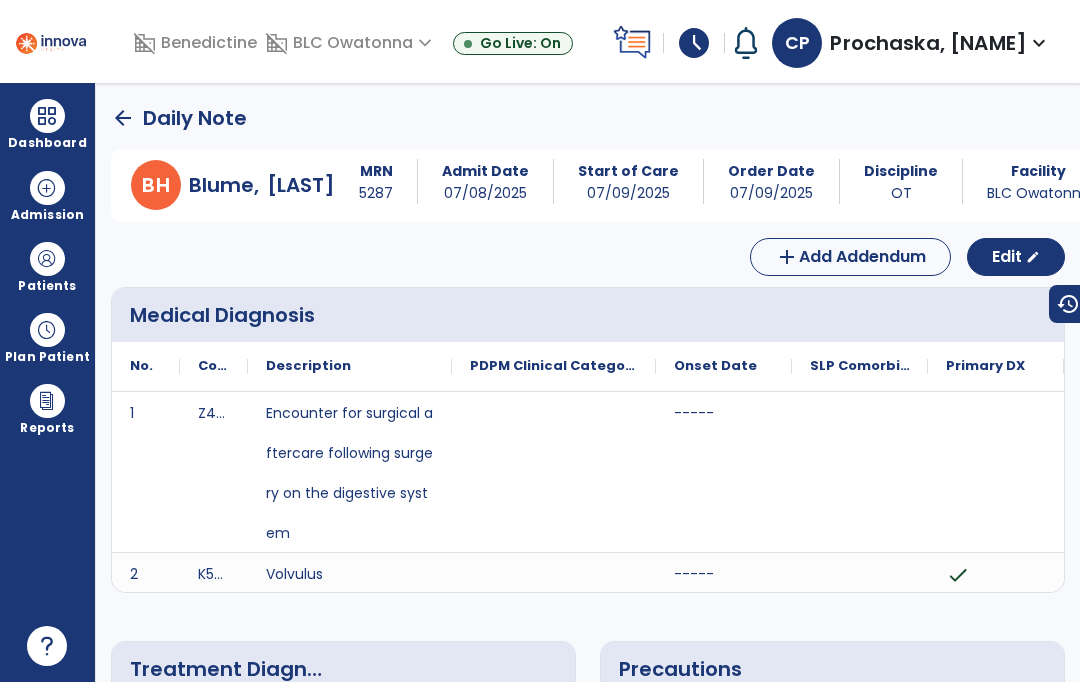 click on "Edit  edit" 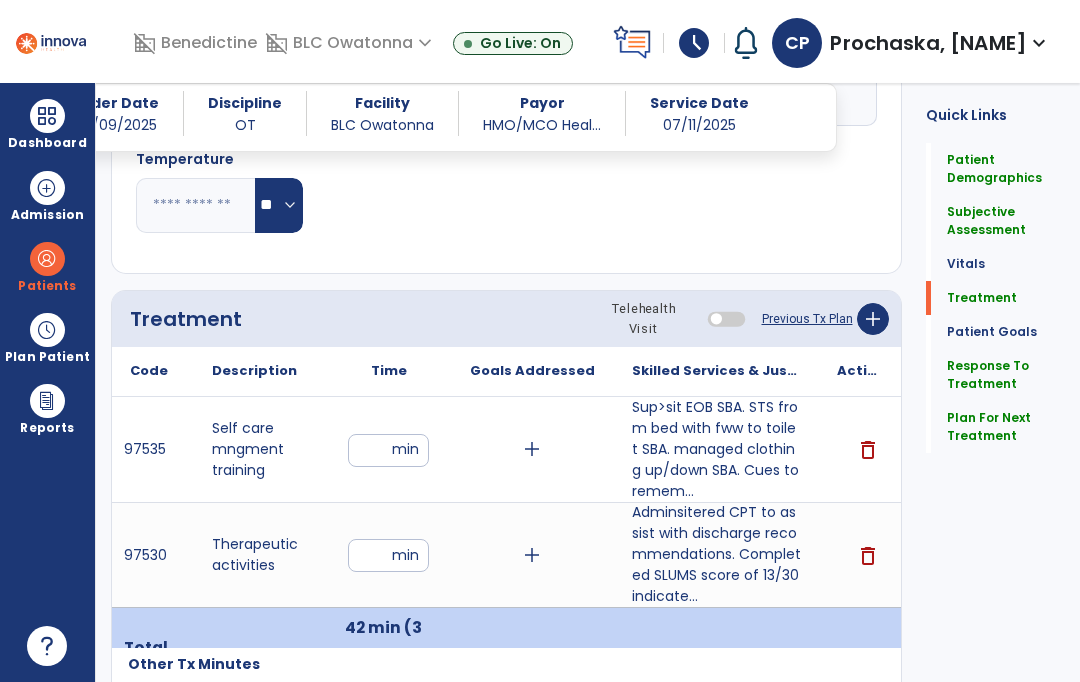 scroll, scrollTop: 999, scrollLeft: 0, axis: vertical 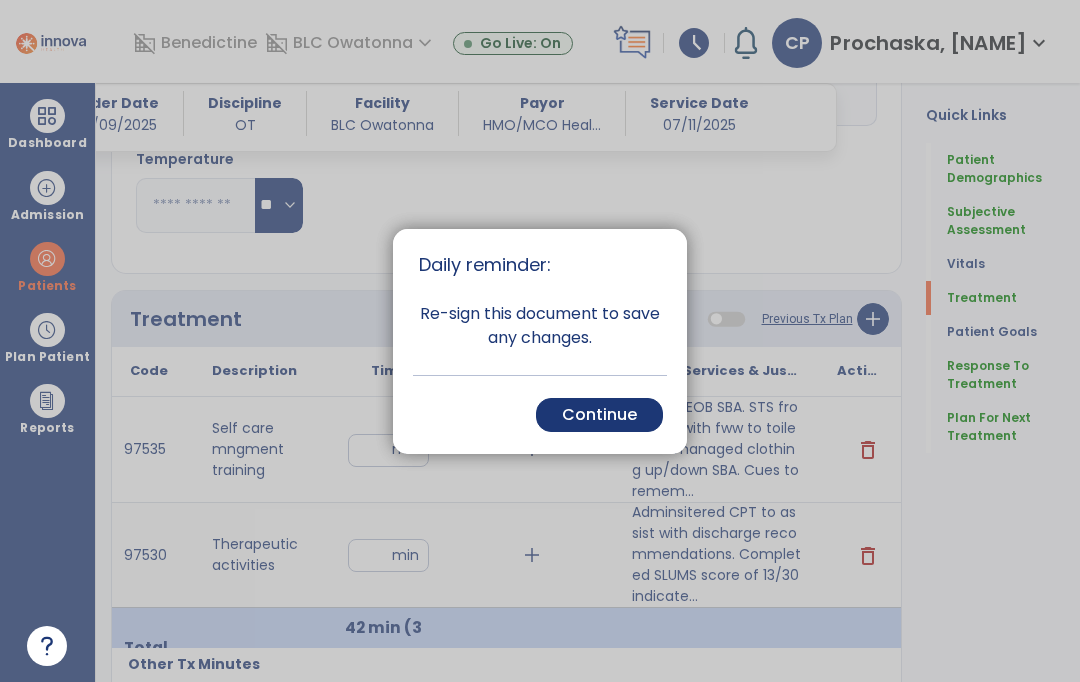 click on "Continue" at bounding box center [599, 415] 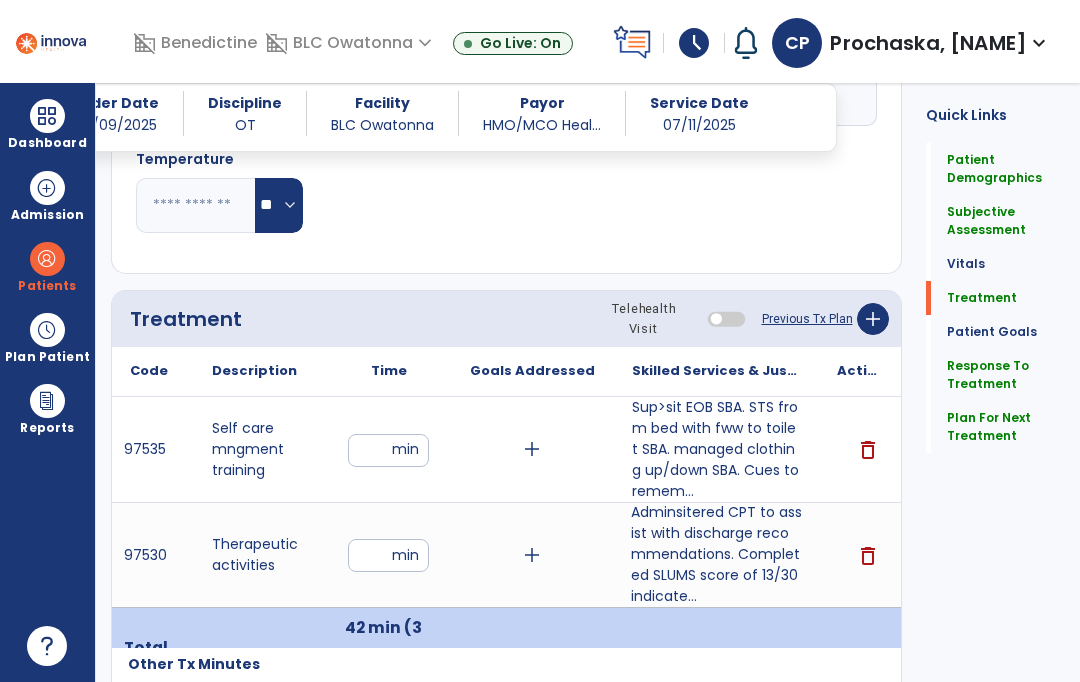 click on "Adminsitered CPT to assist with discharge recommendations.   Completed SLUMS score of 13/30 indicate..." at bounding box center (716, 554) 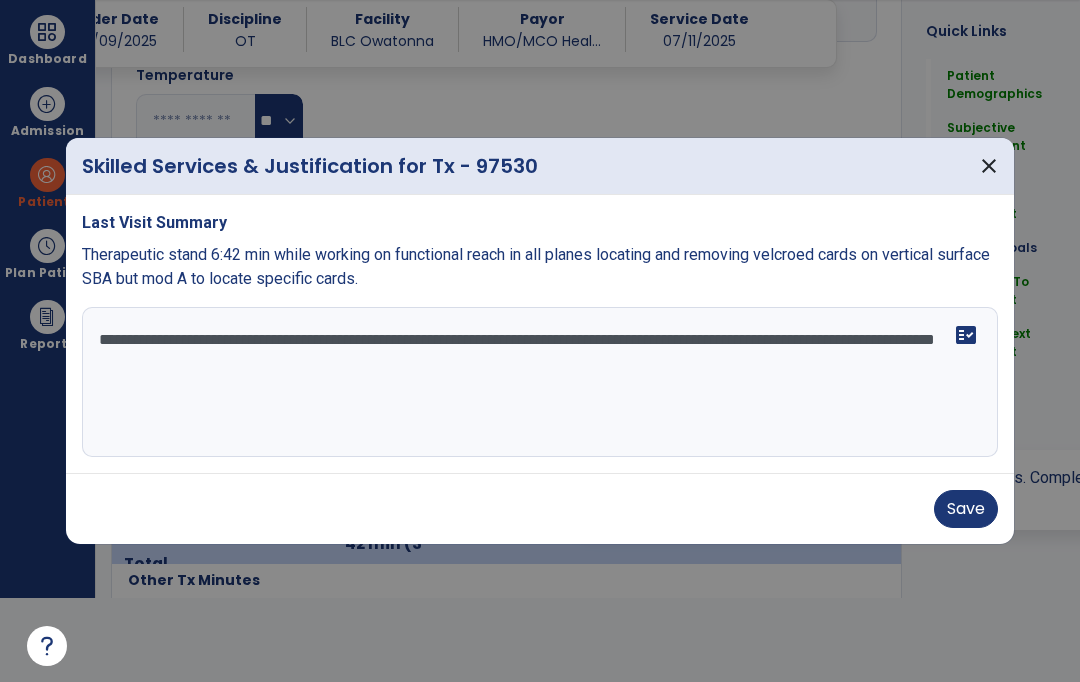 scroll, scrollTop: 0, scrollLeft: 0, axis: both 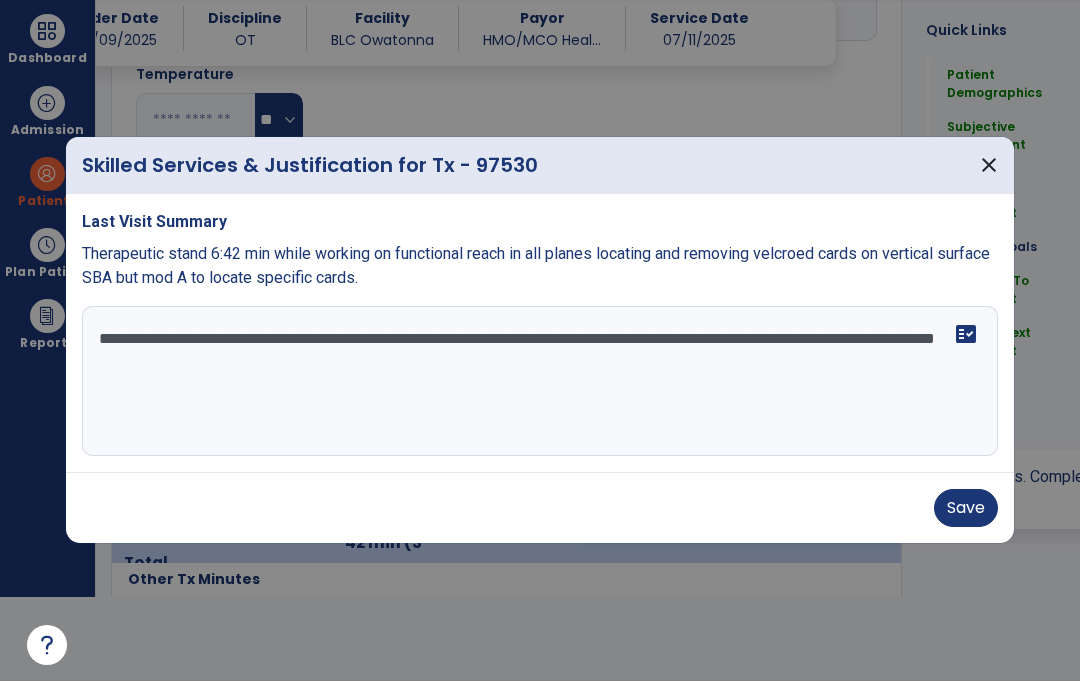 click on "**********" at bounding box center (540, 382) 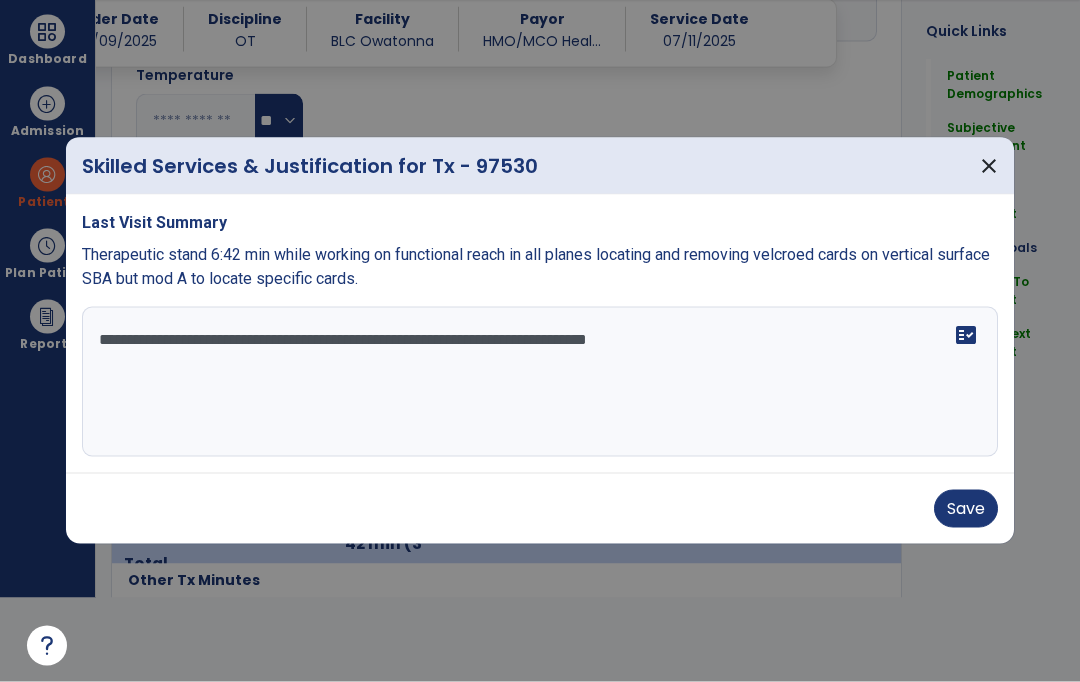 type on "**********" 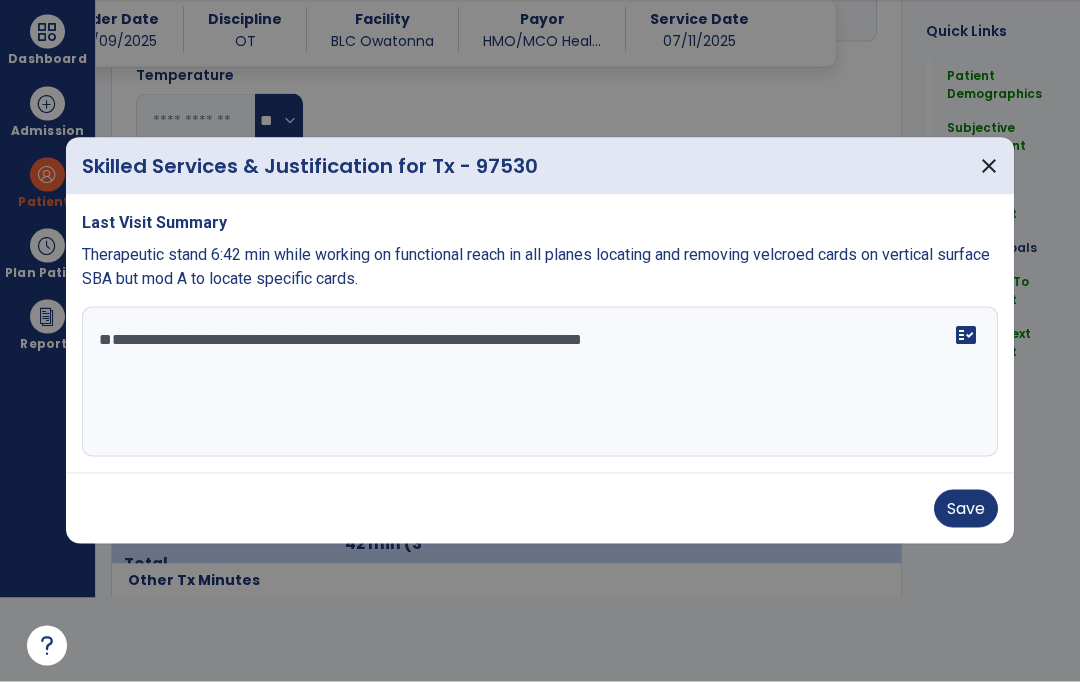click on "Save" at bounding box center [966, 509] 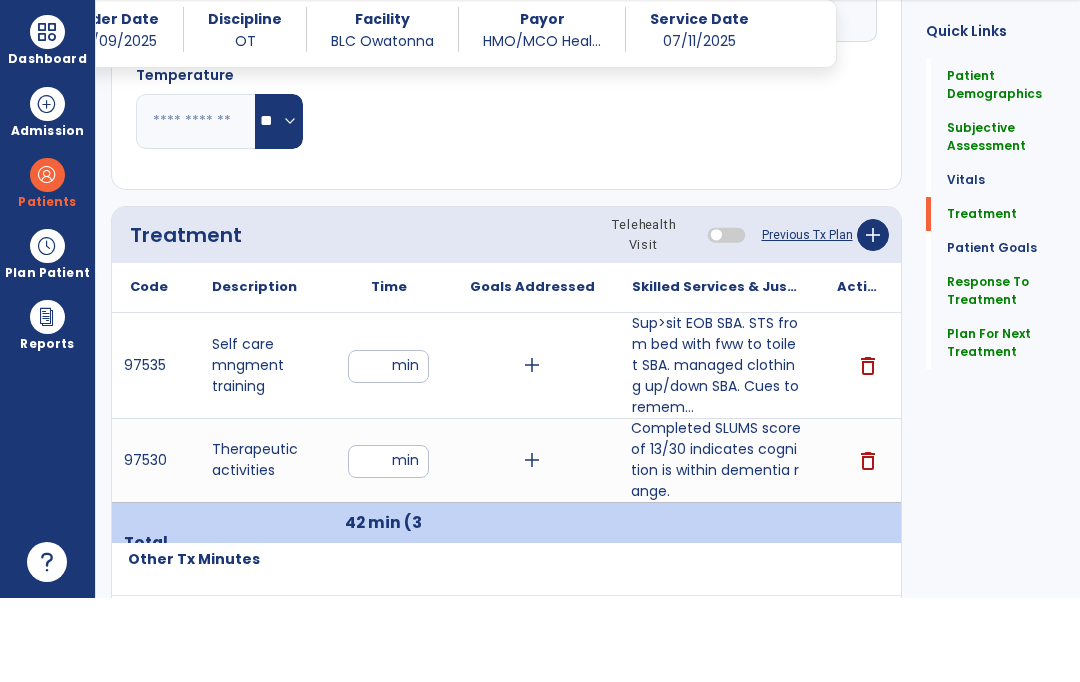 scroll, scrollTop: 84, scrollLeft: 0, axis: vertical 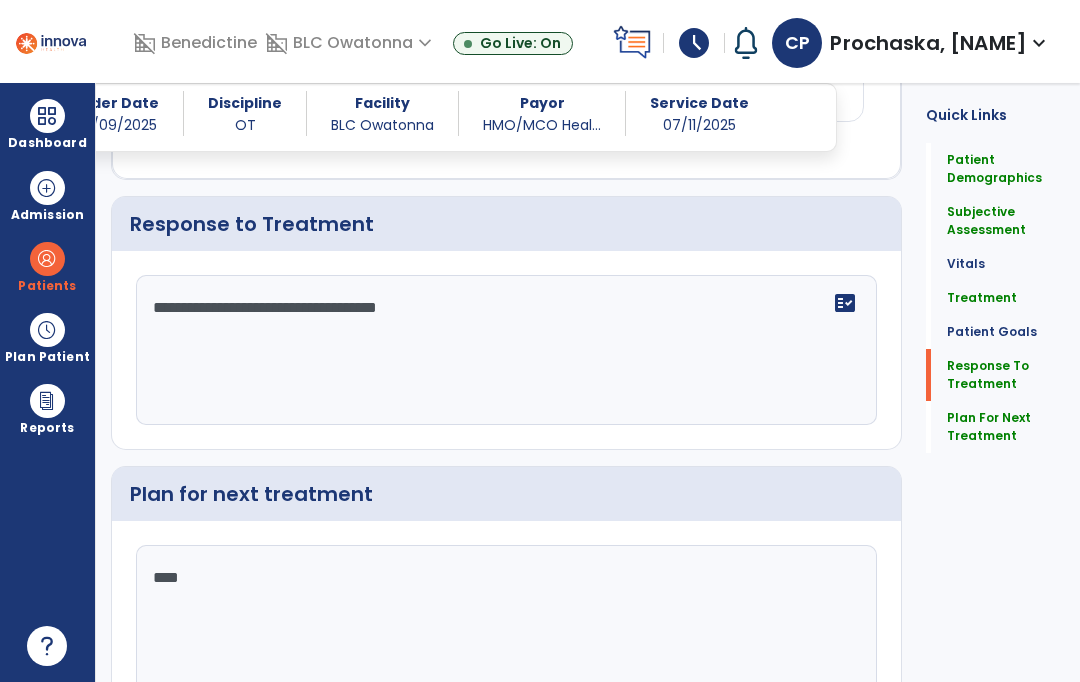 click on "Re-Sign Doc" 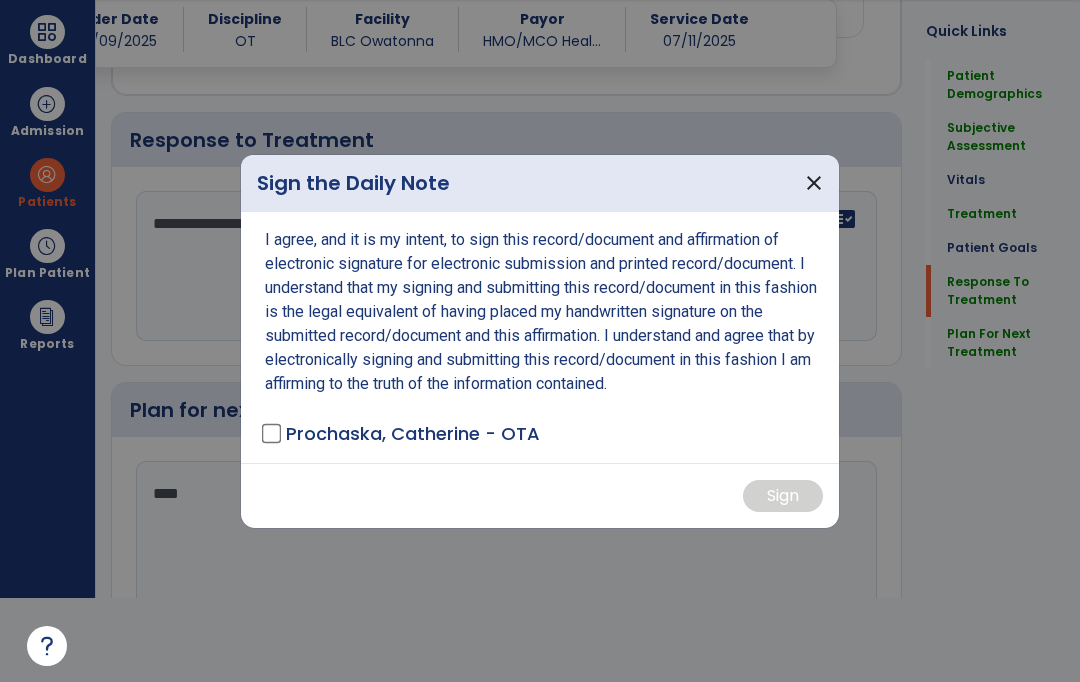 scroll, scrollTop: 0, scrollLeft: 0, axis: both 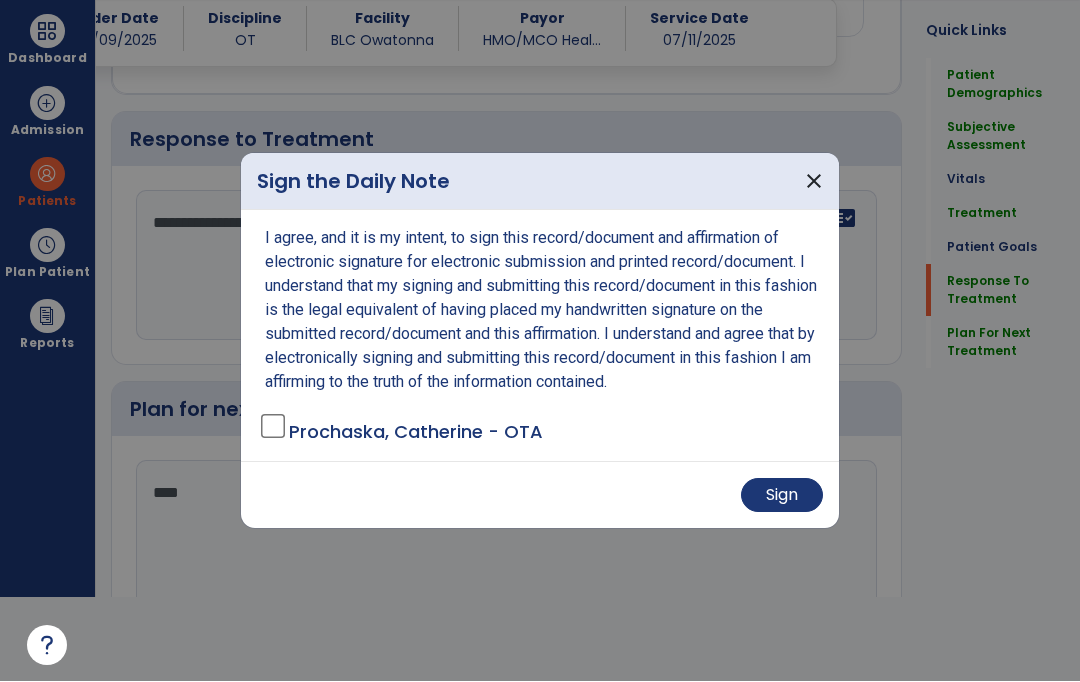 click on "Sign" at bounding box center (782, 496) 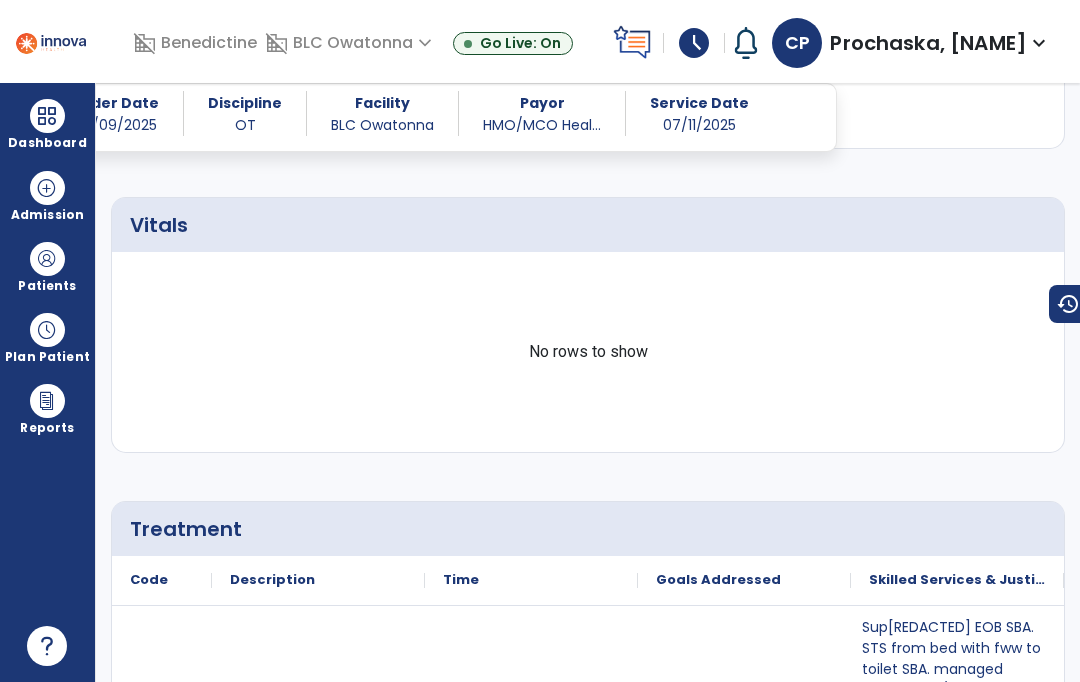 scroll, scrollTop: 893, scrollLeft: 0, axis: vertical 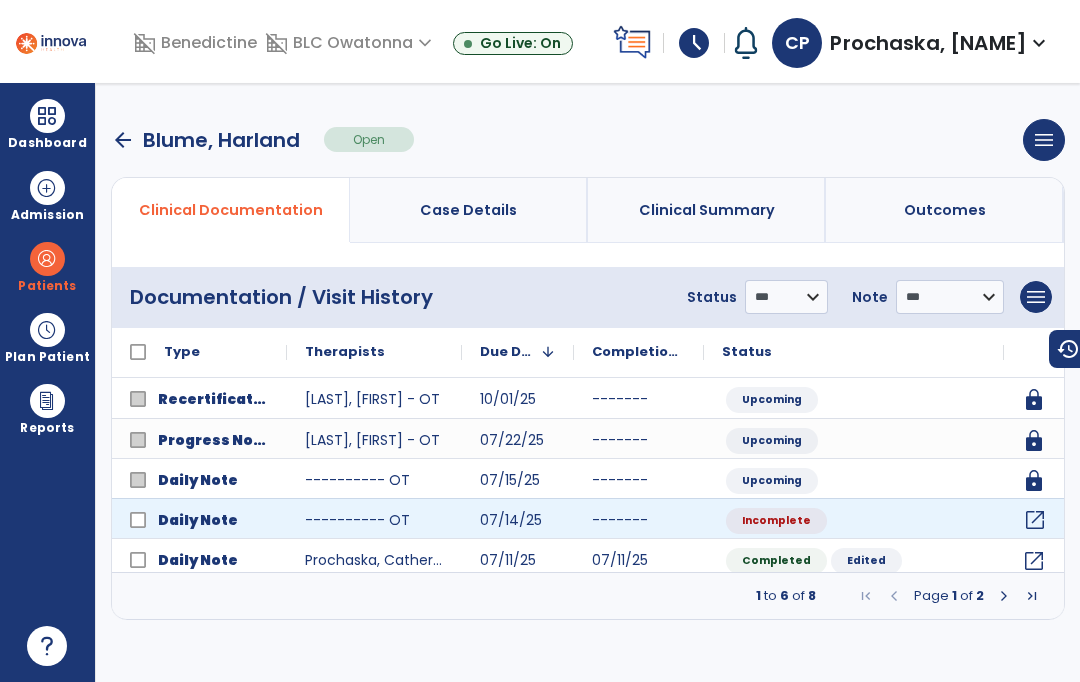 click on "open_in_new" 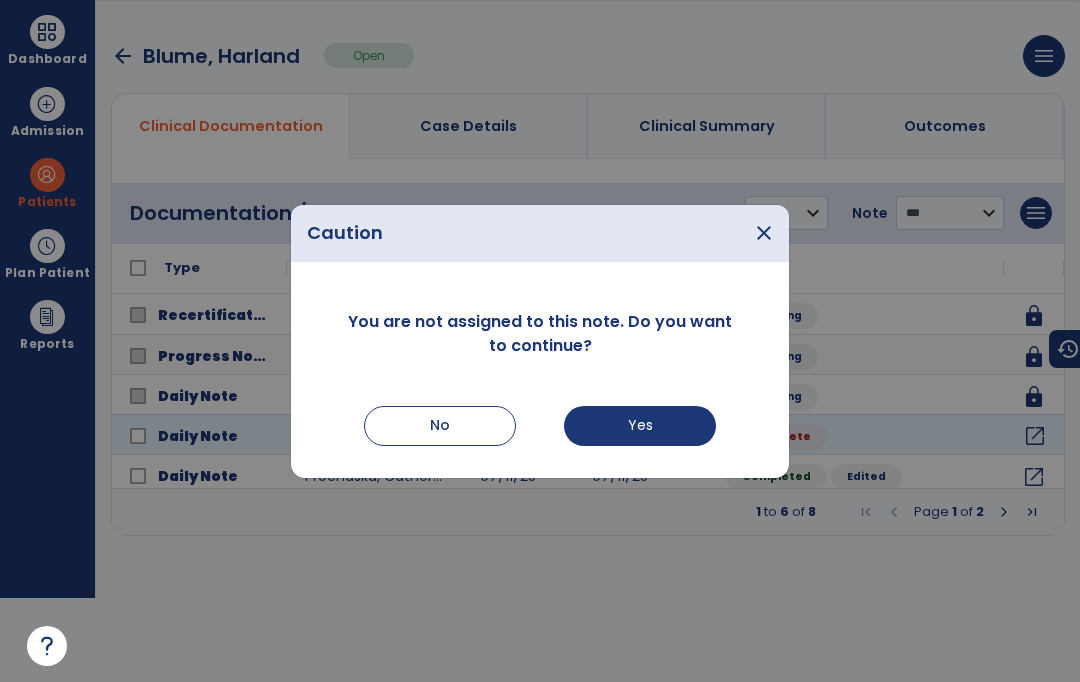 scroll, scrollTop: 0, scrollLeft: 0, axis: both 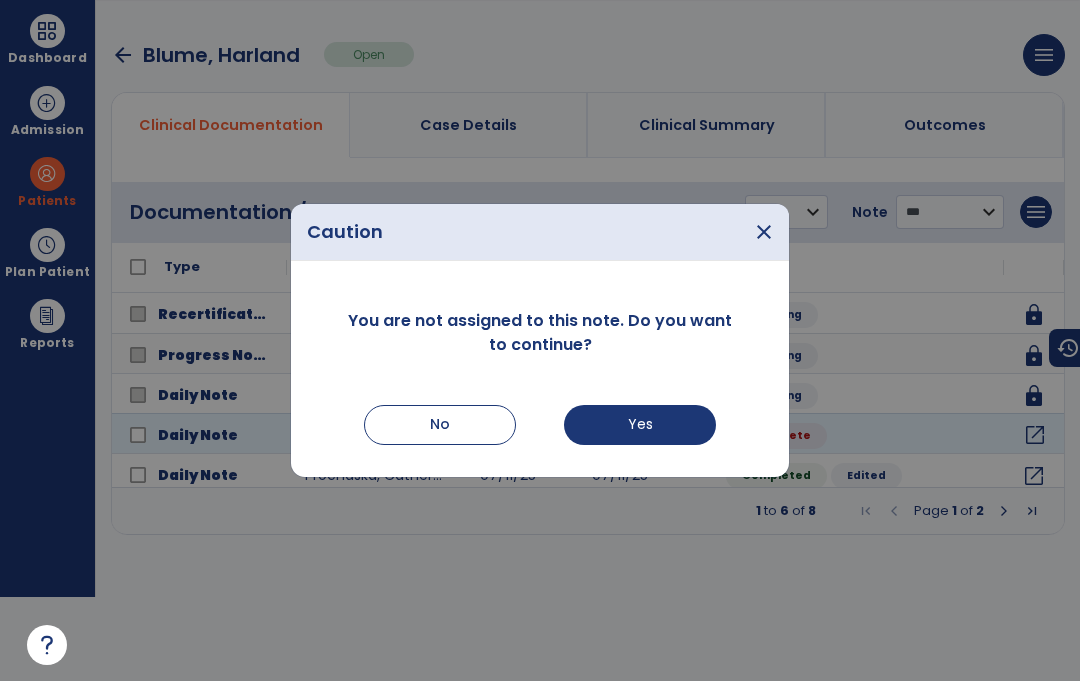 click on "Yes" at bounding box center [640, 426] 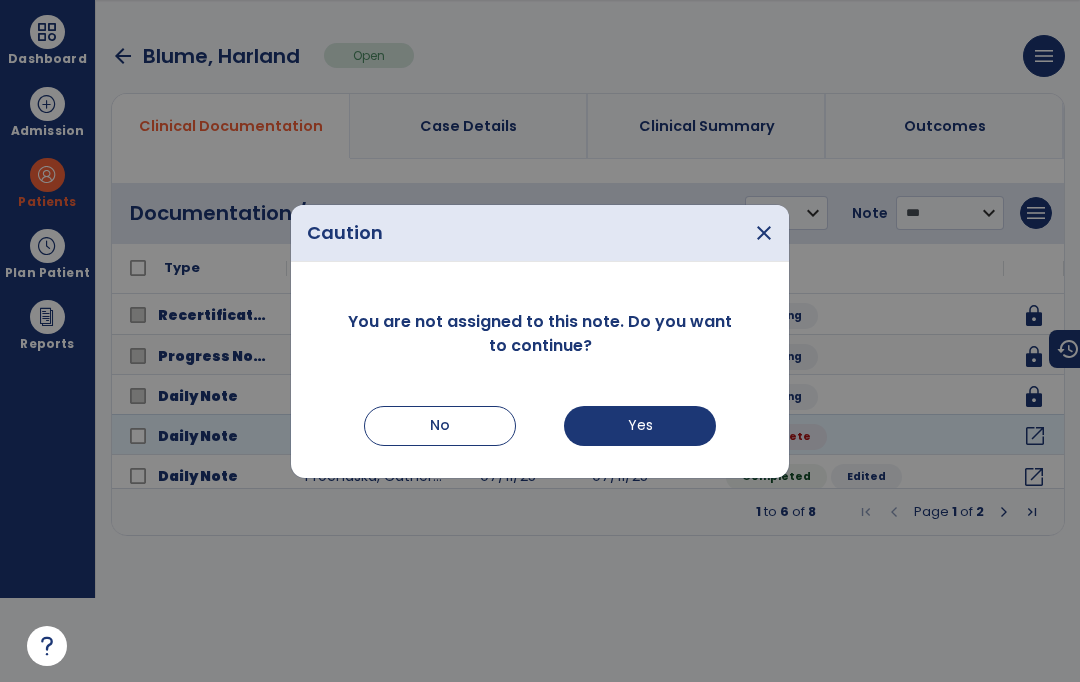 select on "*" 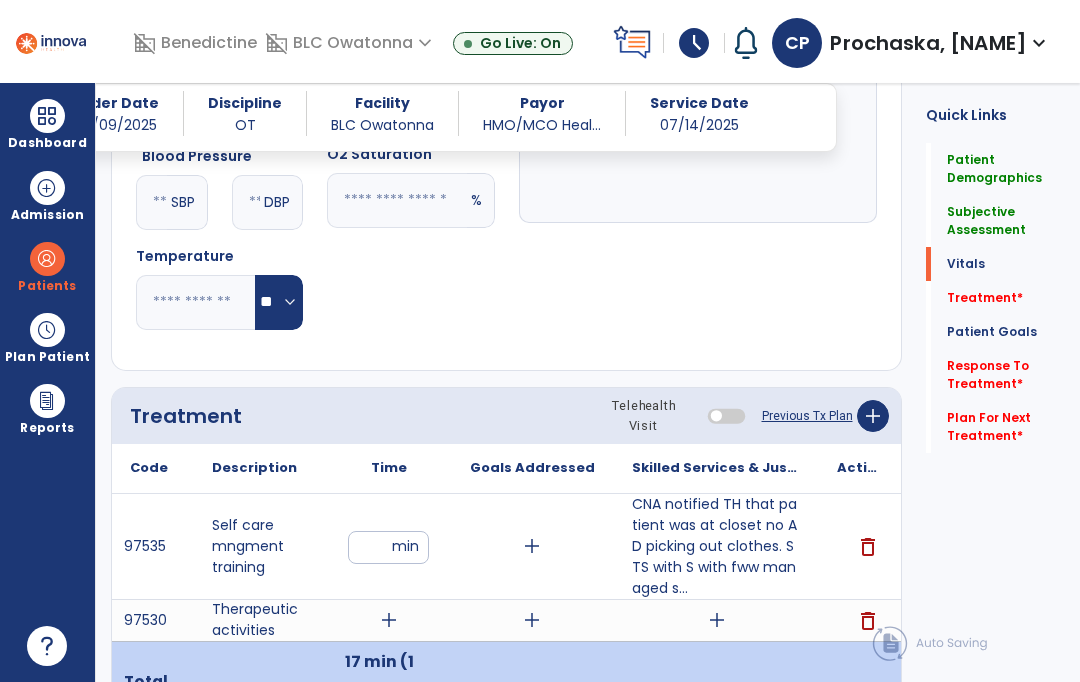scroll, scrollTop: 970, scrollLeft: 0, axis: vertical 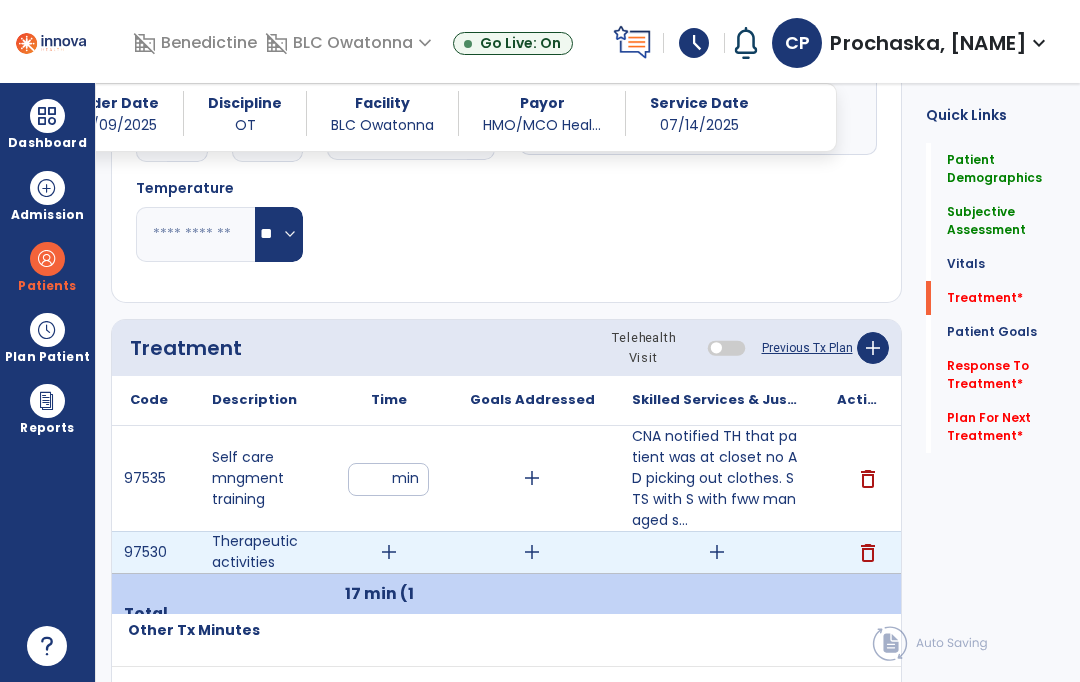 click on "add" at bounding box center (717, 552) 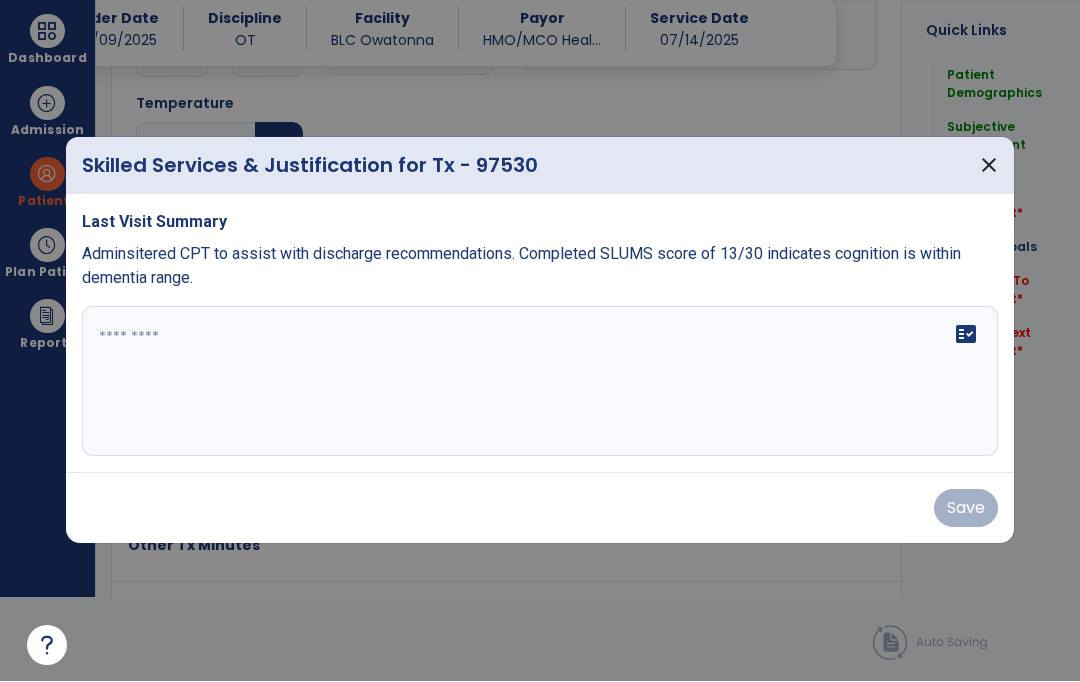 click at bounding box center [540, 382] 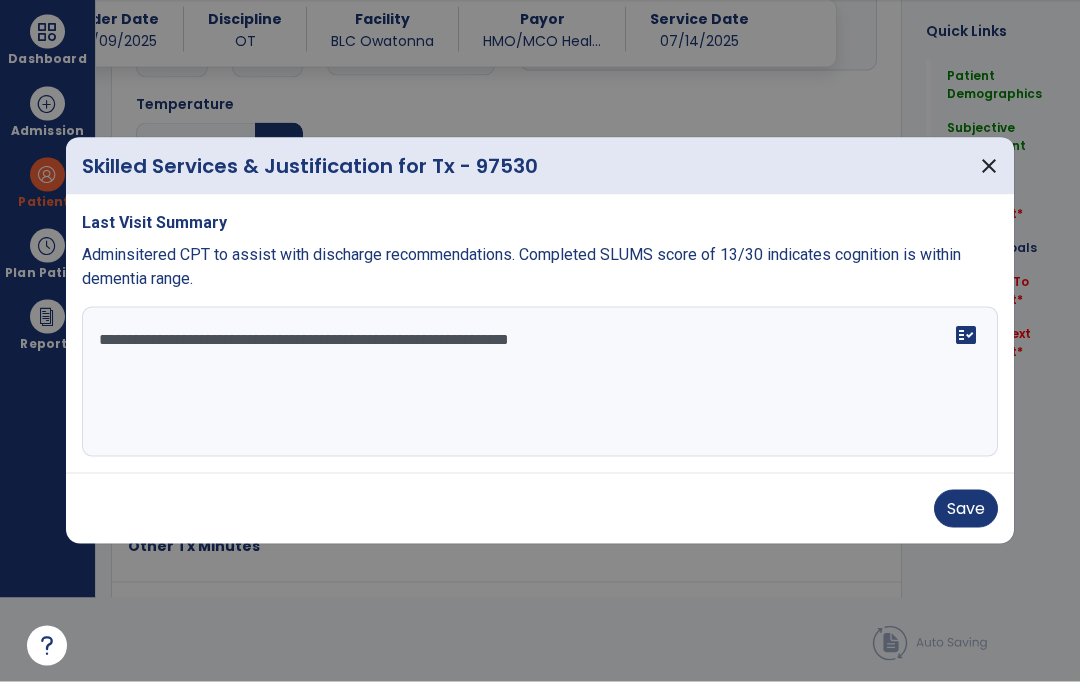 type on "**********" 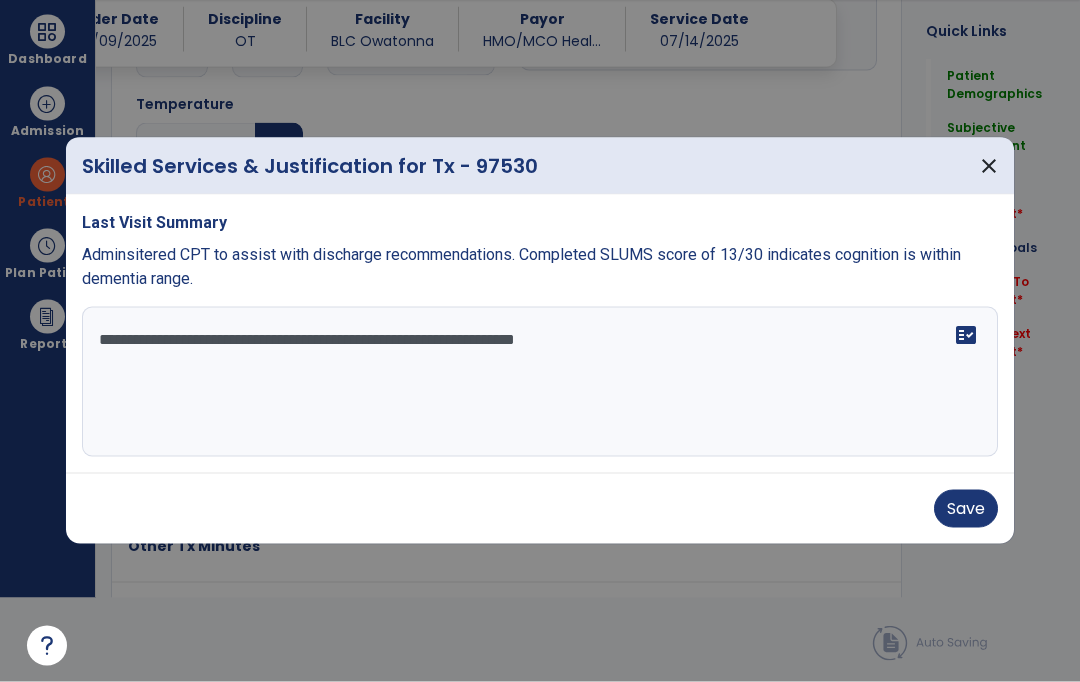 click on "Save" at bounding box center [966, 509] 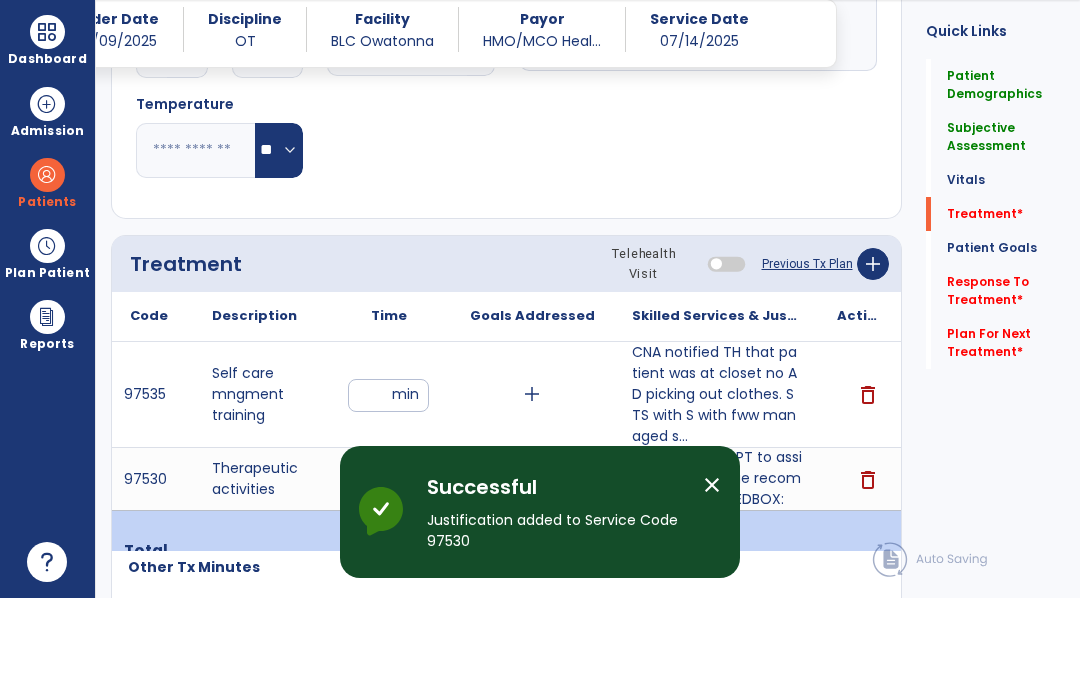 scroll, scrollTop: 84, scrollLeft: 0, axis: vertical 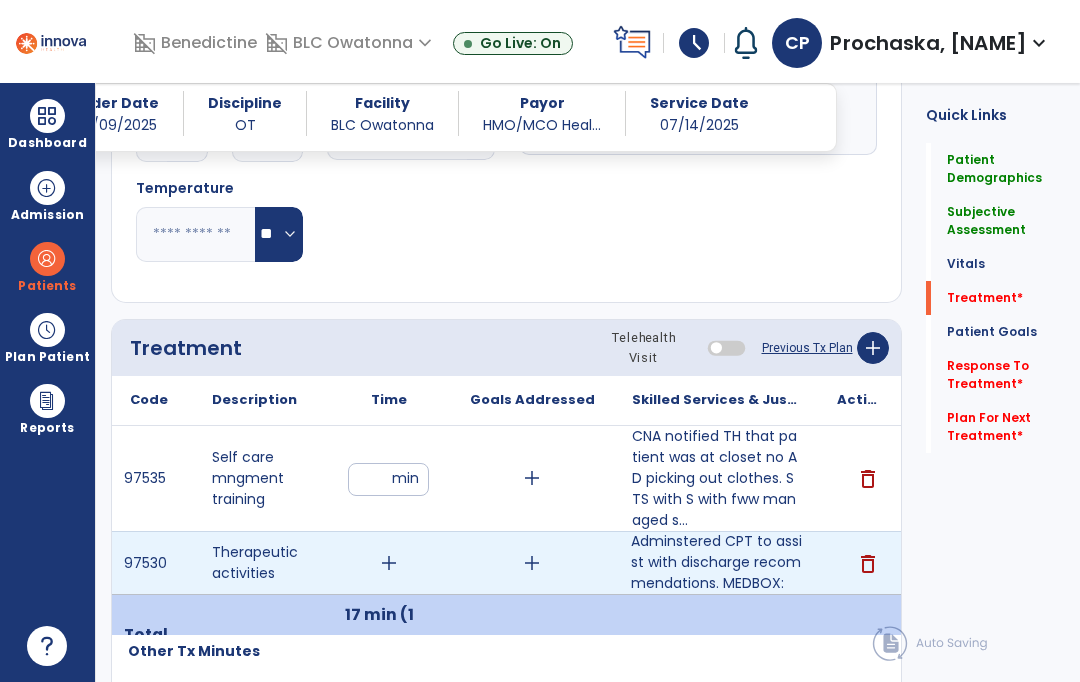 click on "Adminstered CPT to assist with discharge recommendations.   MEDBOX:" at bounding box center [716, 562] 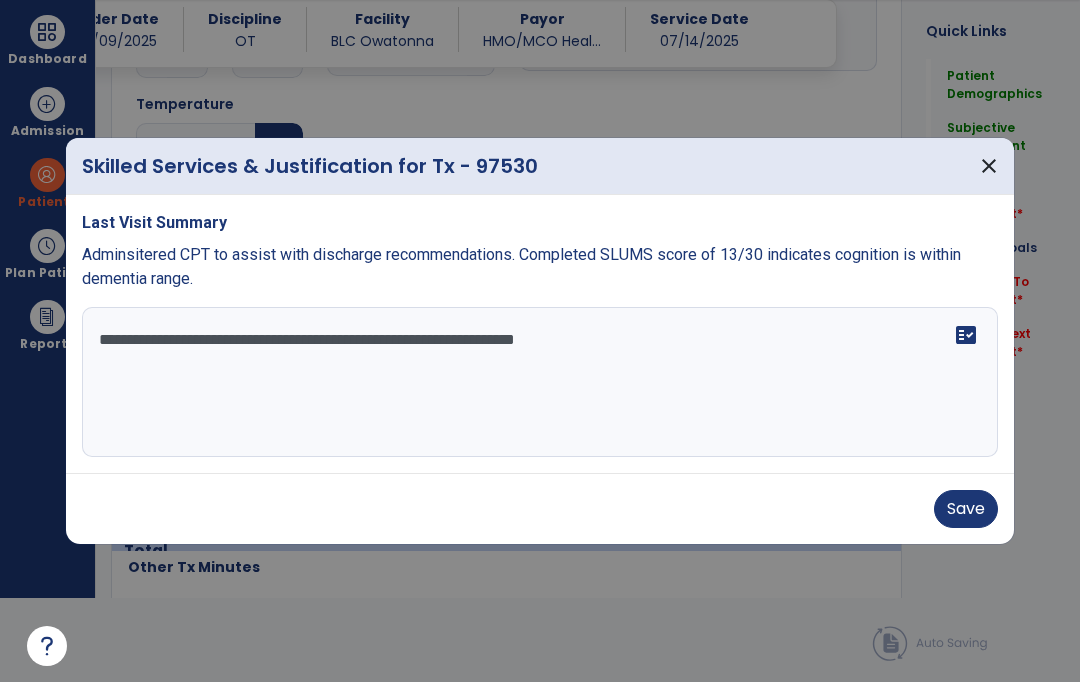 scroll, scrollTop: 0, scrollLeft: 0, axis: both 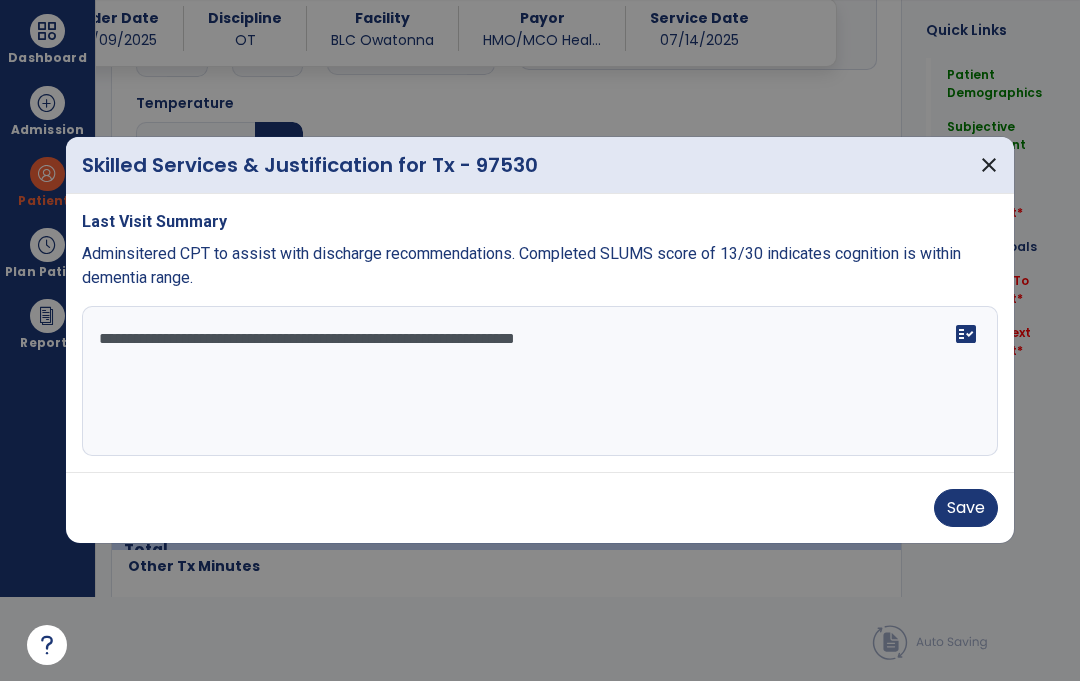 click on "**********" at bounding box center [540, 382] 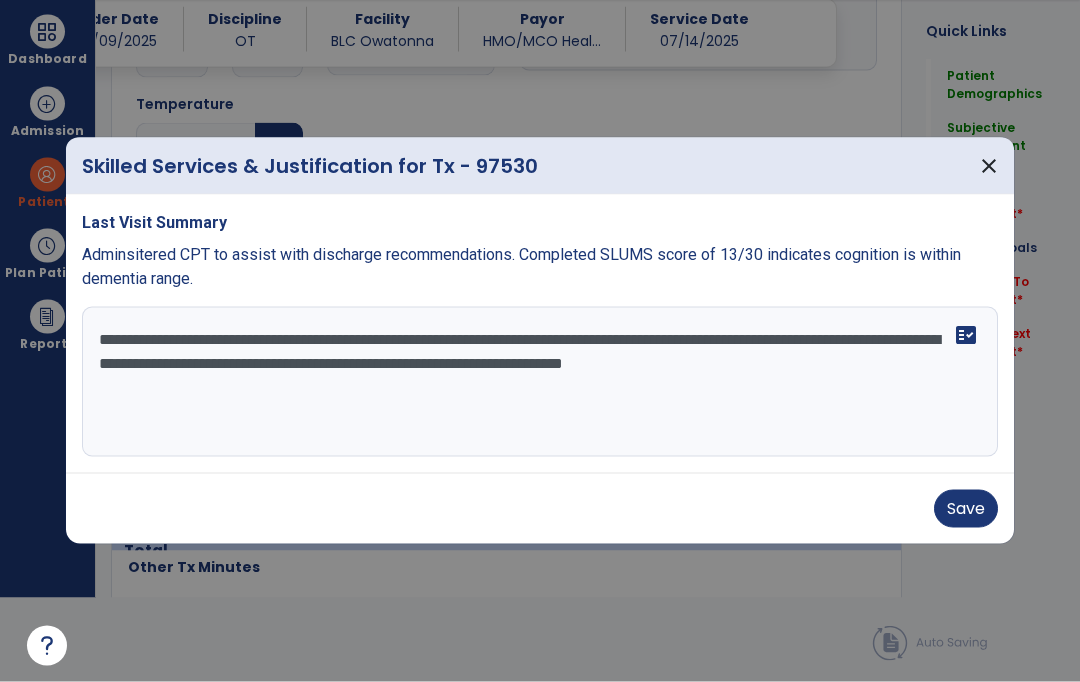click on "**********" at bounding box center (540, 382) 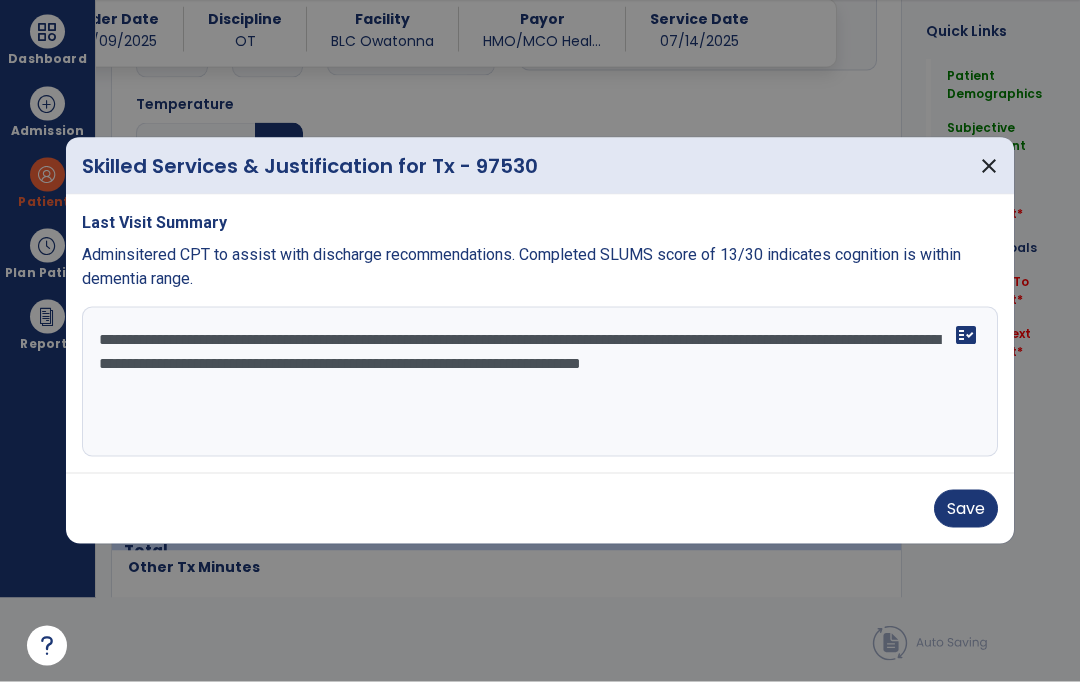 click on "**********" at bounding box center (540, 382) 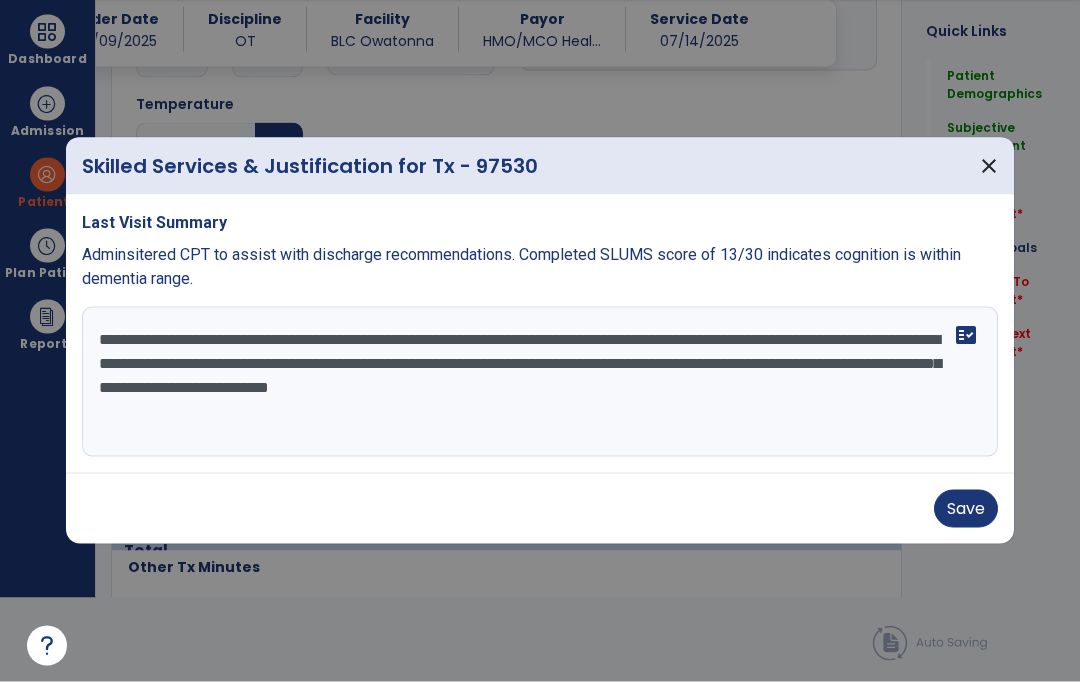 type on "**********" 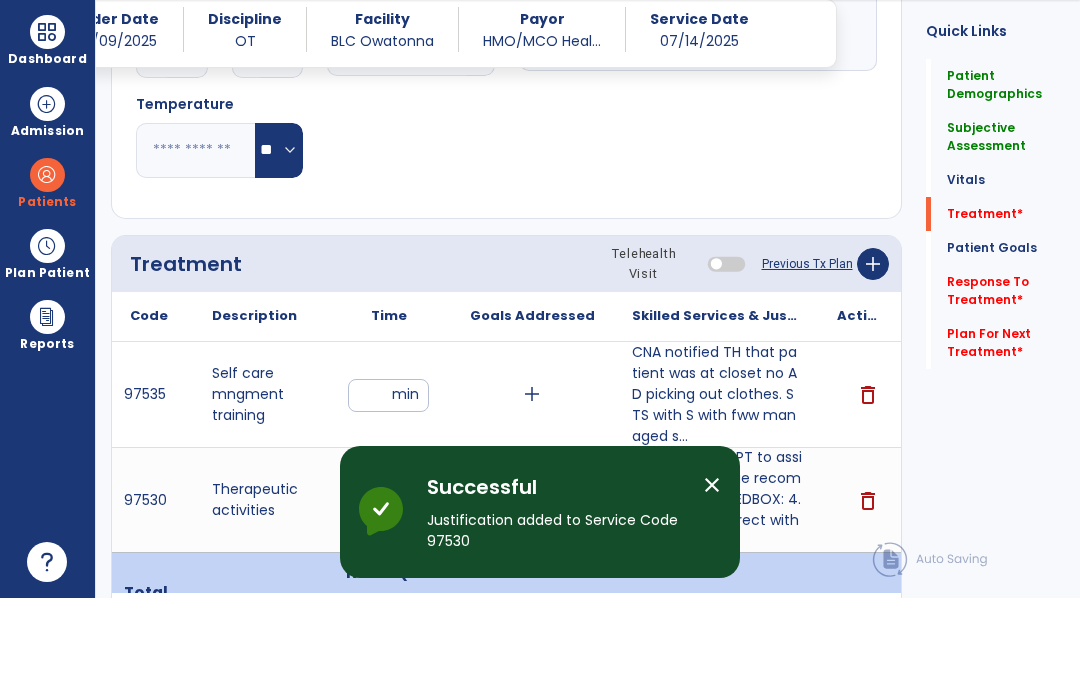 scroll, scrollTop: 84, scrollLeft: 0, axis: vertical 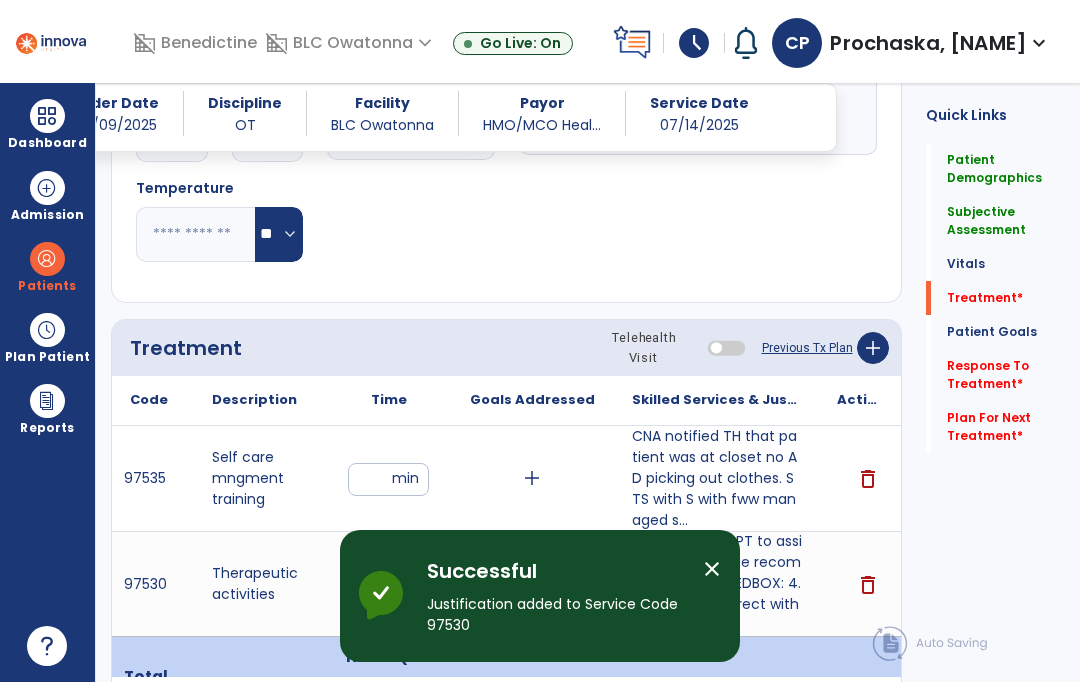 click on "add" at bounding box center (389, 584) 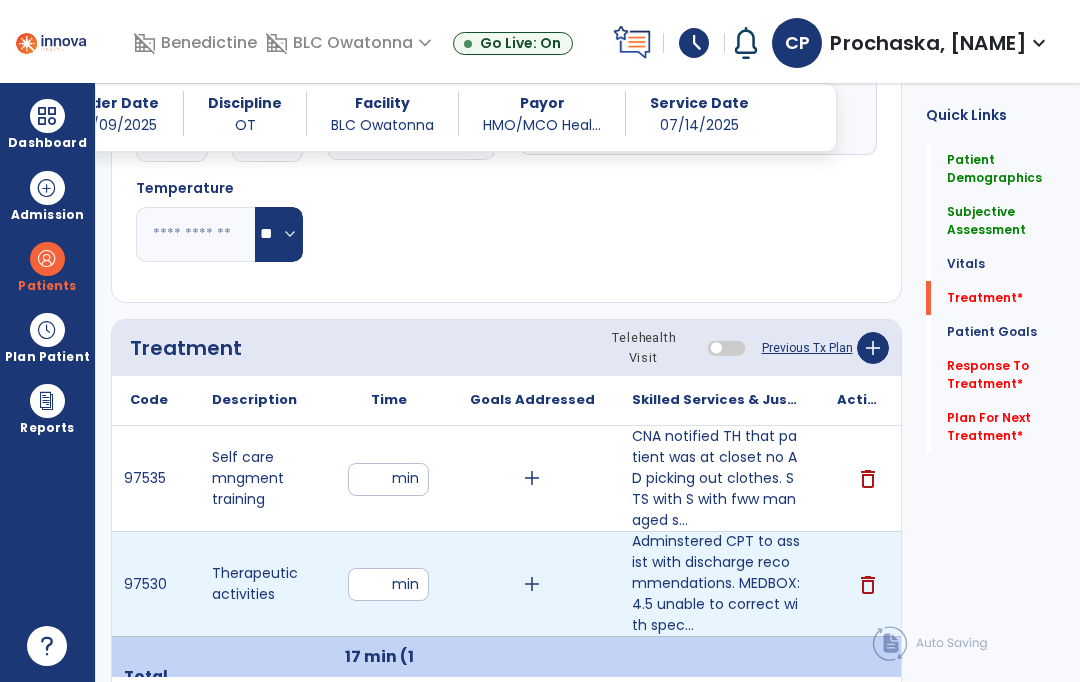 scroll, scrollTop: 83, scrollLeft: 0, axis: vertical 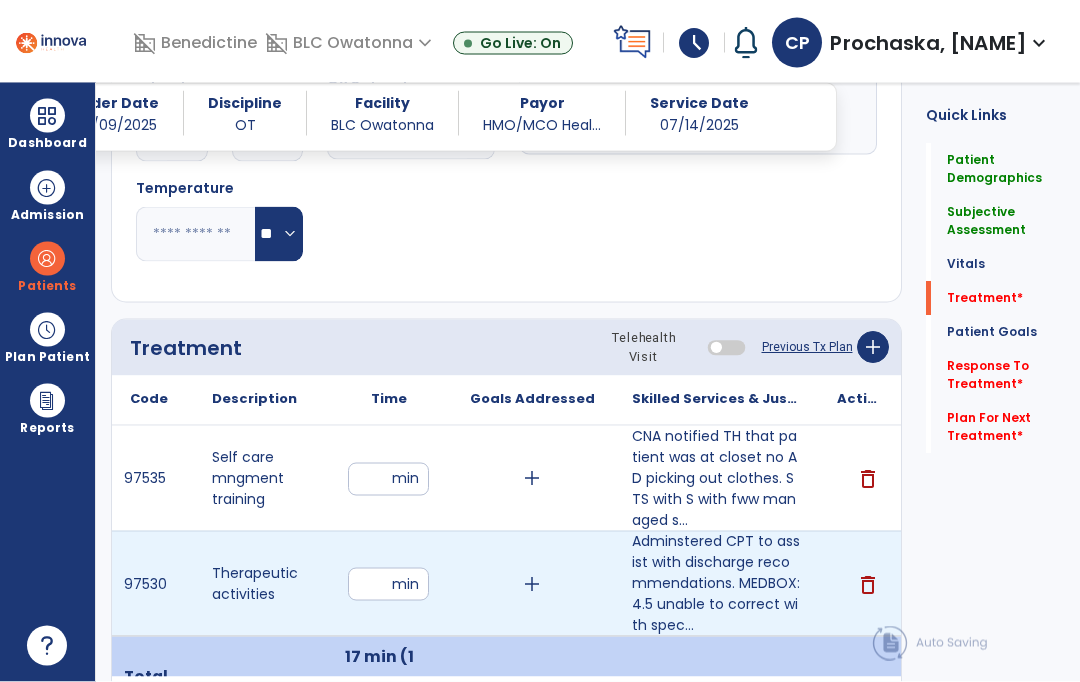 type on "**" 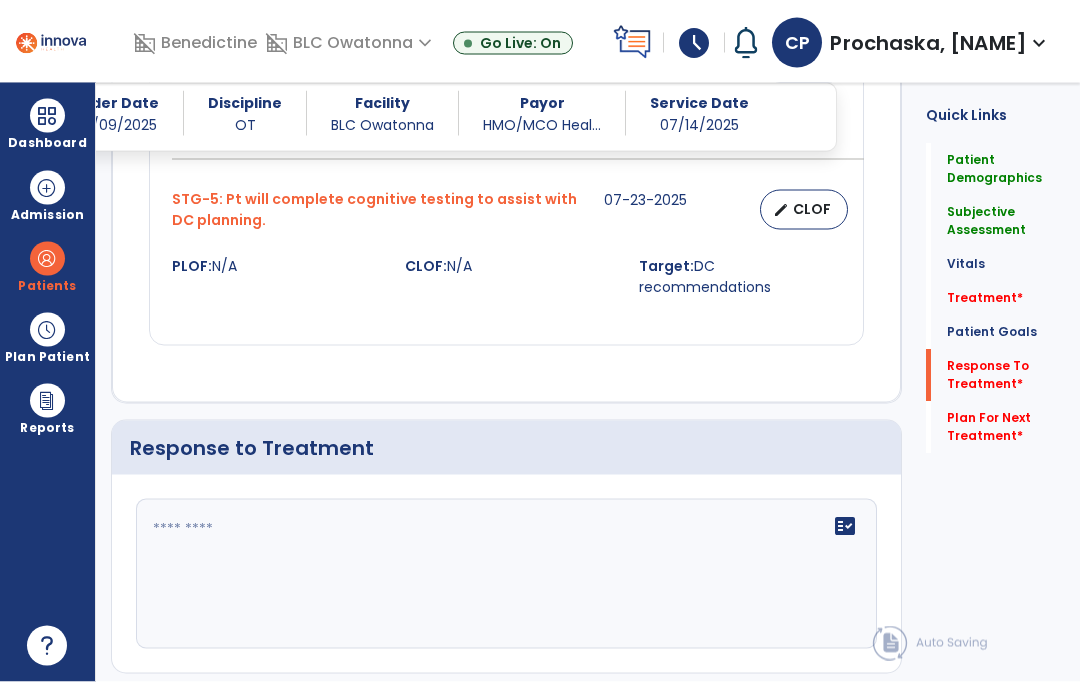 scroll, scrollTop: 2486, scrollLeft: 0, axis: vertical 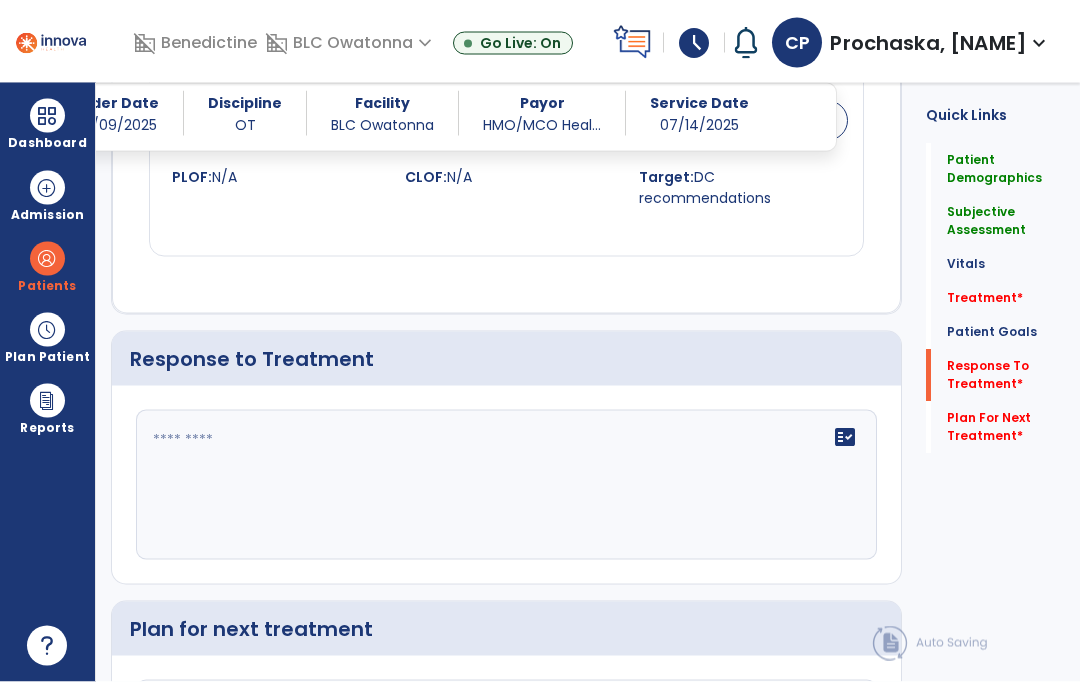click on "fact_check" 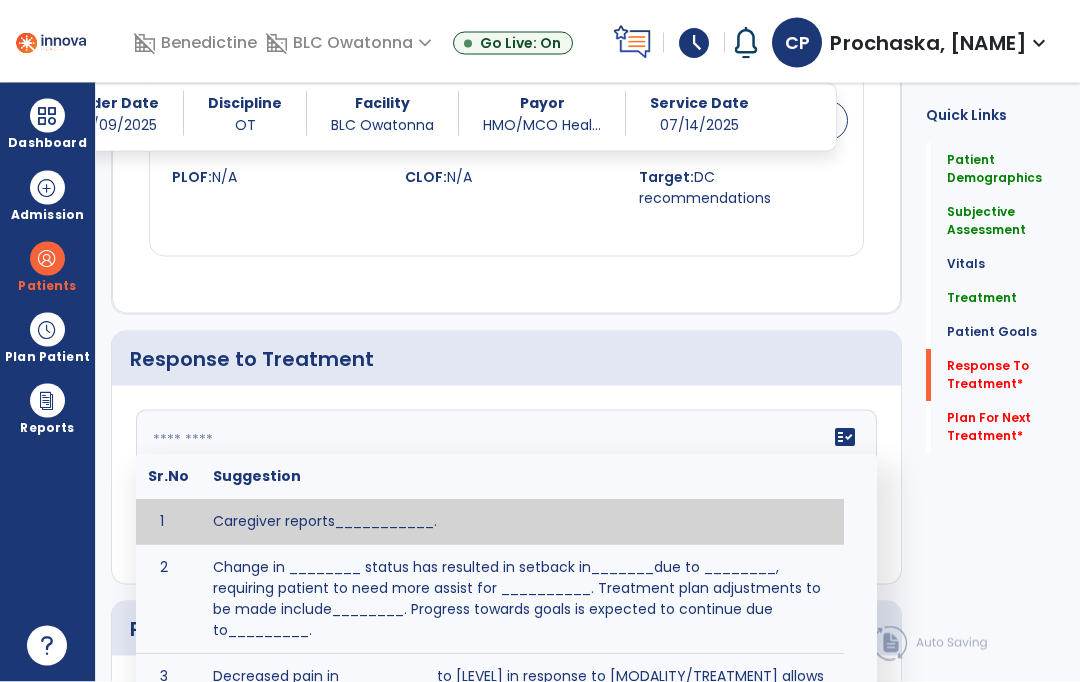 click 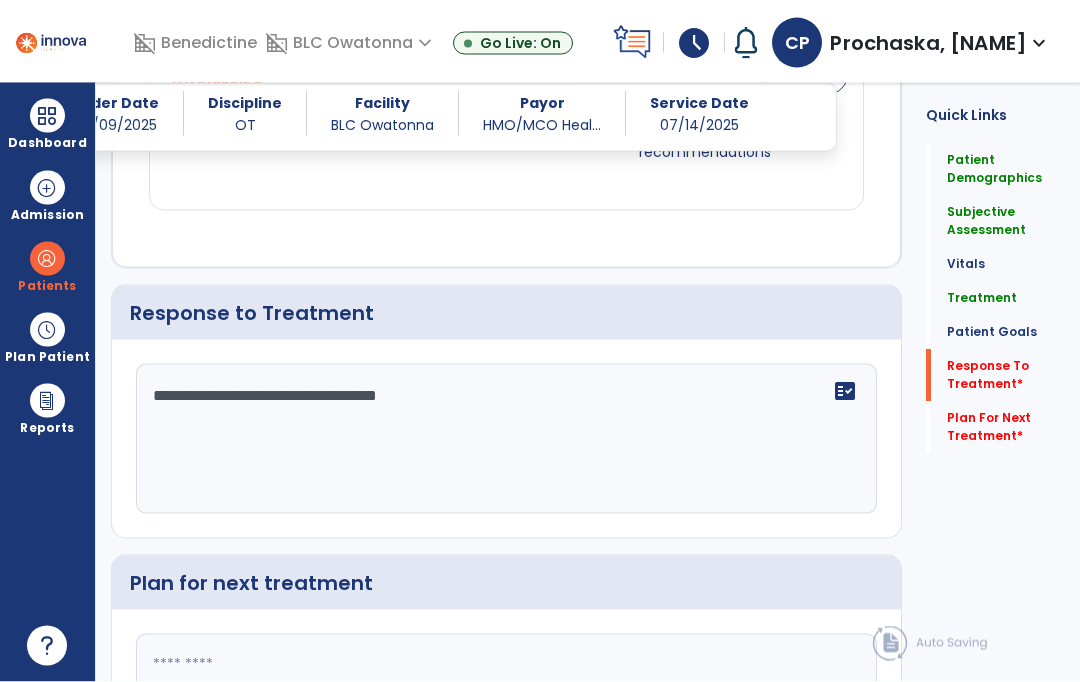 scroll, scrollTop: 2538, scrollLeft: 0, axis: vertical 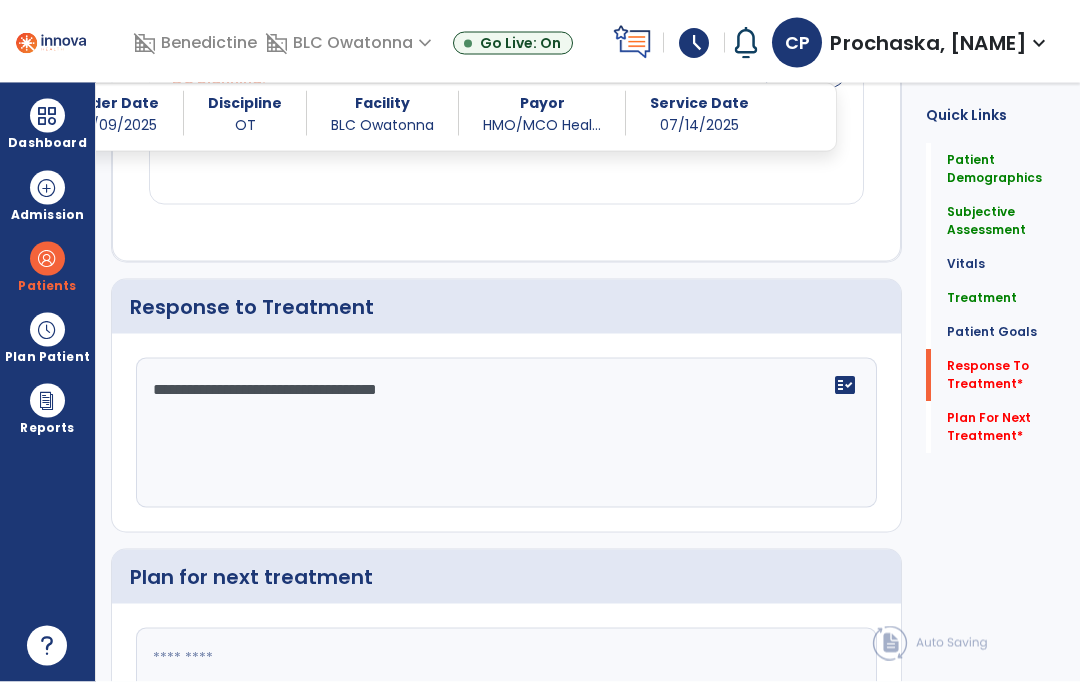 type on "**********" 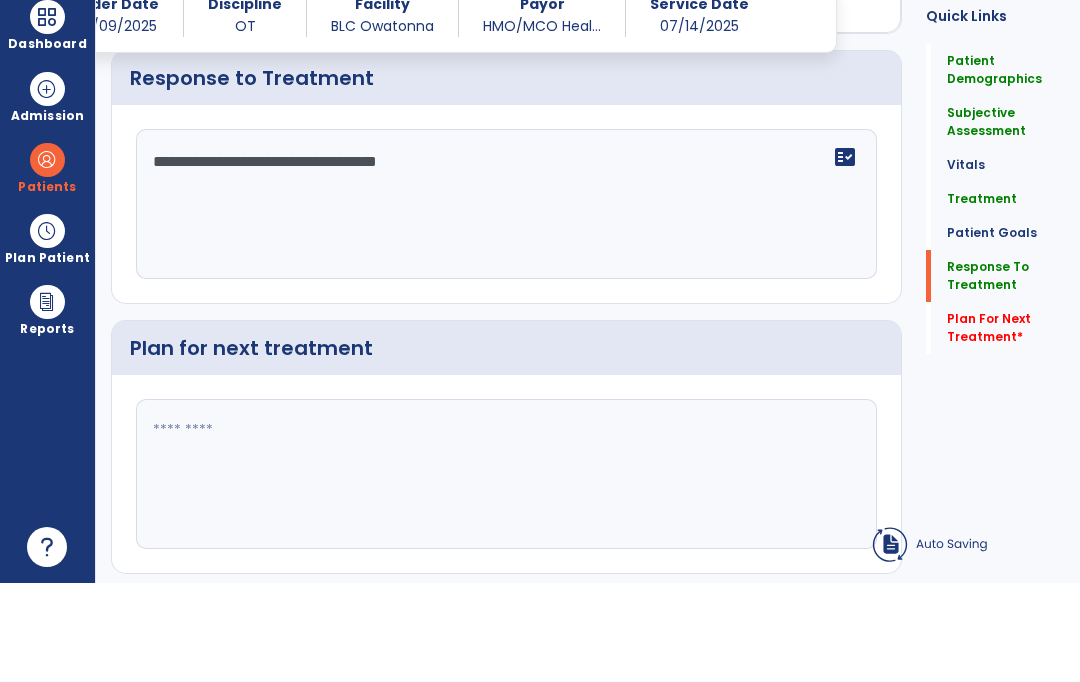scroll, scrollTop: 2491, scrollLeft: 0, axis: vertical 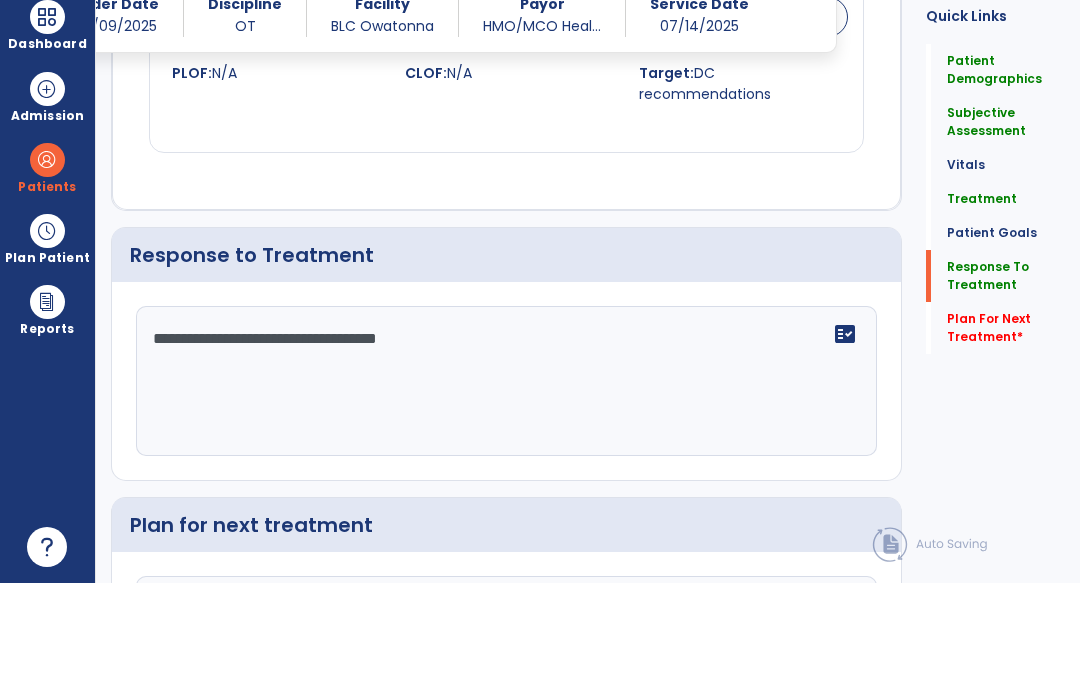 click on "****" 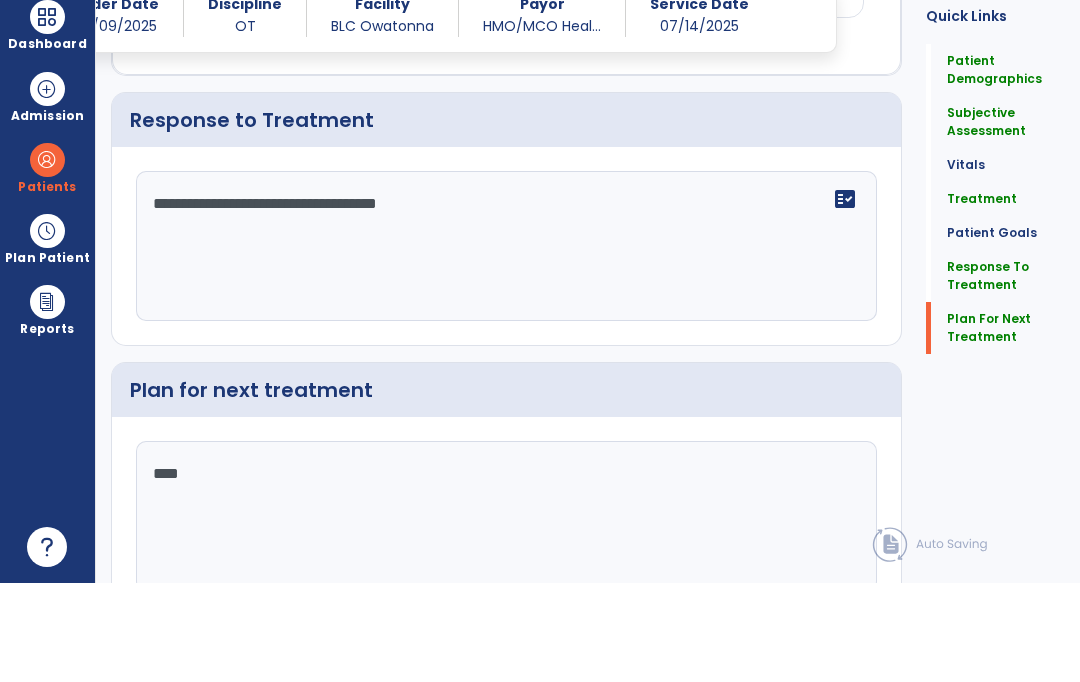 scroll, scrollTop: 2621, scrollLeft: 0, axis: vertical 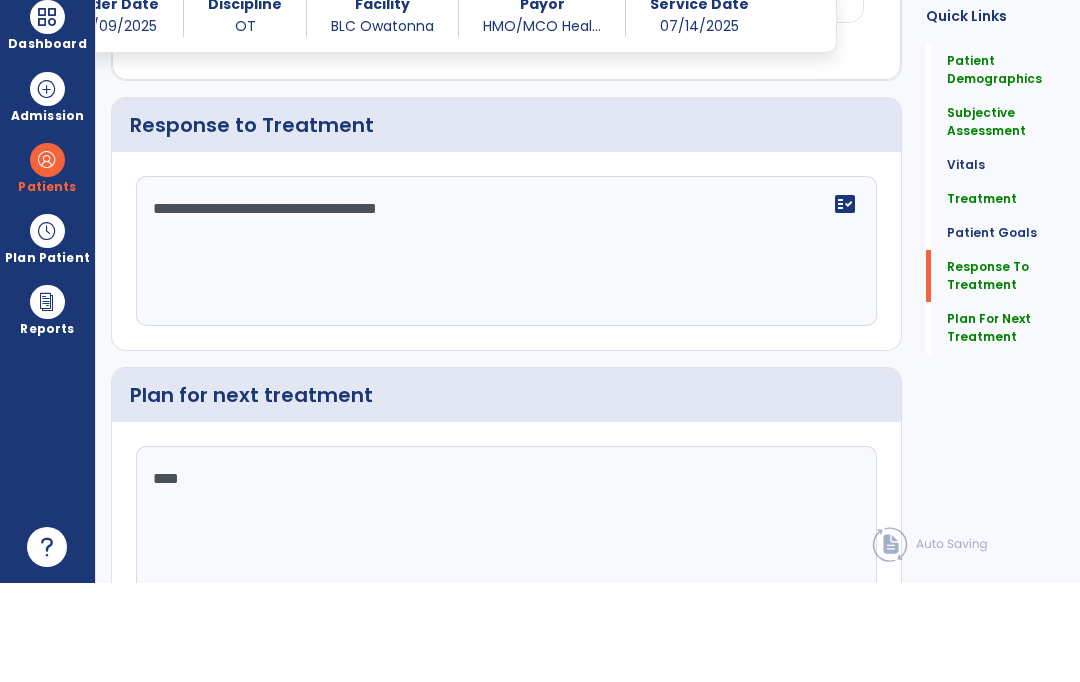type on "****" 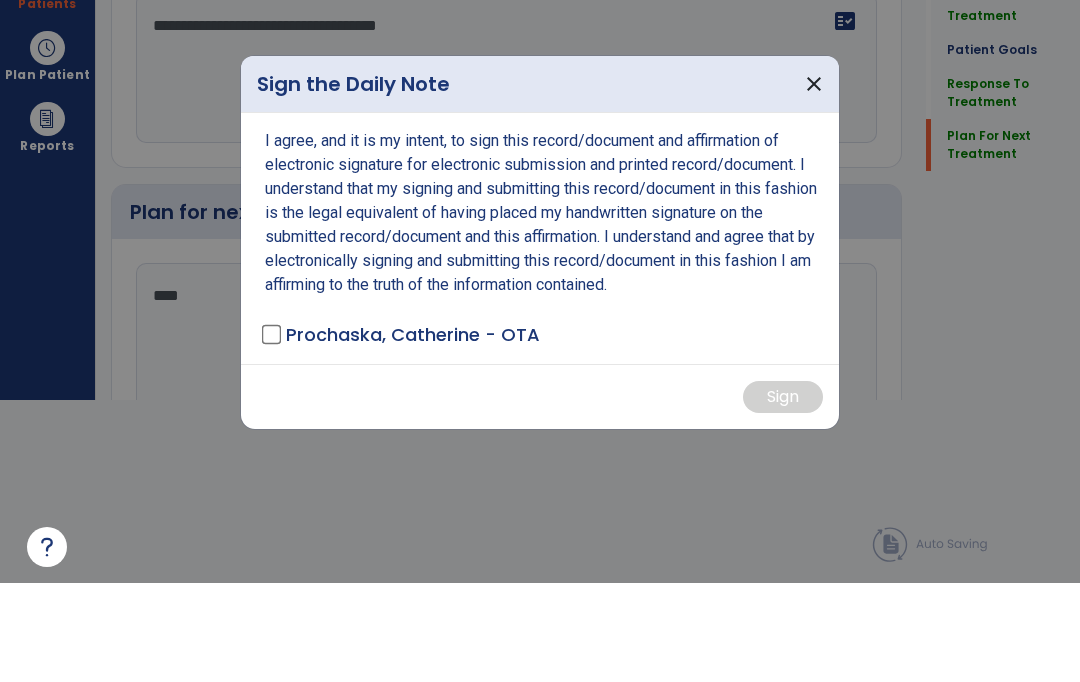 scroll, scrollTop: 0, scrollLeft: 0, axis: both 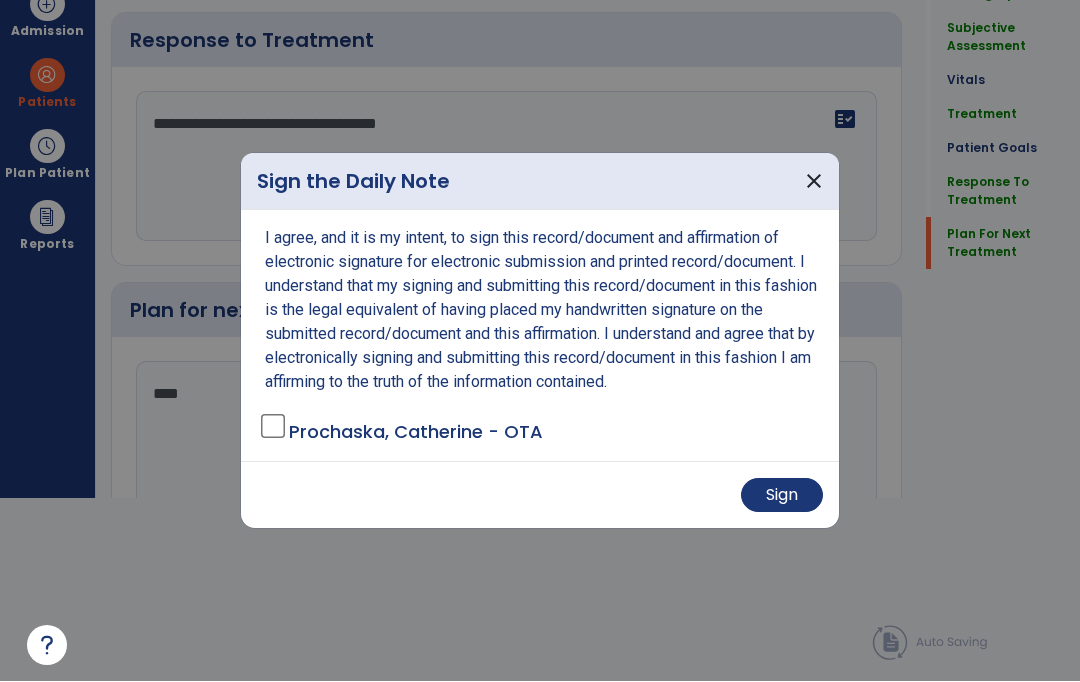 click on "Sign" at bounding box center (782, 496) 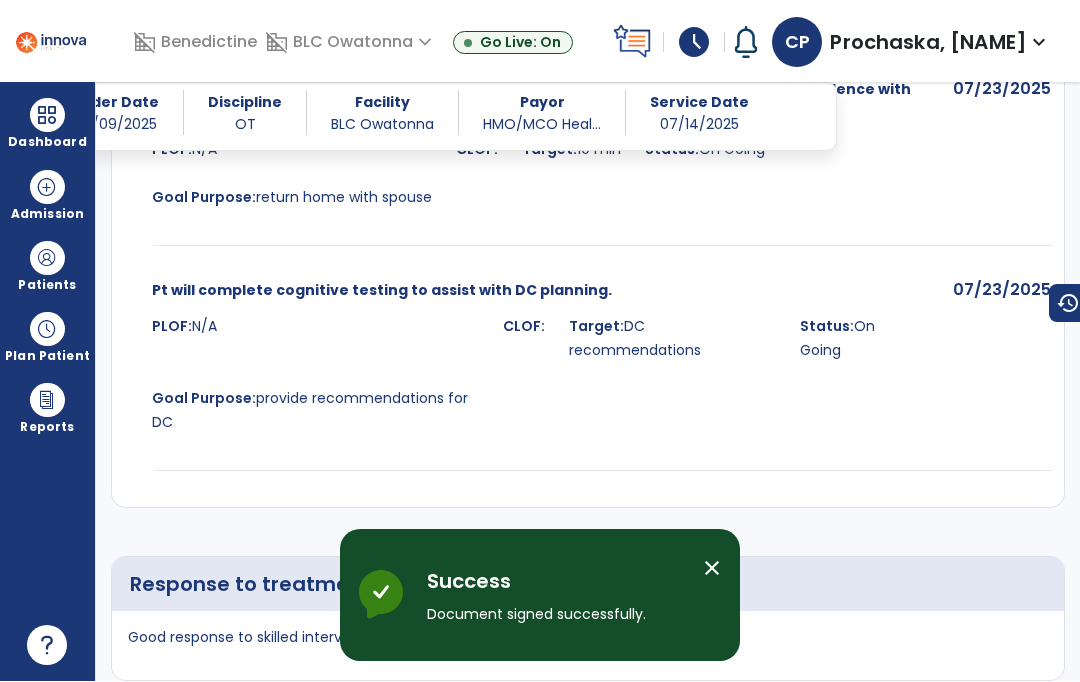 scroll, scrollTop: 84, scrollLeft: 0, axis: vertical 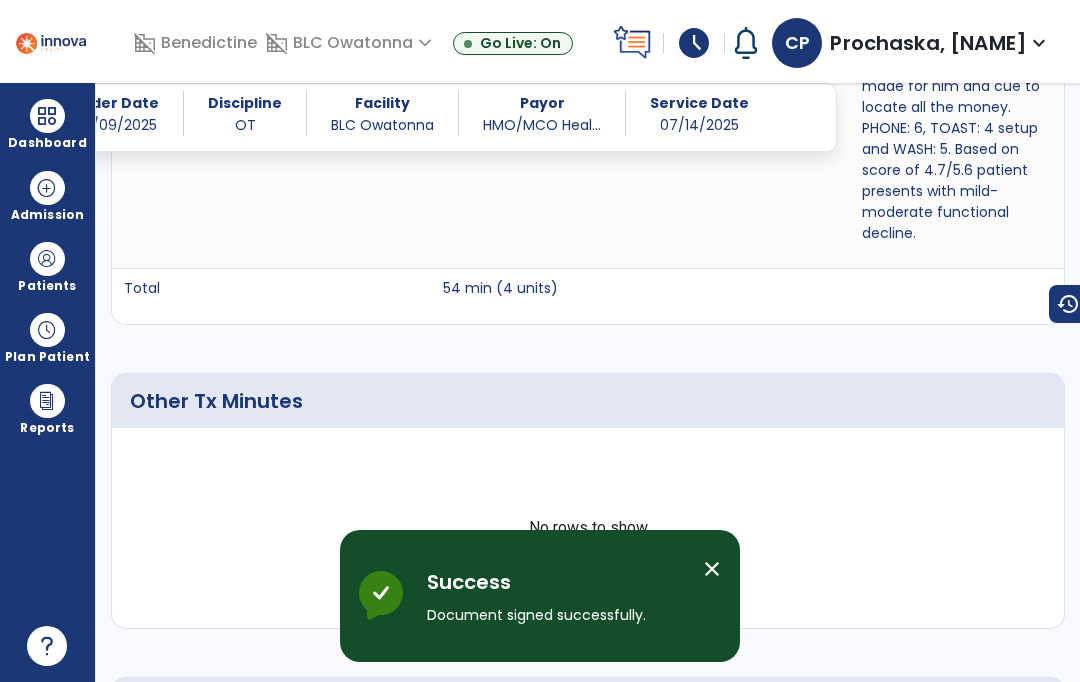 click at bounding box center (47, 259) 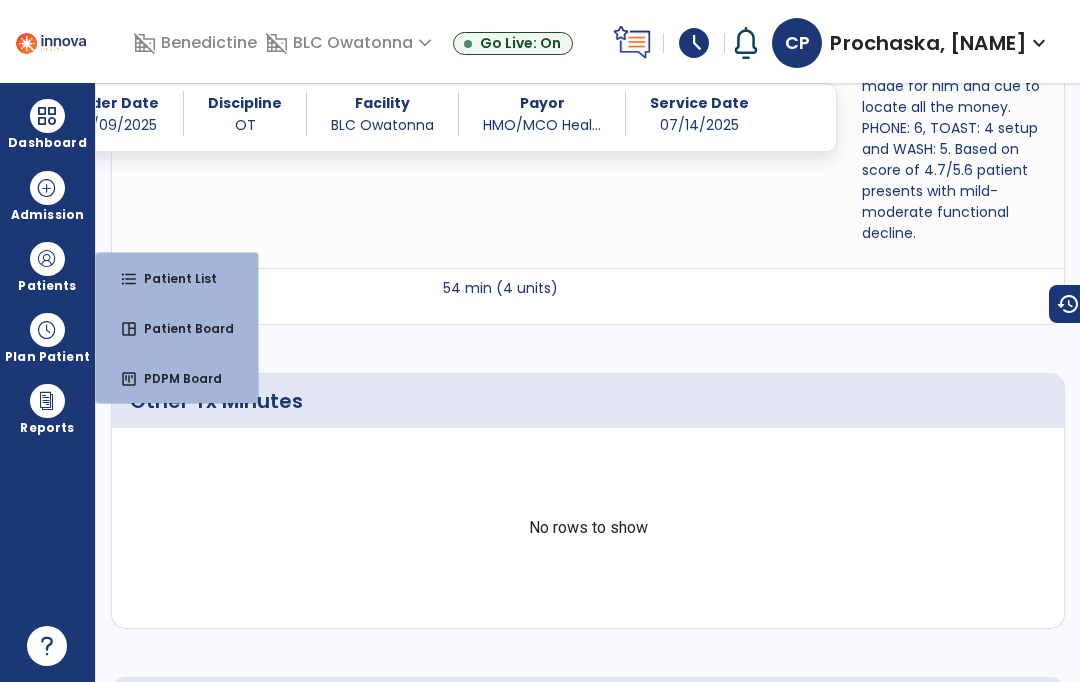 click at bounding box center (47, 116) 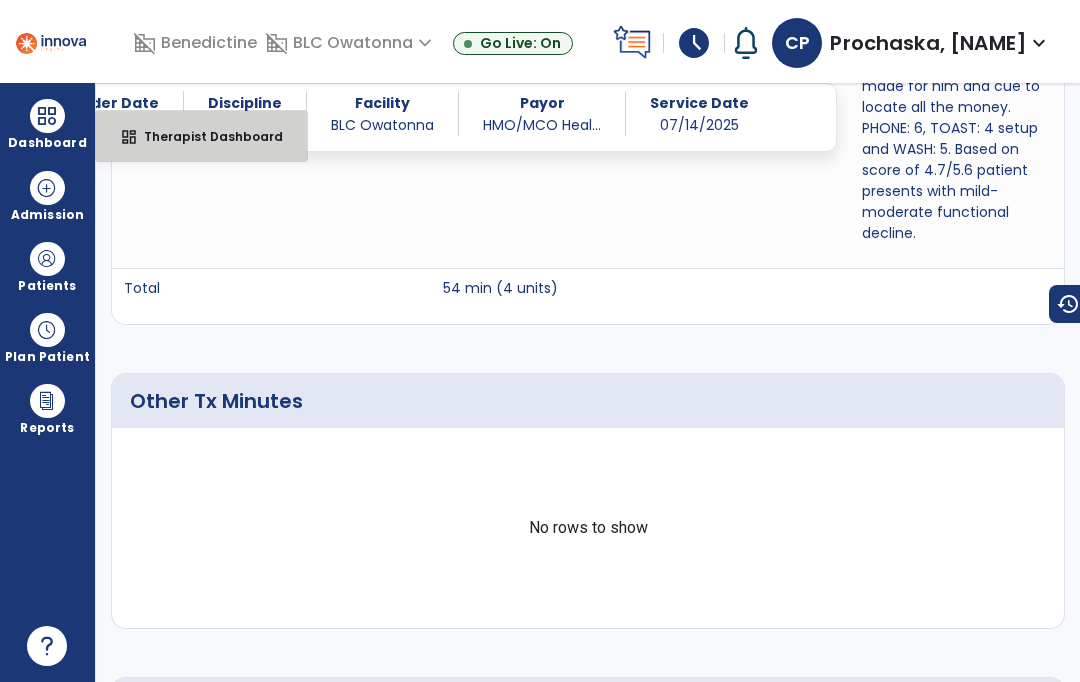 click on "Therapist Dashboard" at bounding box center (205, 136) 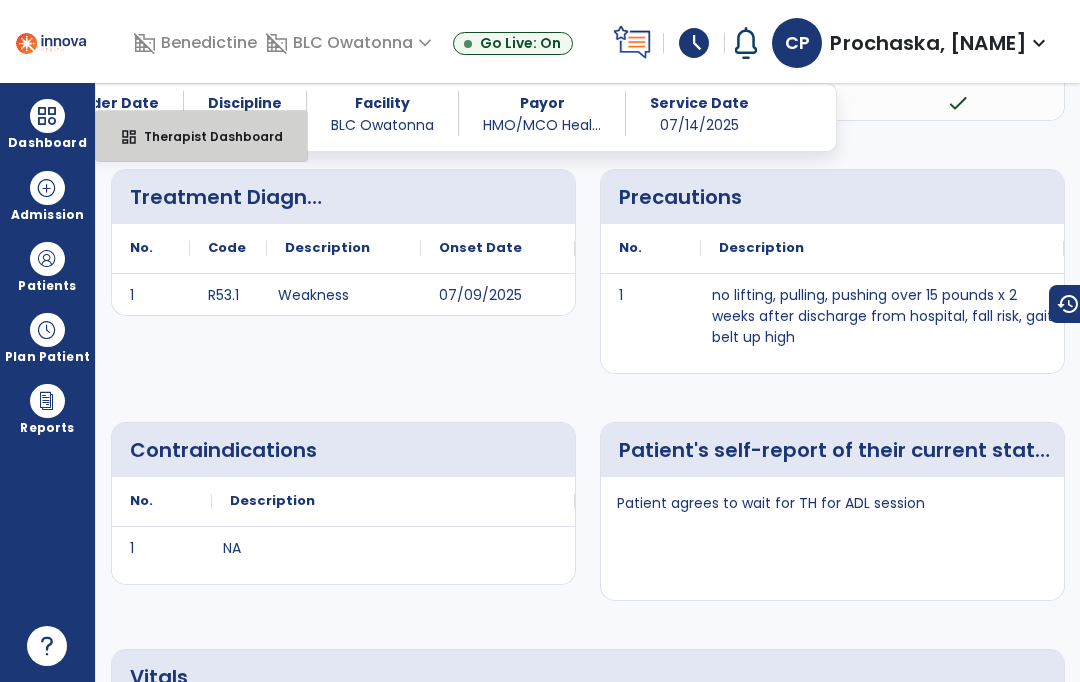 select on "****" 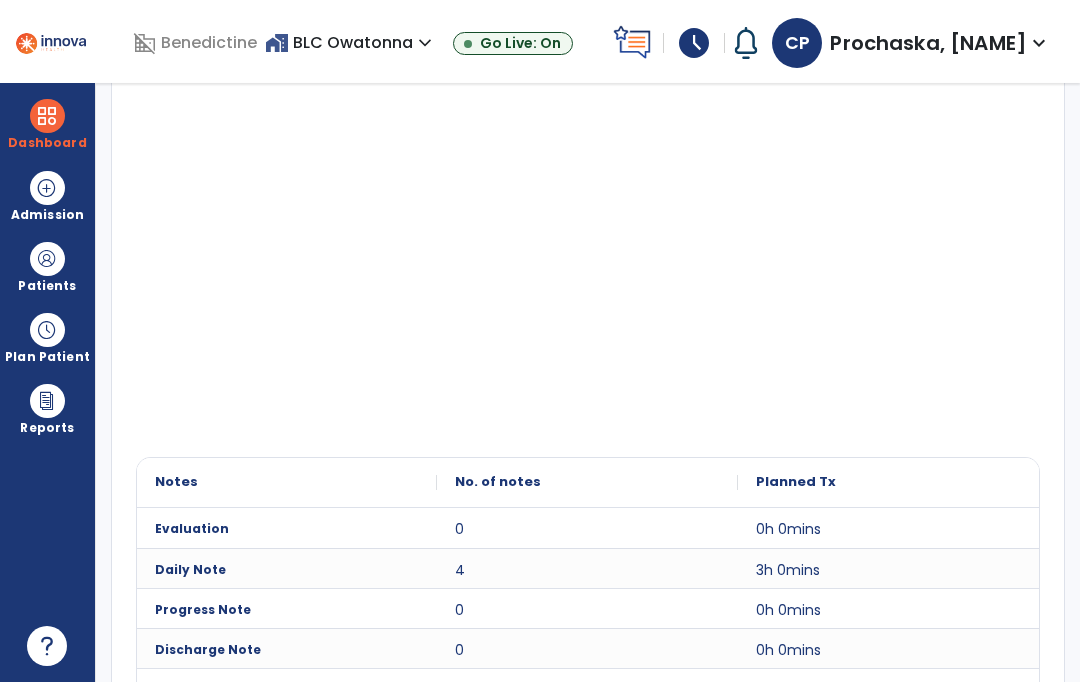 scroll, scrollTop: 393, scrollLeft: 0, axis: vertical 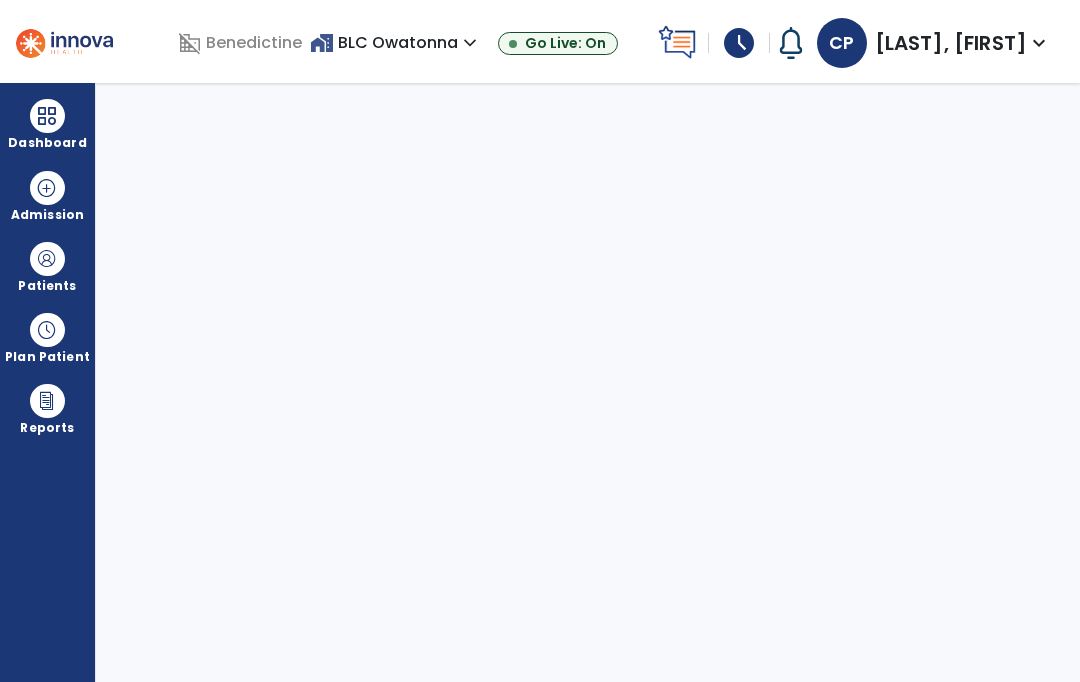 select on "****" 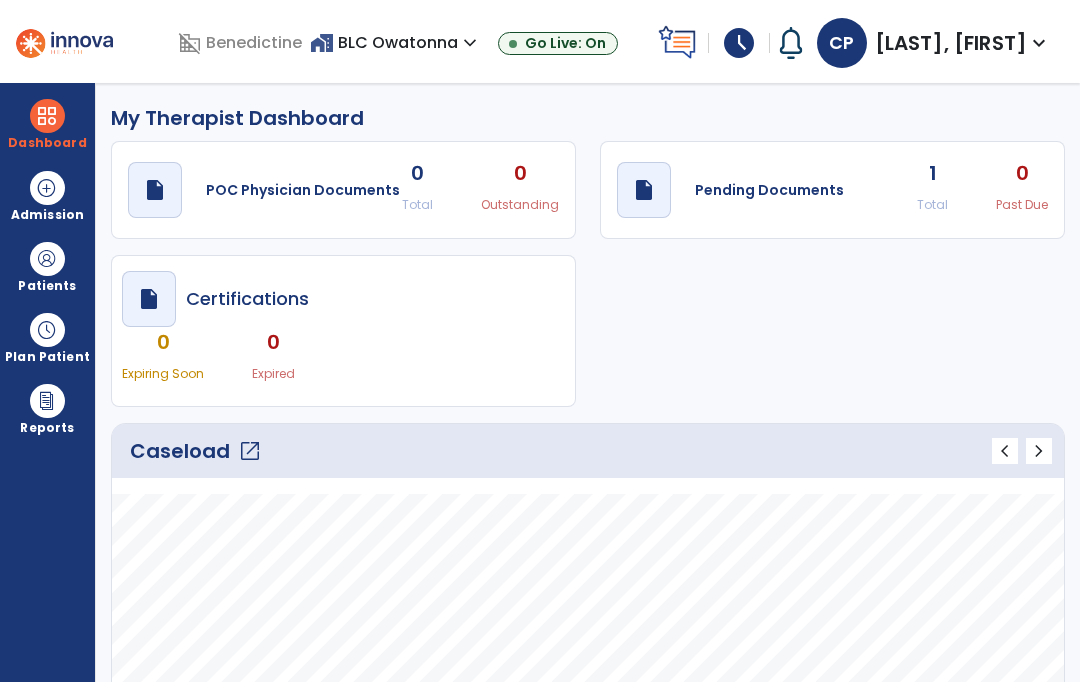 type on "*****" 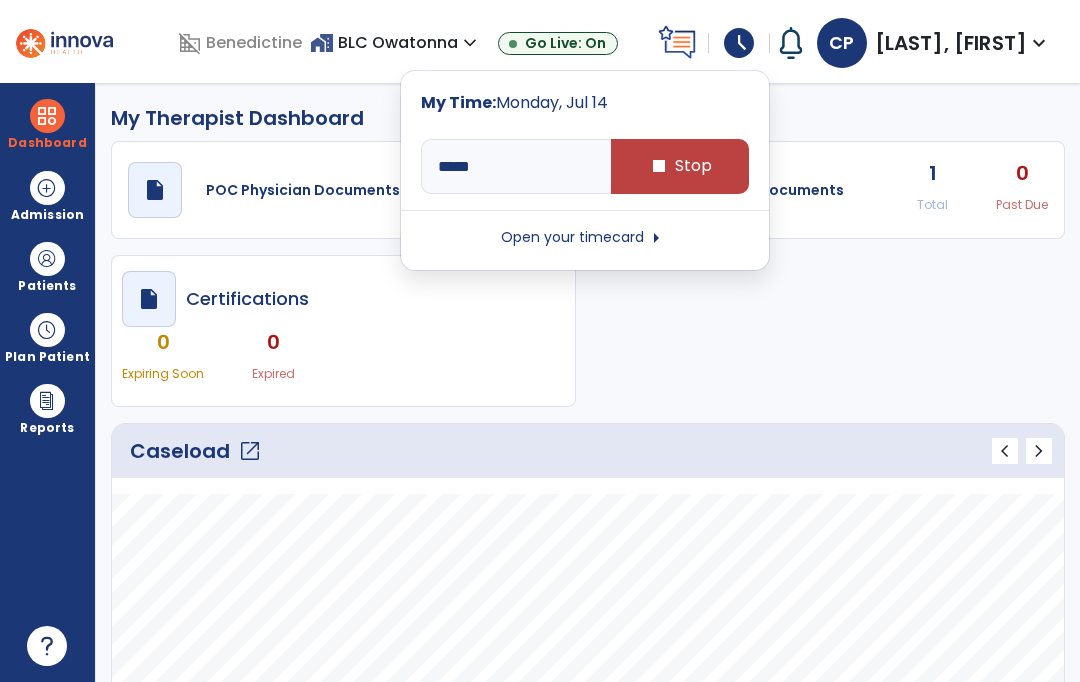click on "Open your timecard  arrow_right" at bounding box center (585, 238) 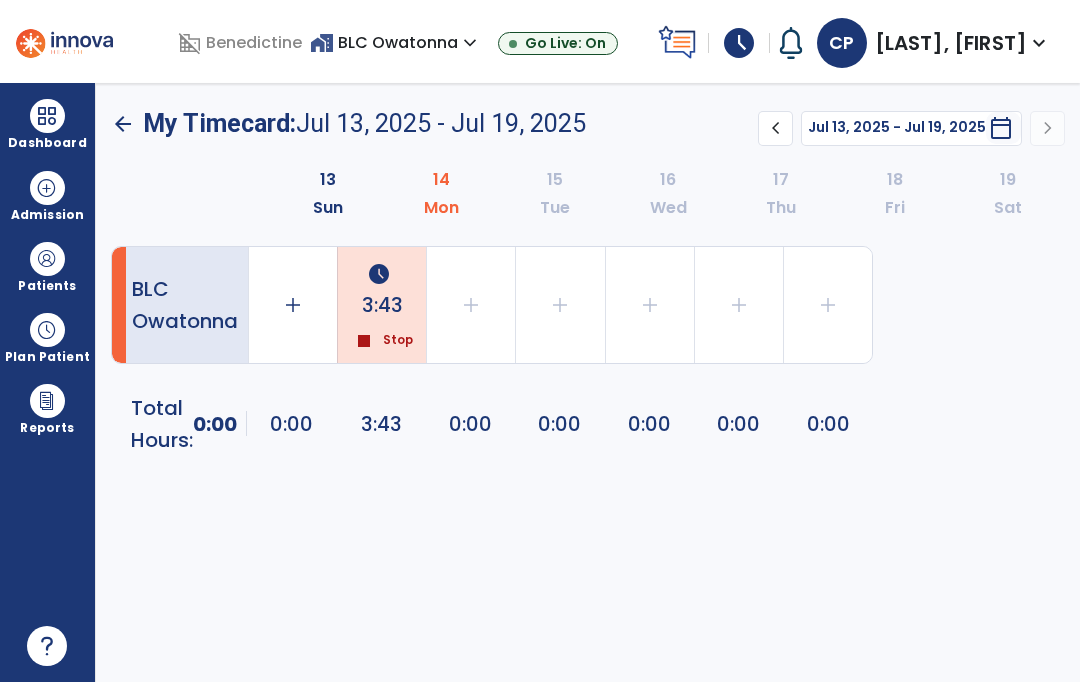 click on "schedule" at bounding box center (739, 43) 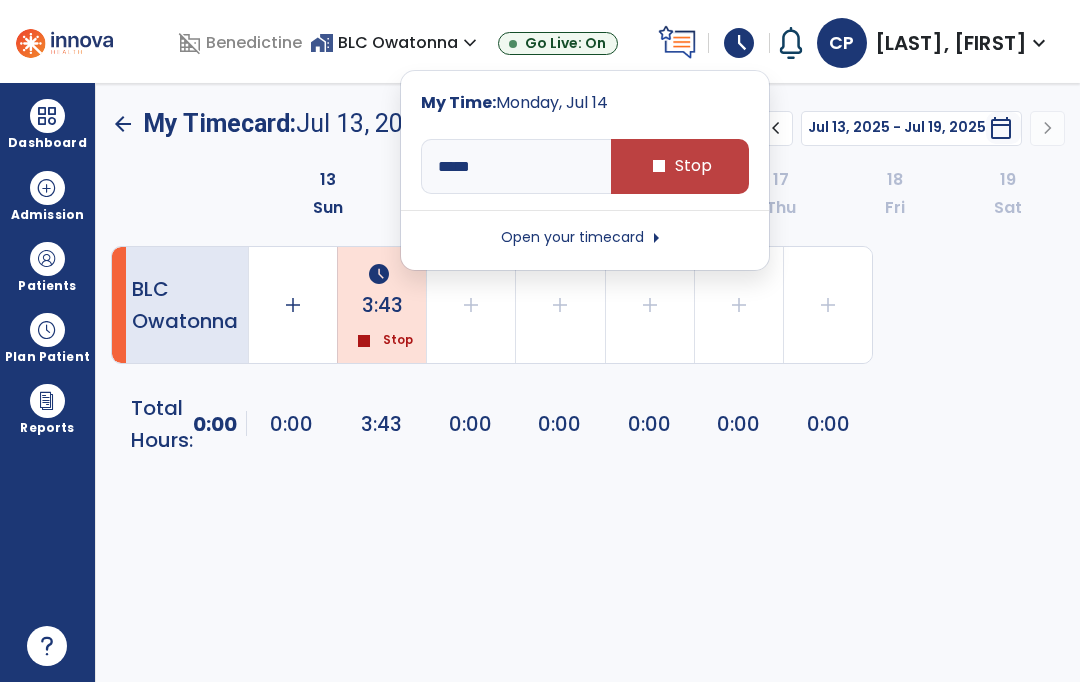 click on "stop  Stop" at bounding box center (680, 166) 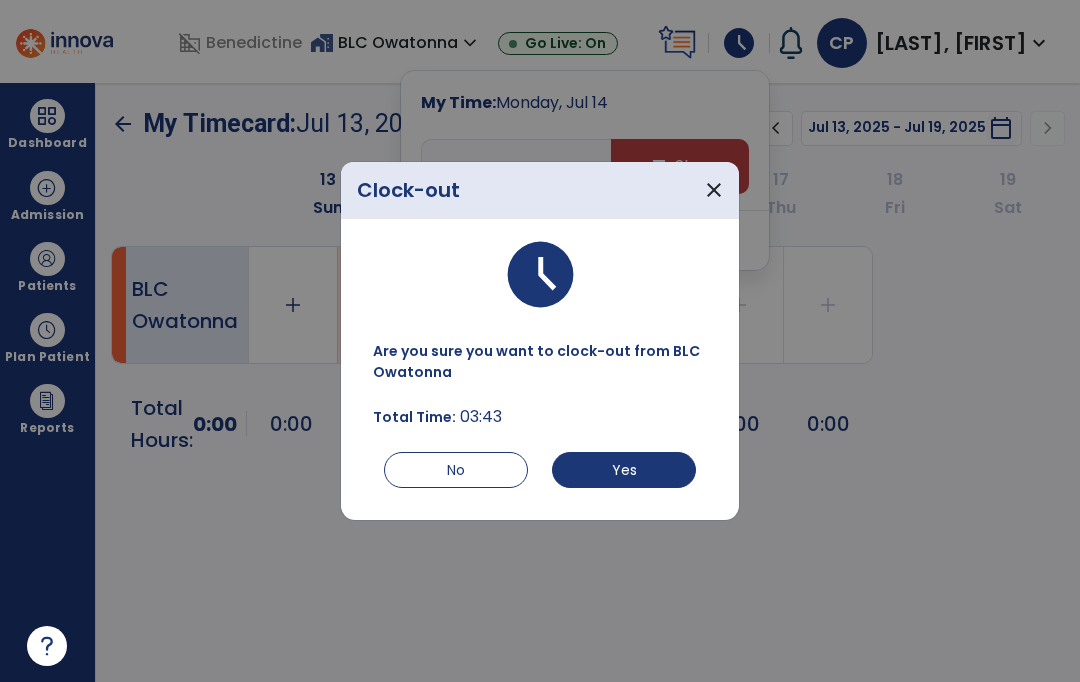 click on "Yes" at bounding box center (624, 470) 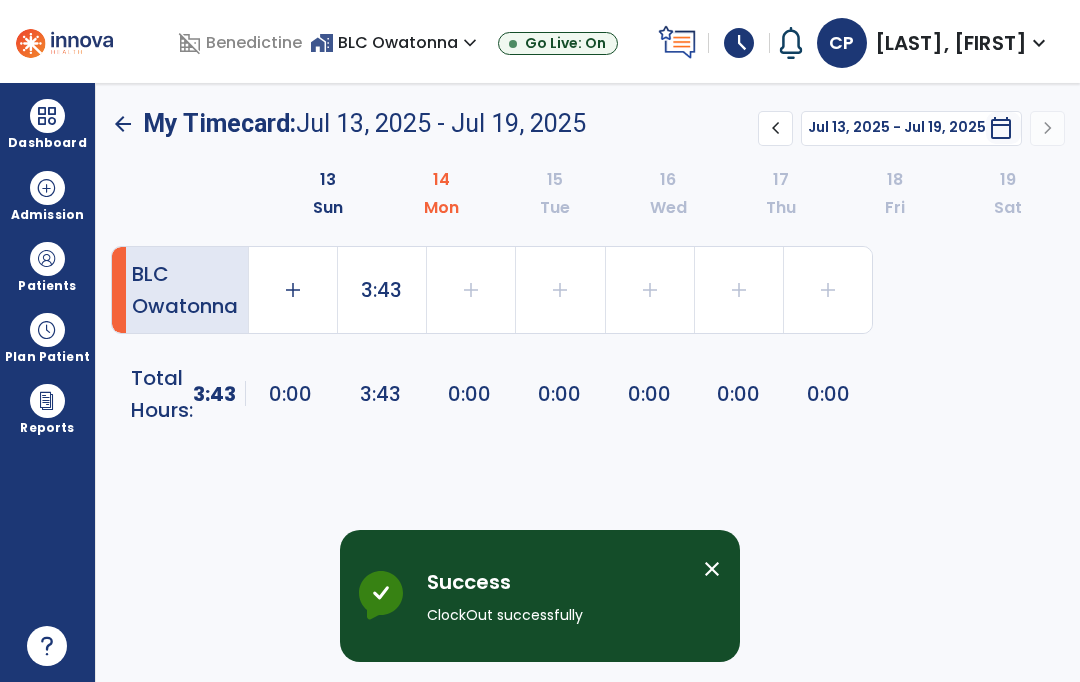click on "BLC [CITY]   add   0:00   3:43   add   0:00   add   0:00   add   0:00   add   0:00   add   0:00   Total Hours:      3:43  0:00   3:43   0:00   0:00   0:00   0:00   0:00" 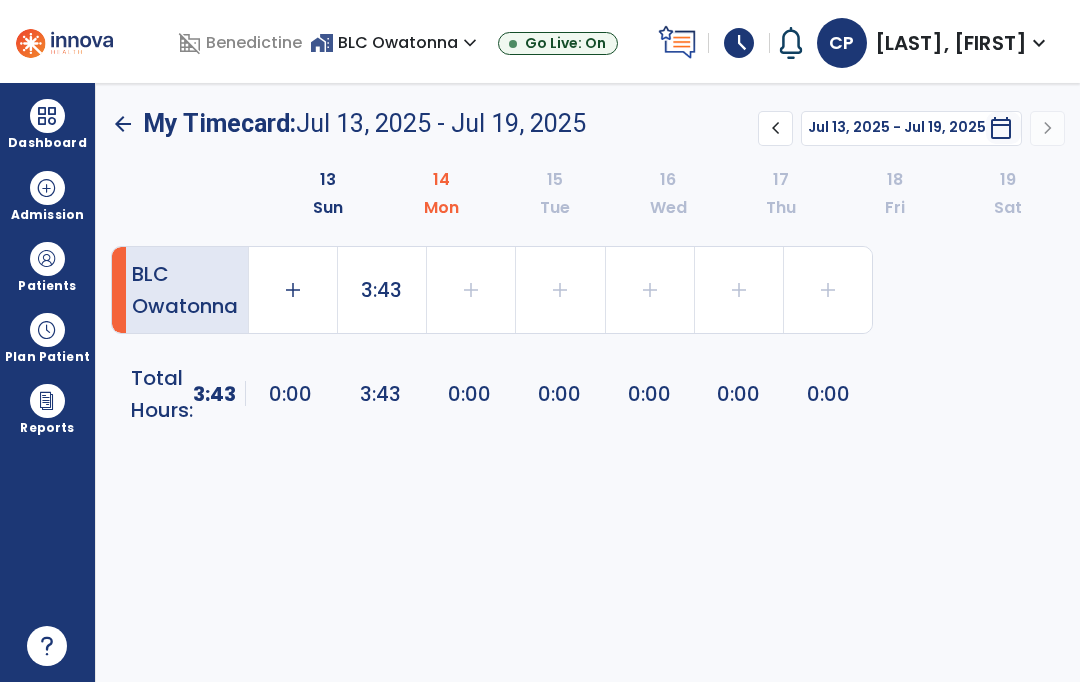 click on "3:43" 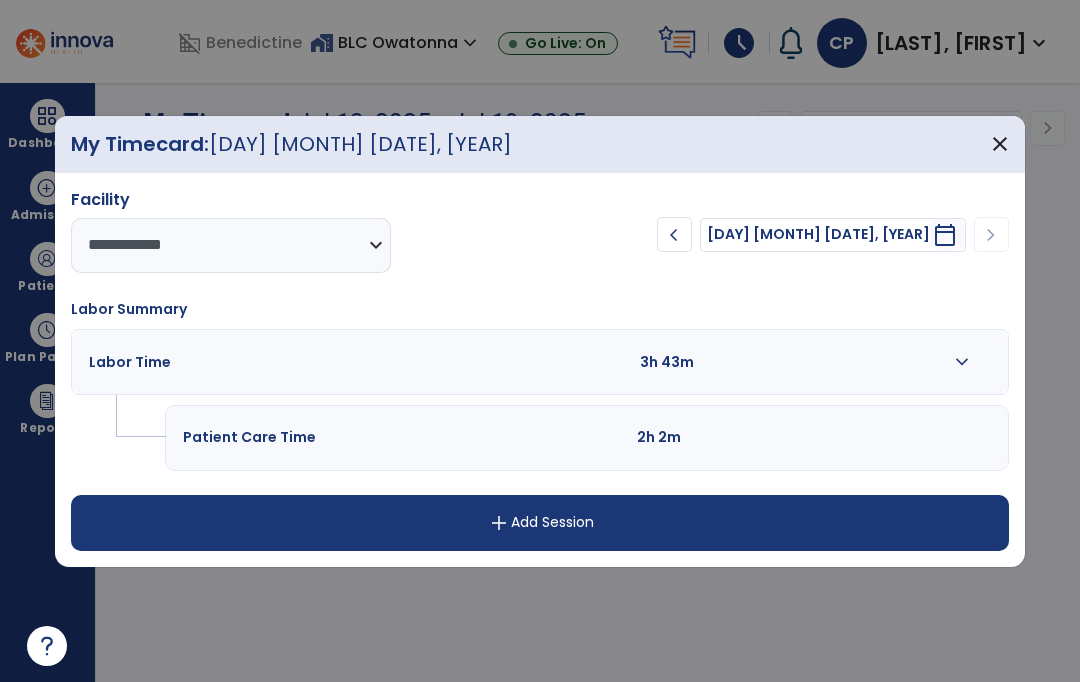 click on "expand_more" at bounding box center [962, 362] 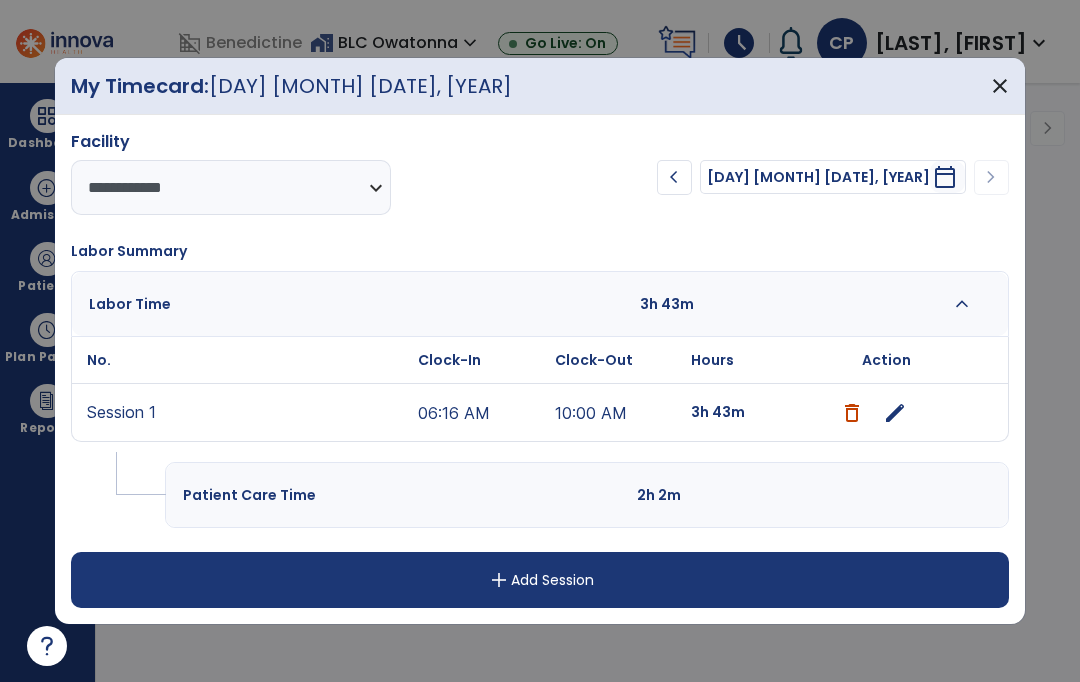 click on "06:16 AM" at bounding box center (481, 412) 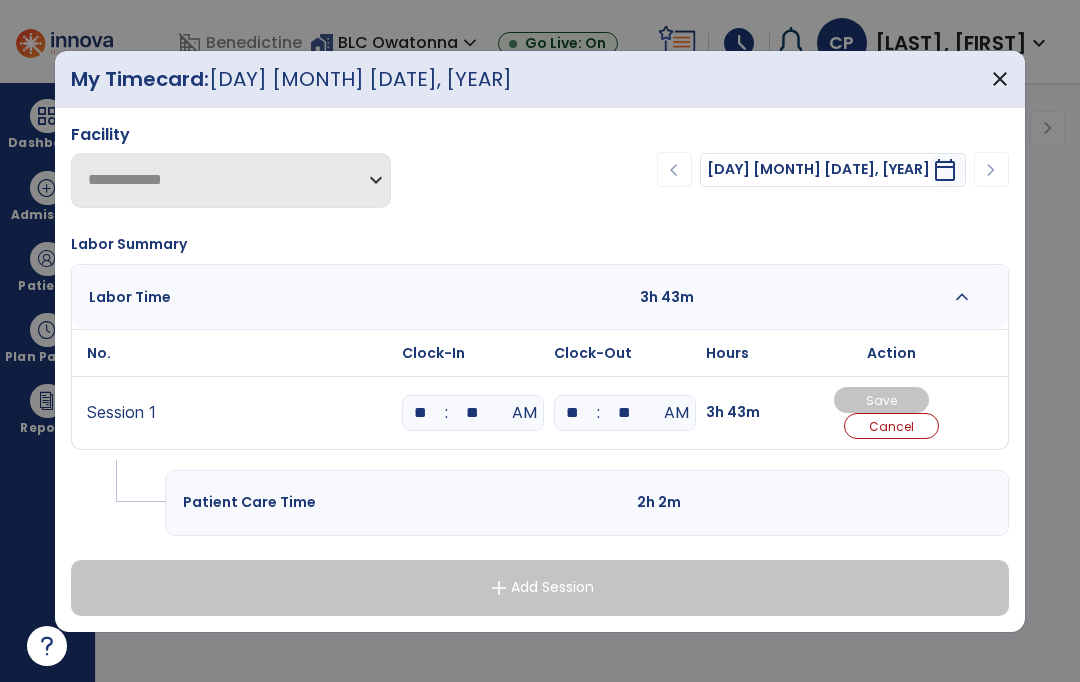 click on "**" at bounding box center (473, 413) 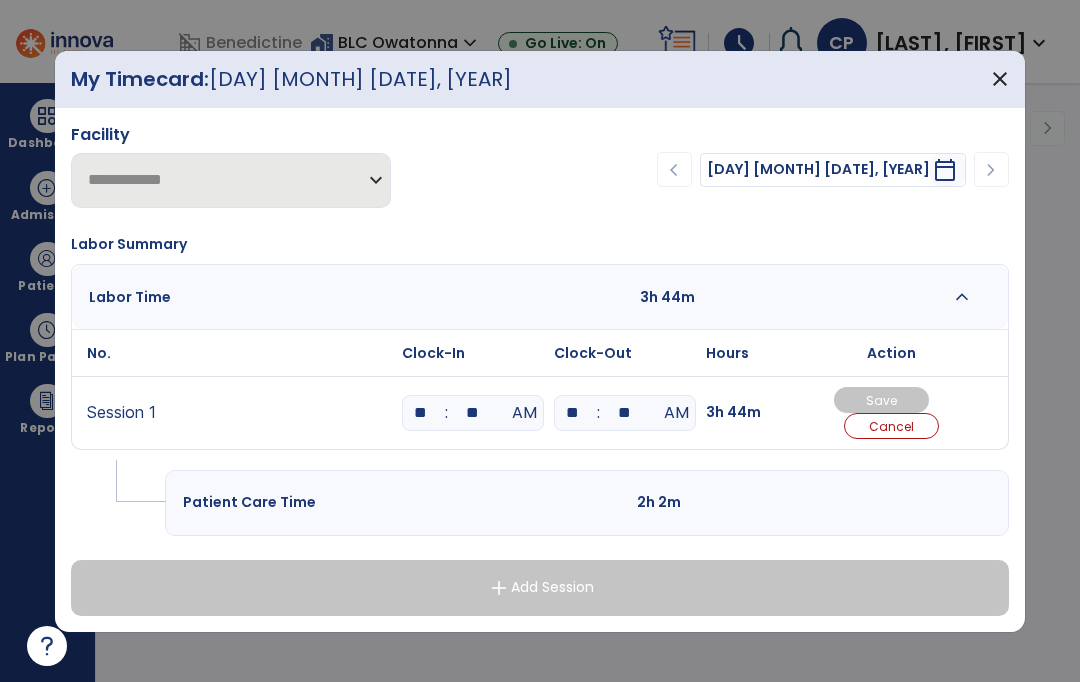 type on "*" 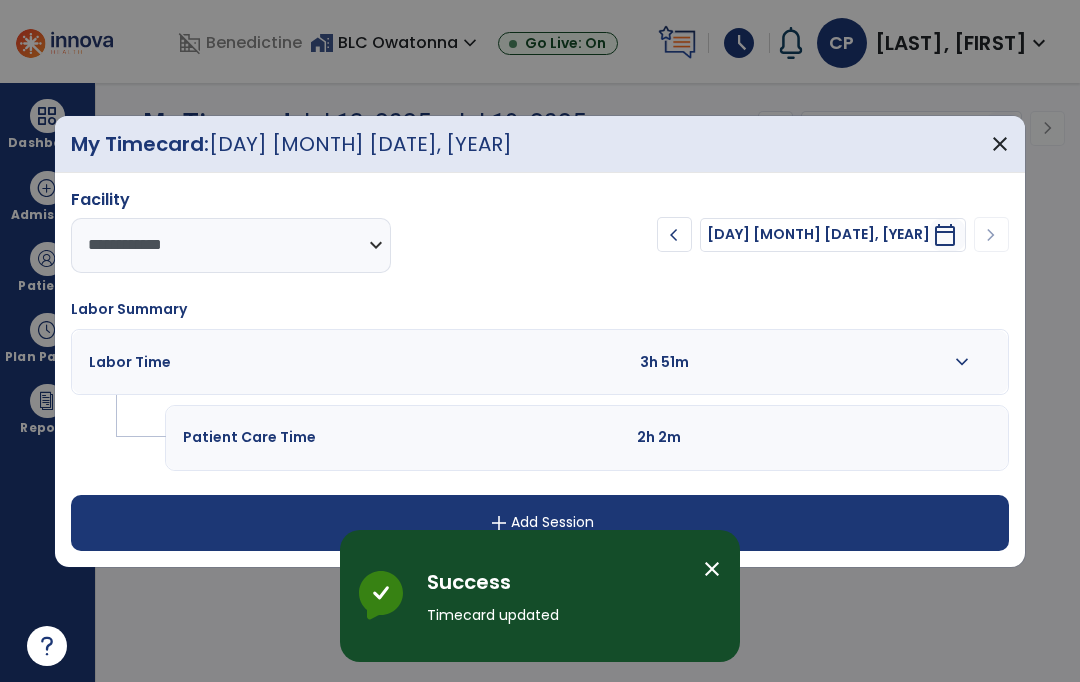click on "close" at bounding box center [712, 569] 